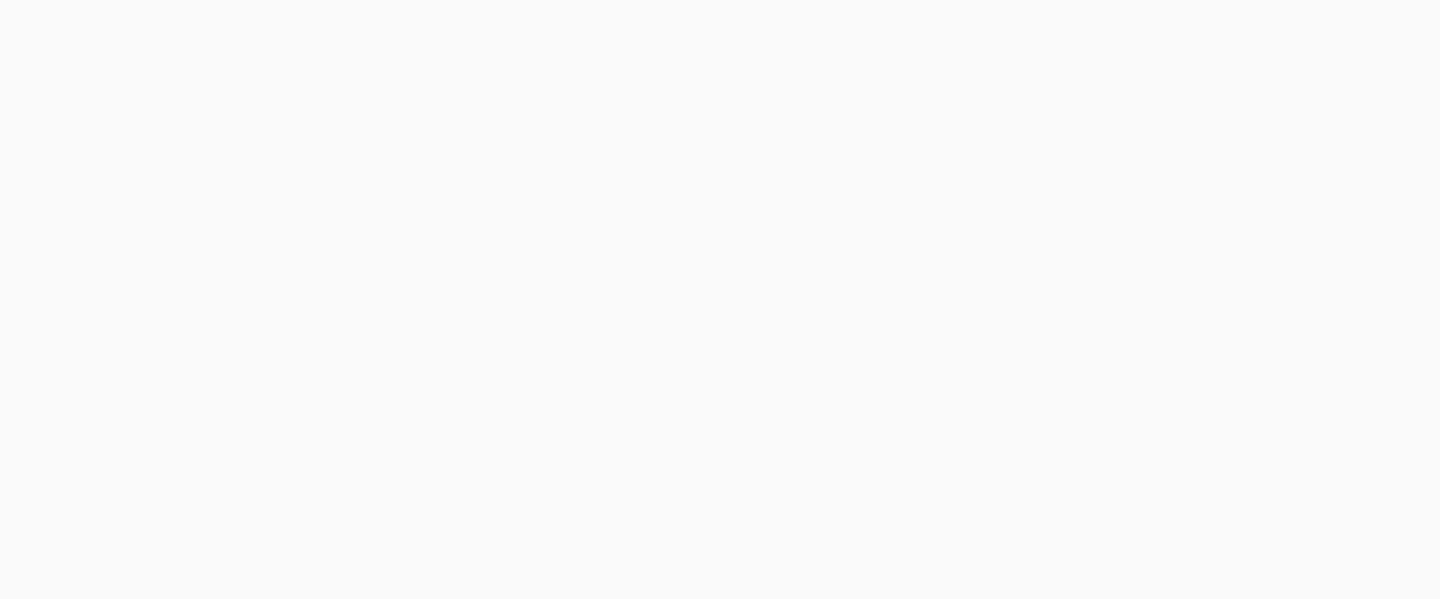 scroll, scrollTop: 0, scrollLeft: 0, axis: both 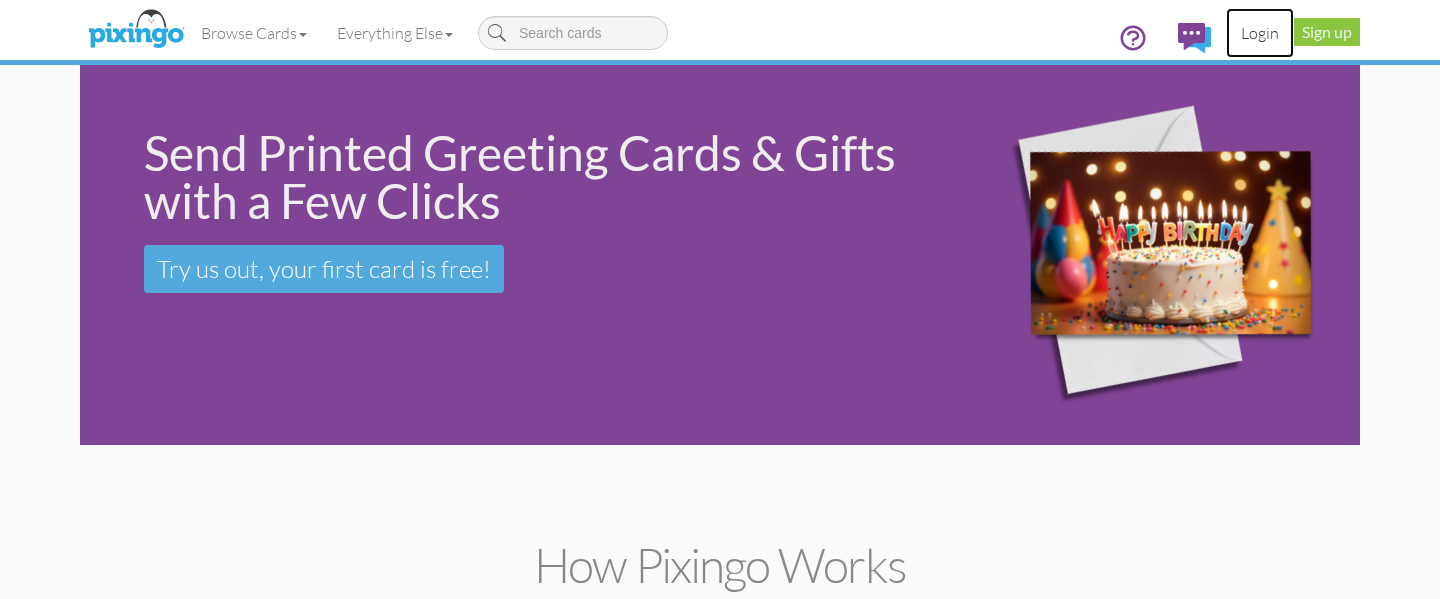 click on "Login" at bounding box center [1260, 33] 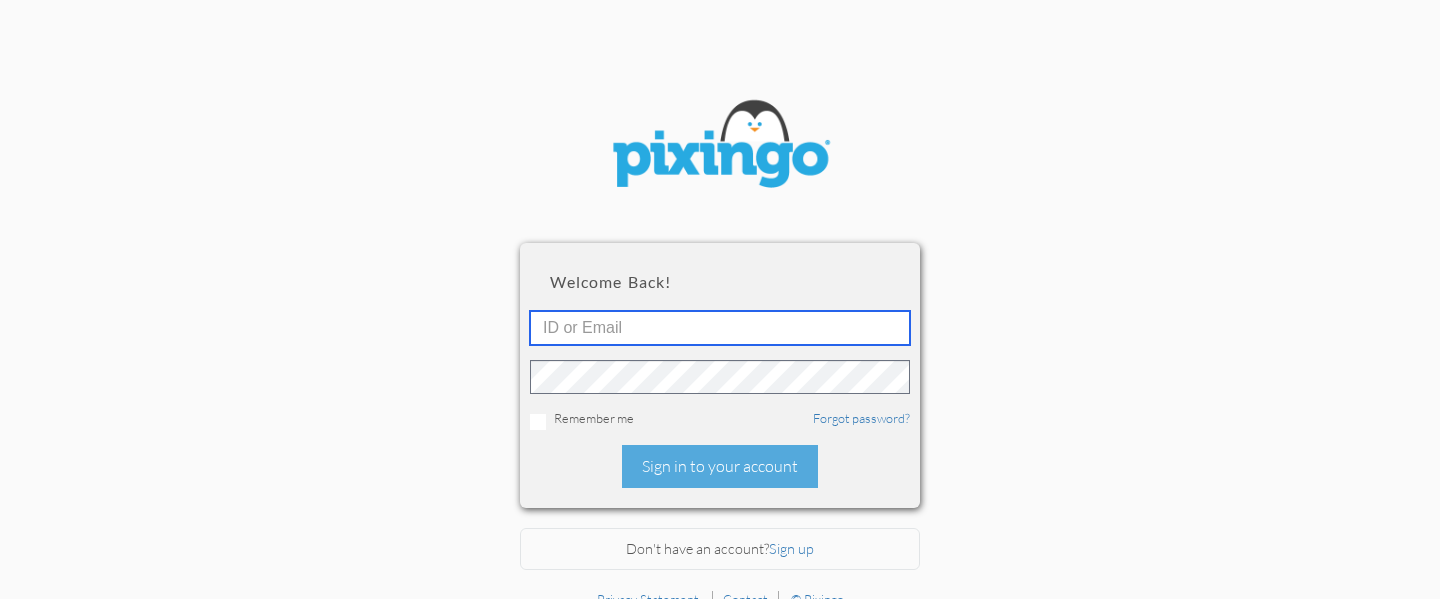 type on "[FIRST]@[DOMAIN]" 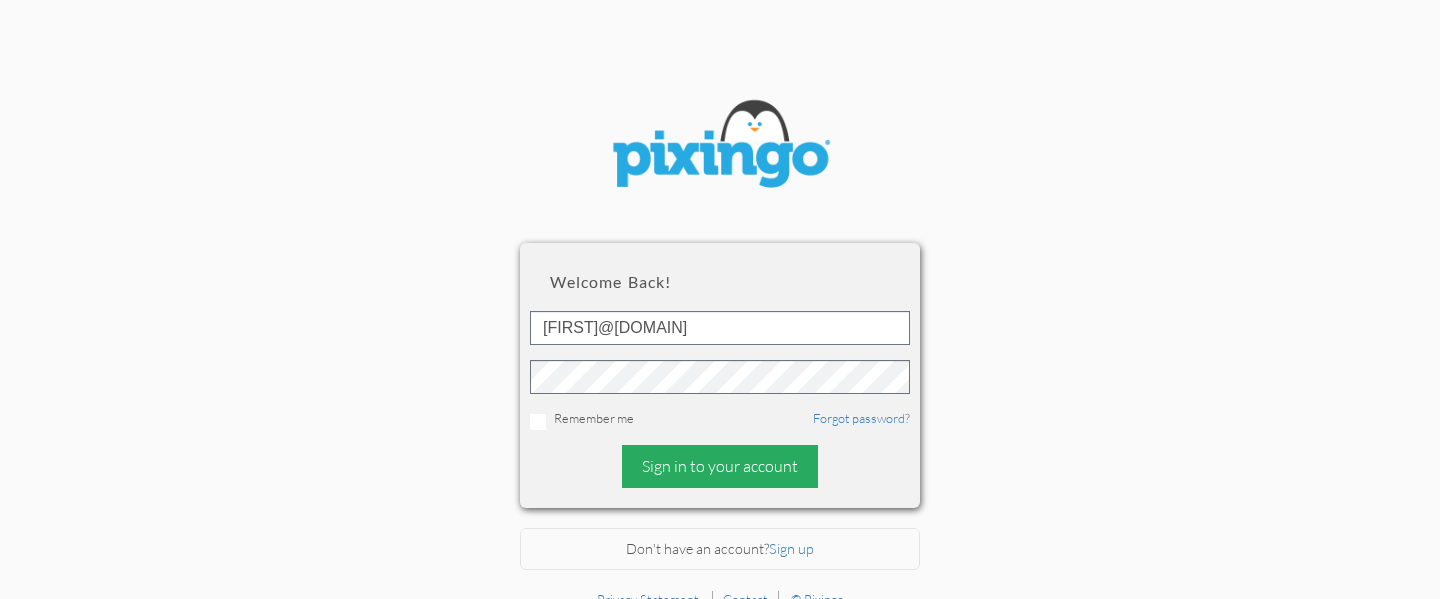 click on "Sign in to your account" at bounding box center (720, 466) 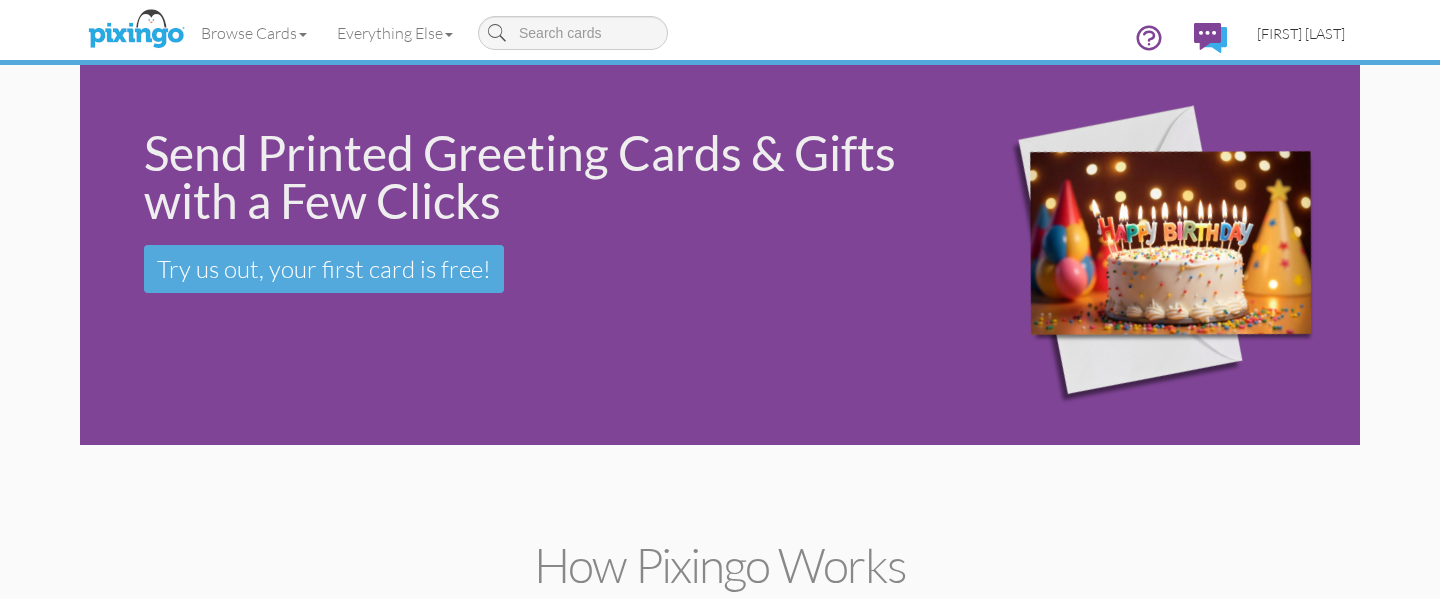 click on "[FIRST] [LAST]" at bounding box center (1301, 33) 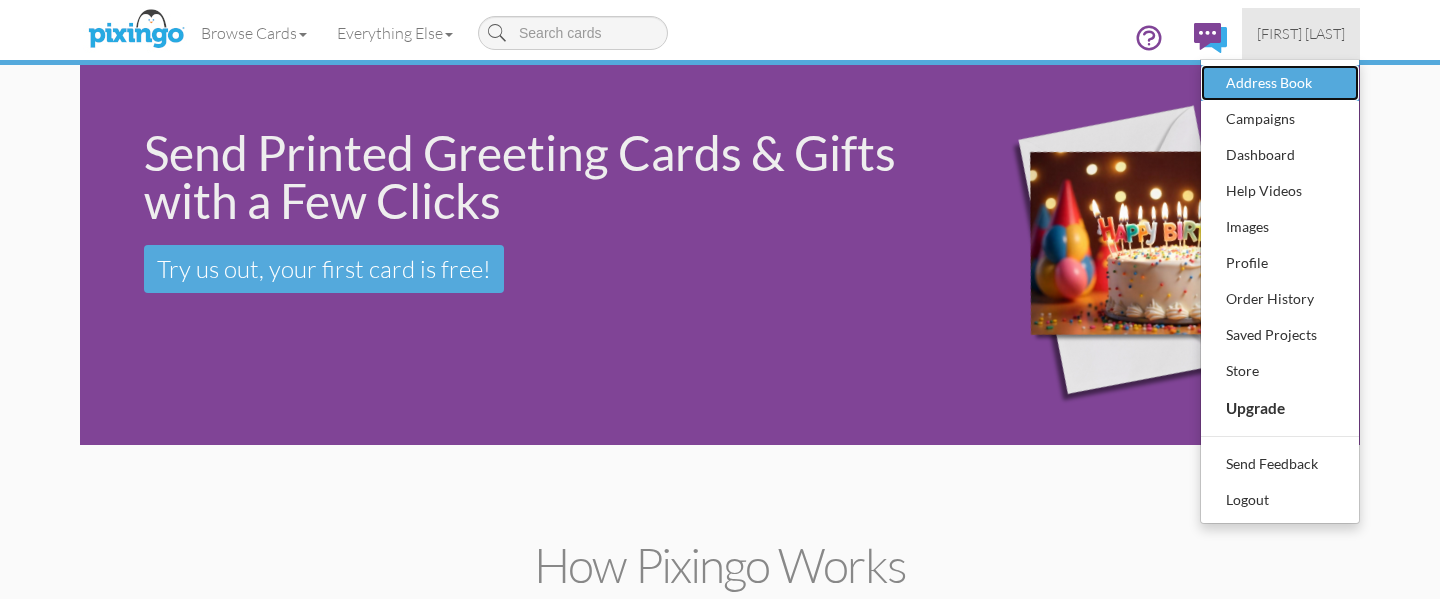 click on "Address Book" at bounding box center [1280, 83] 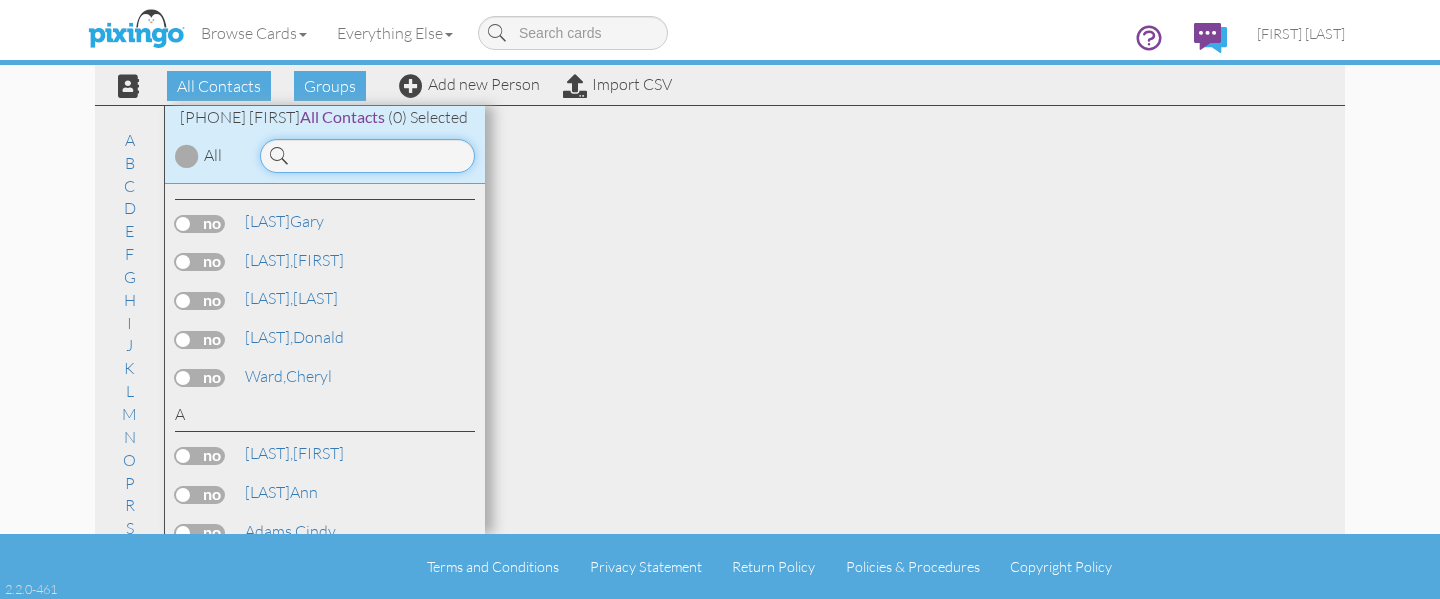 click at bounding box center [367, 156] 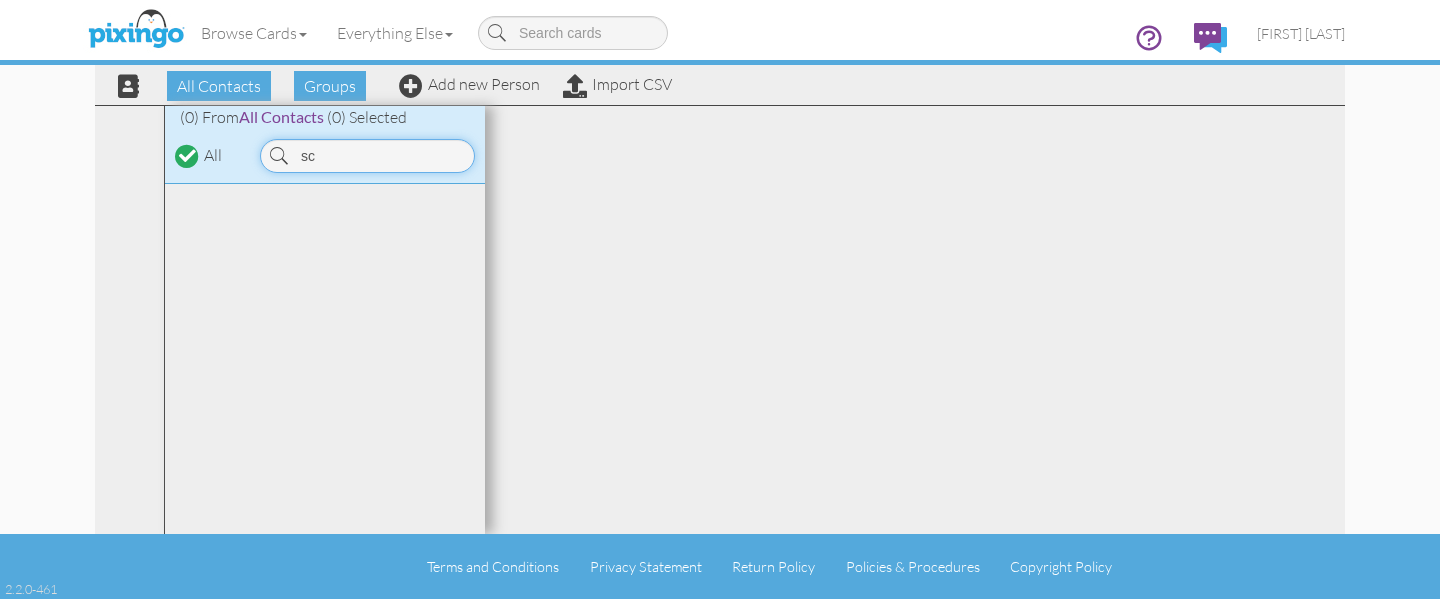 type on "s" 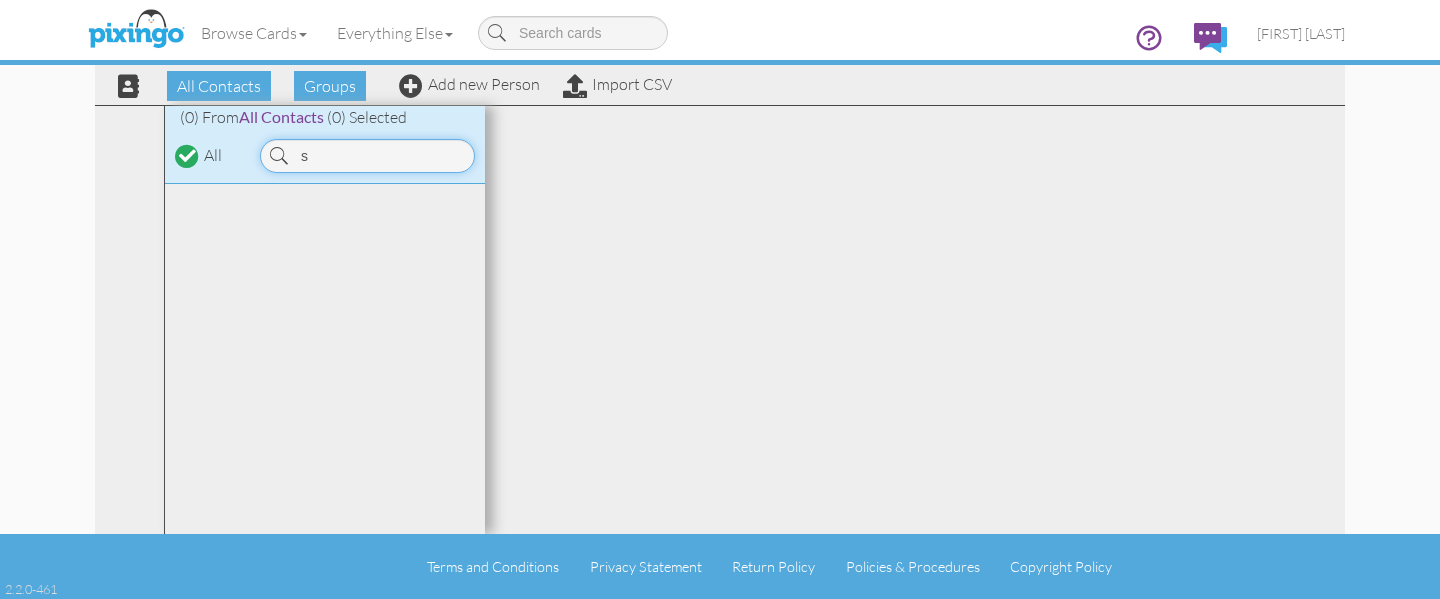 type 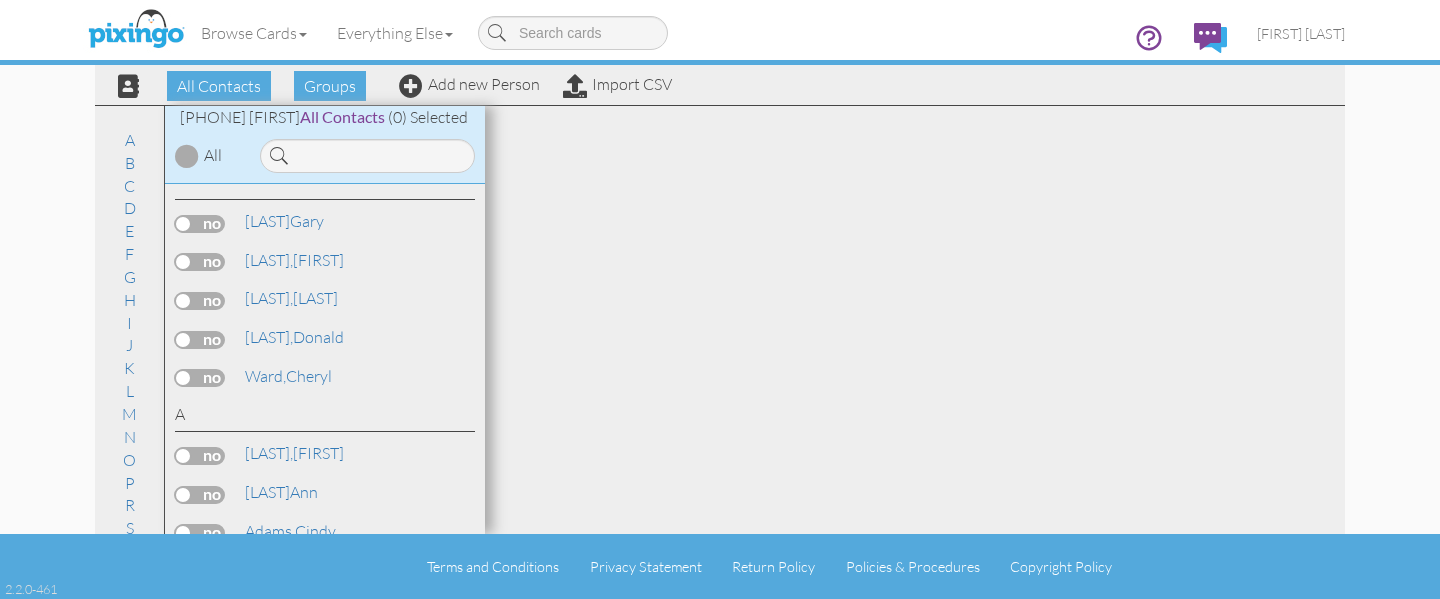 click on "All Contacts
Groups
Add new Person
Import
CSV" at bounding box center [387, 85] 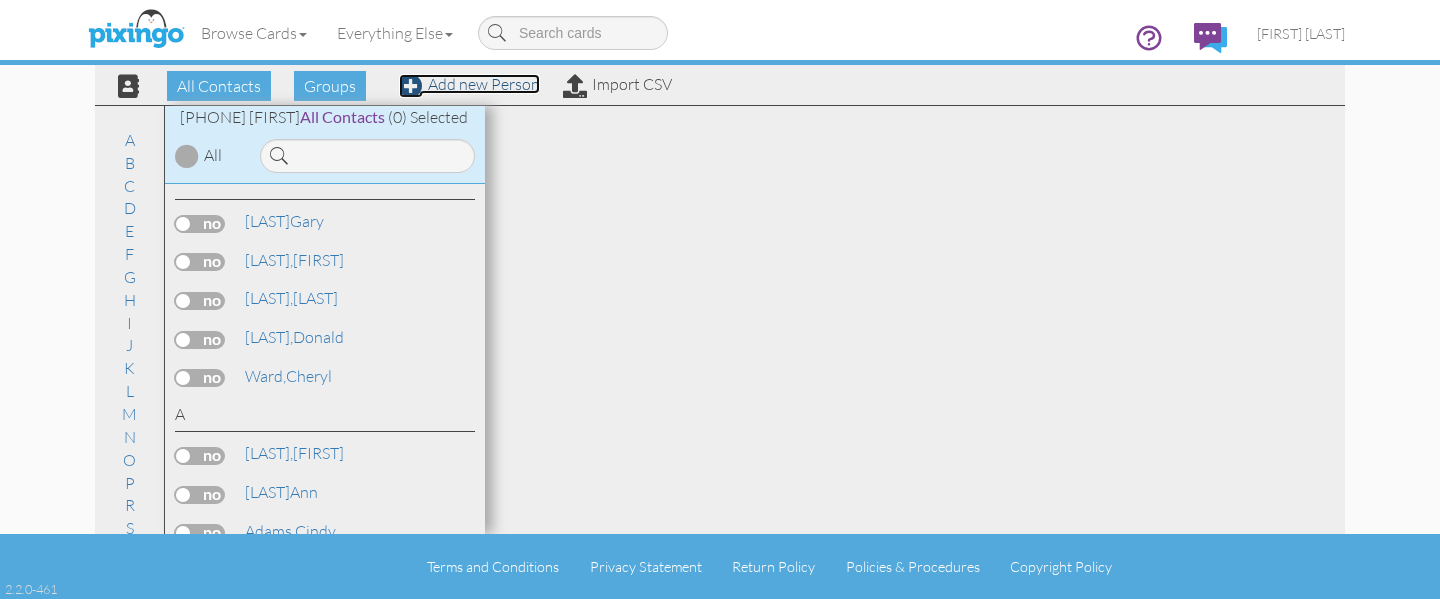 click on "Add new Person" at bounding box center [469, 84] 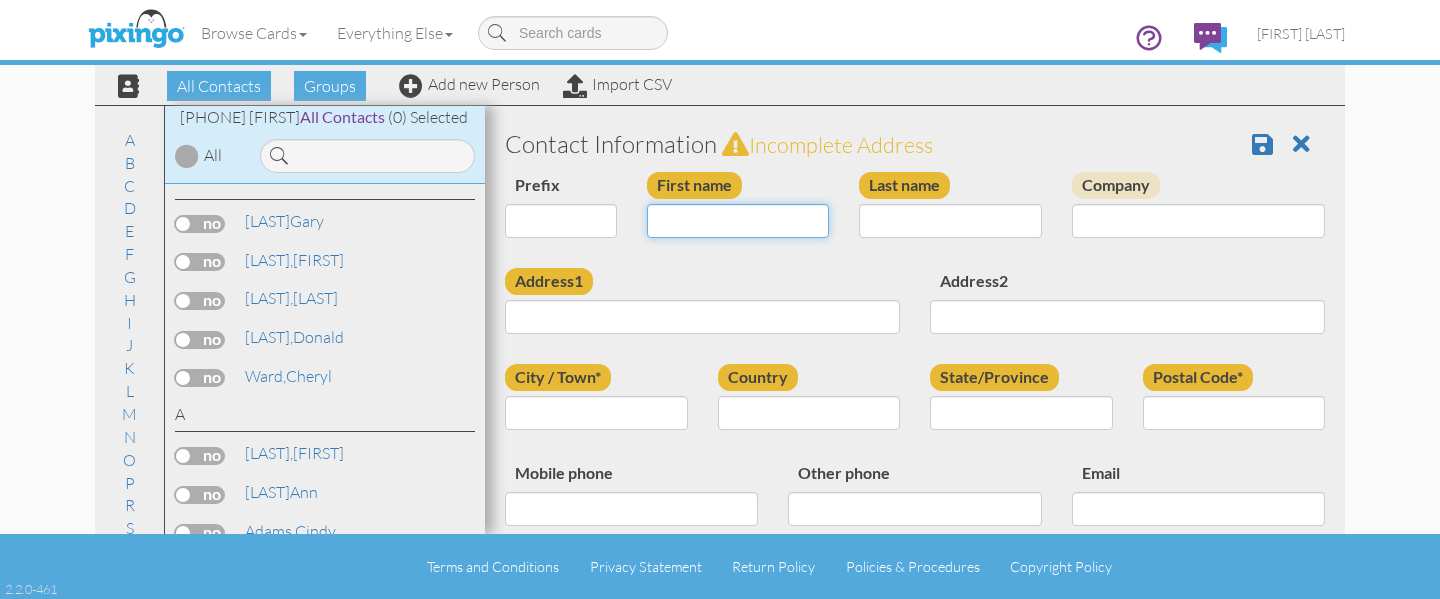 click on "First name" at bounding box center (738, 221) 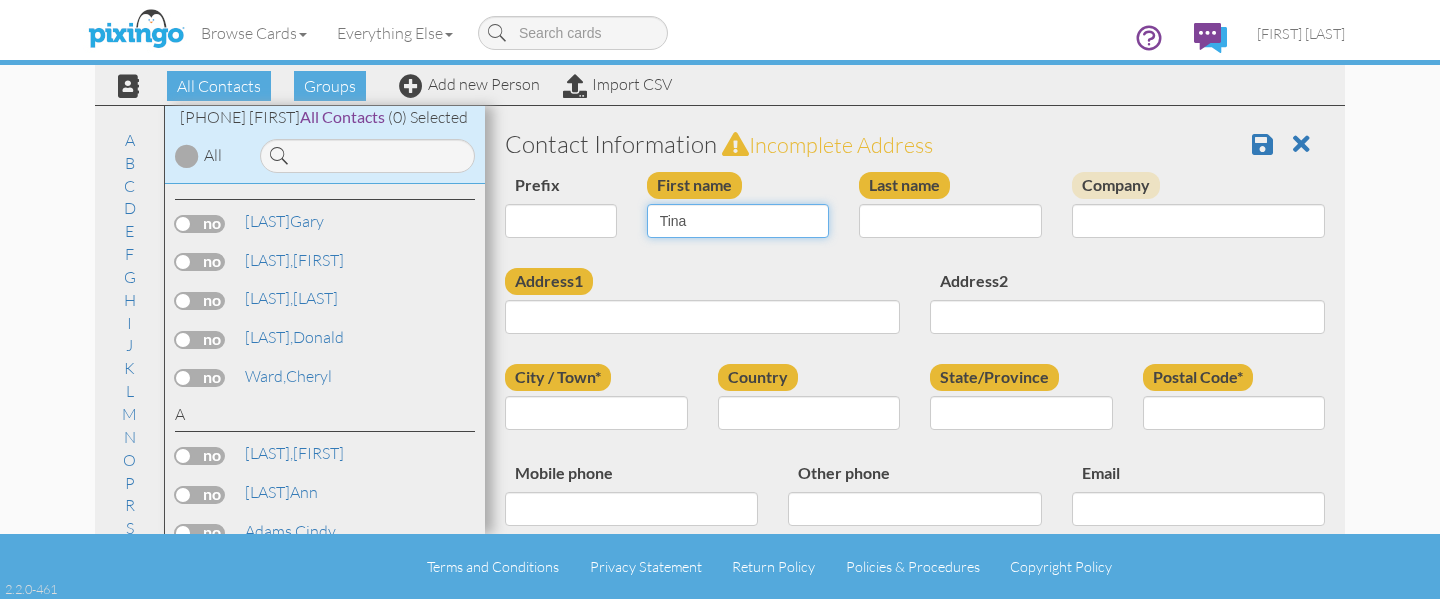 type on "Tina" 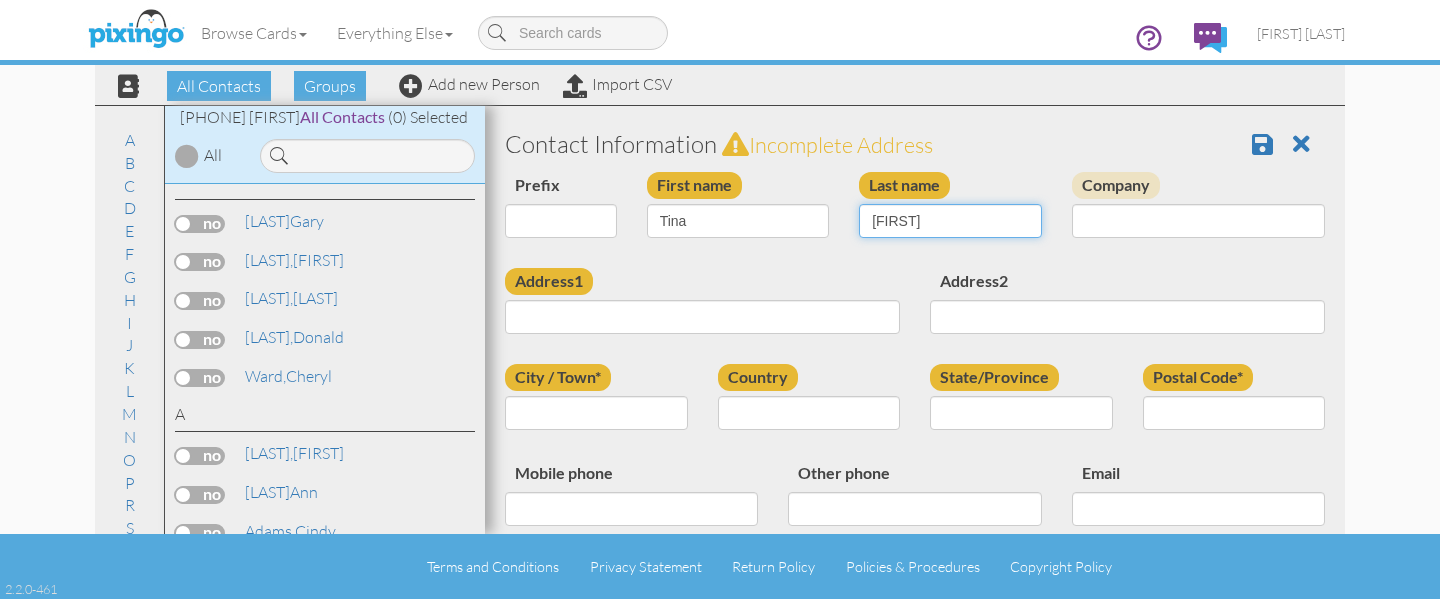 type on "Schafer" 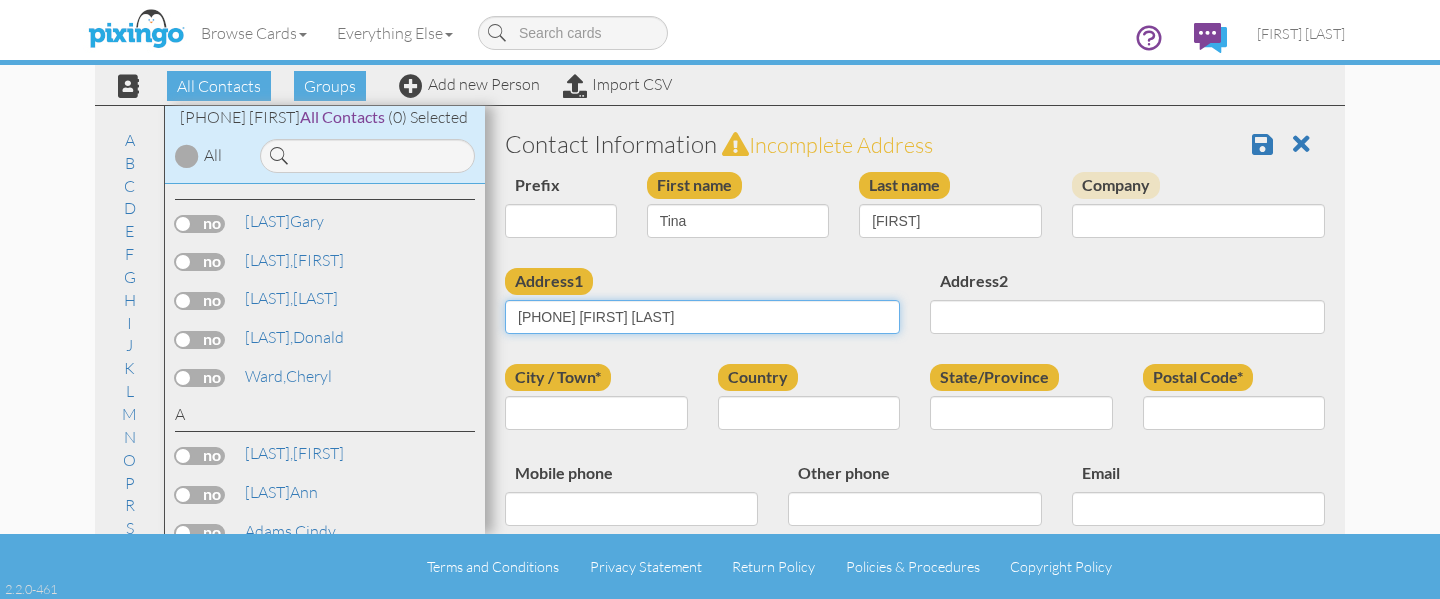 type on "954 Gonzalez Park Drive" 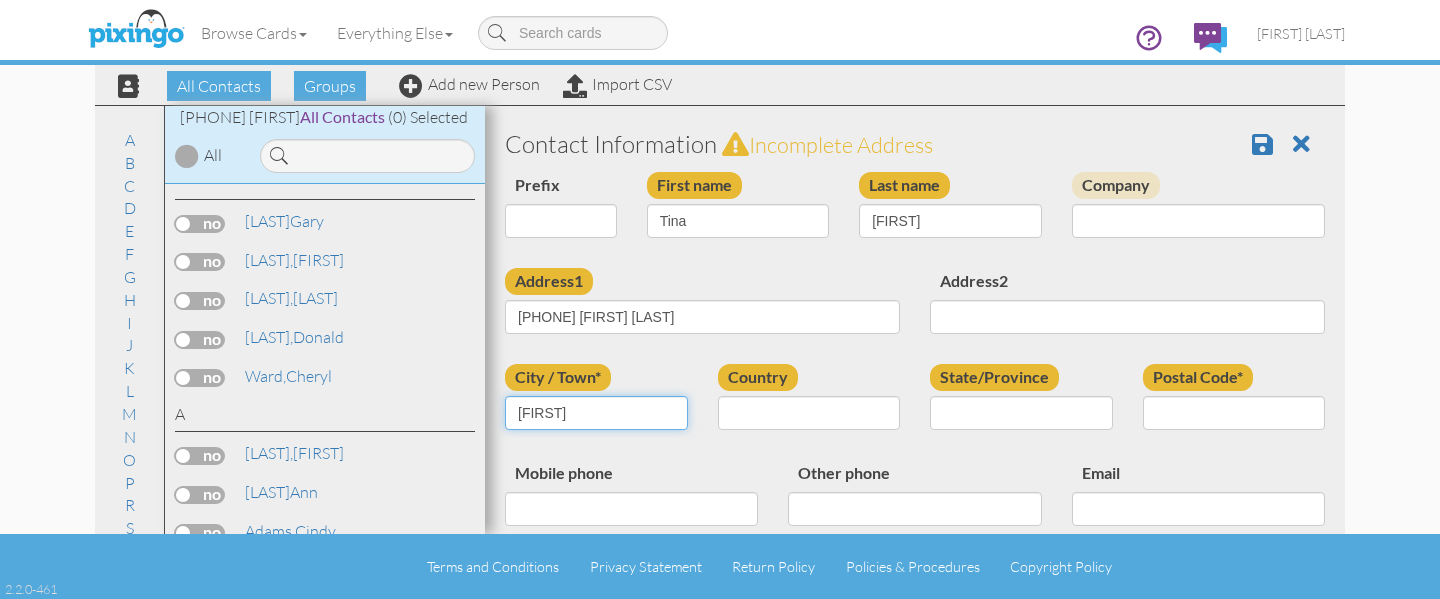 type on "Cantonment" 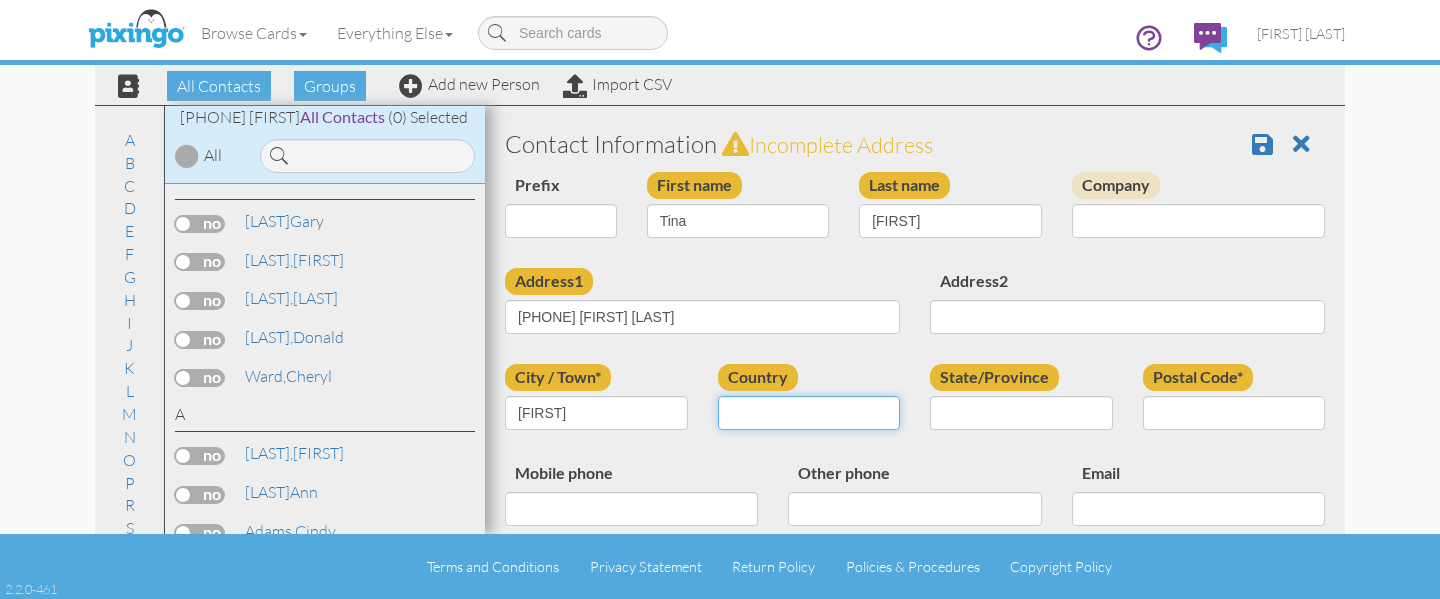 select on "object:5055" 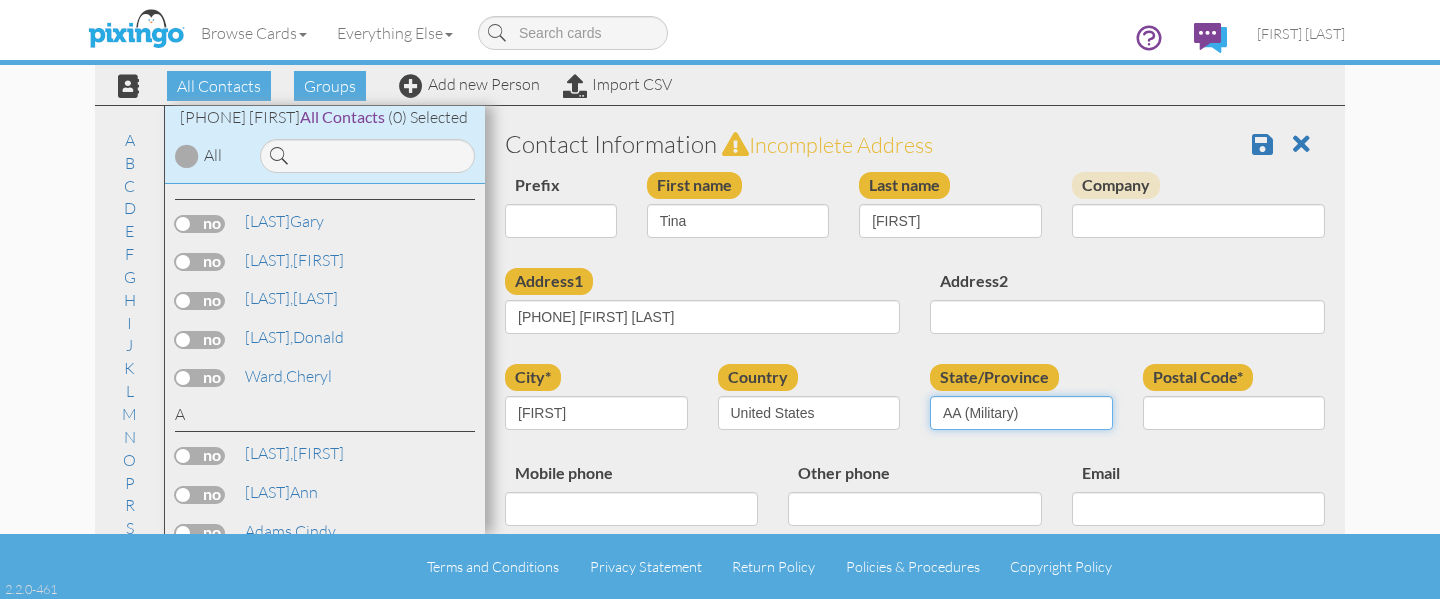 select on "object:5314" 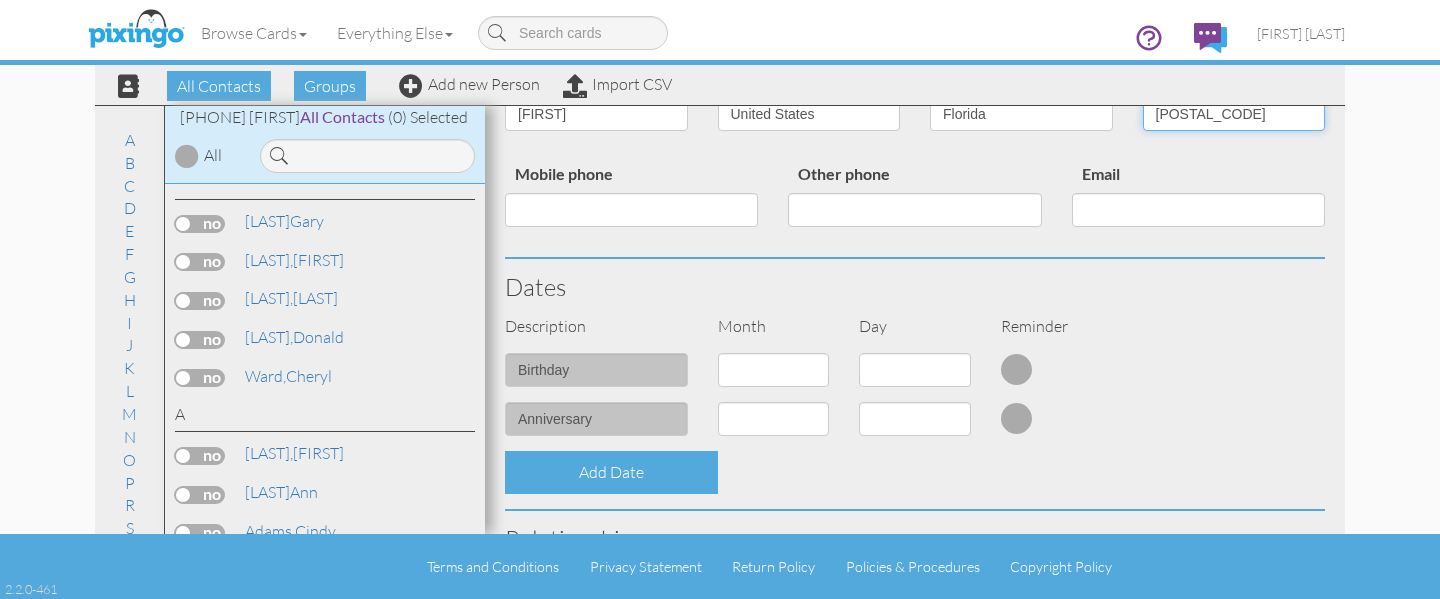 scroll, scrollTop: 302, scrollLeft: 0, axis: vertical 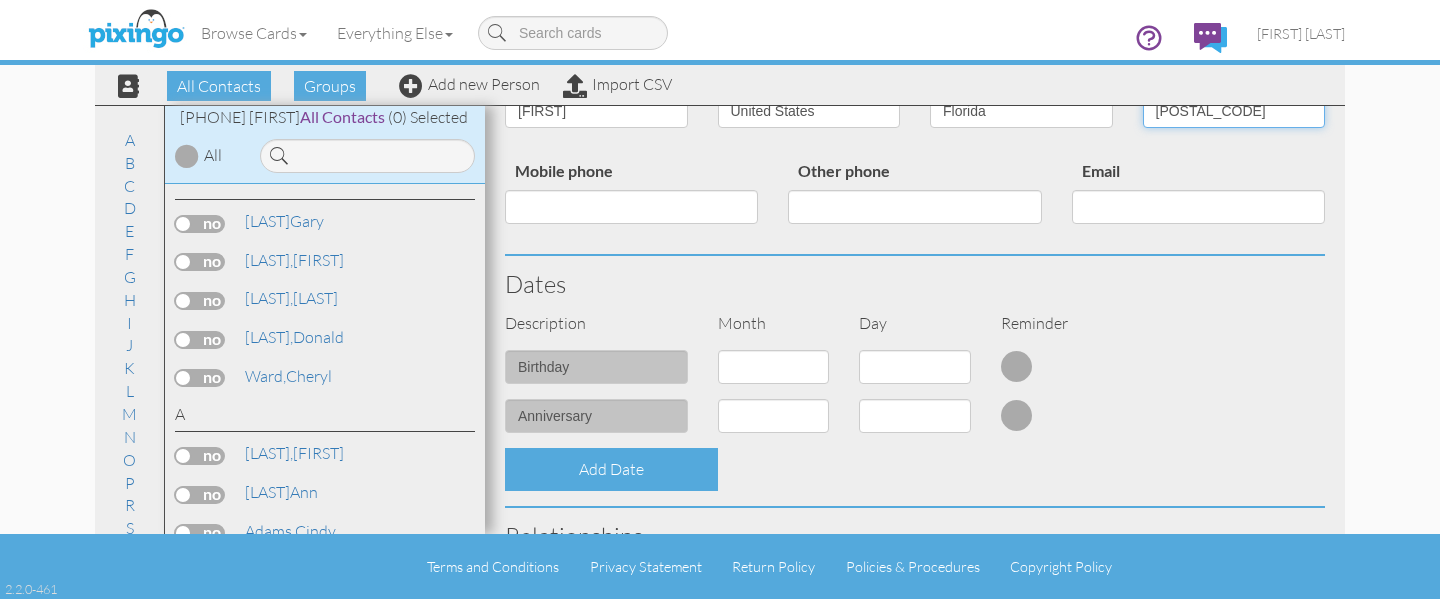 type on "32533" 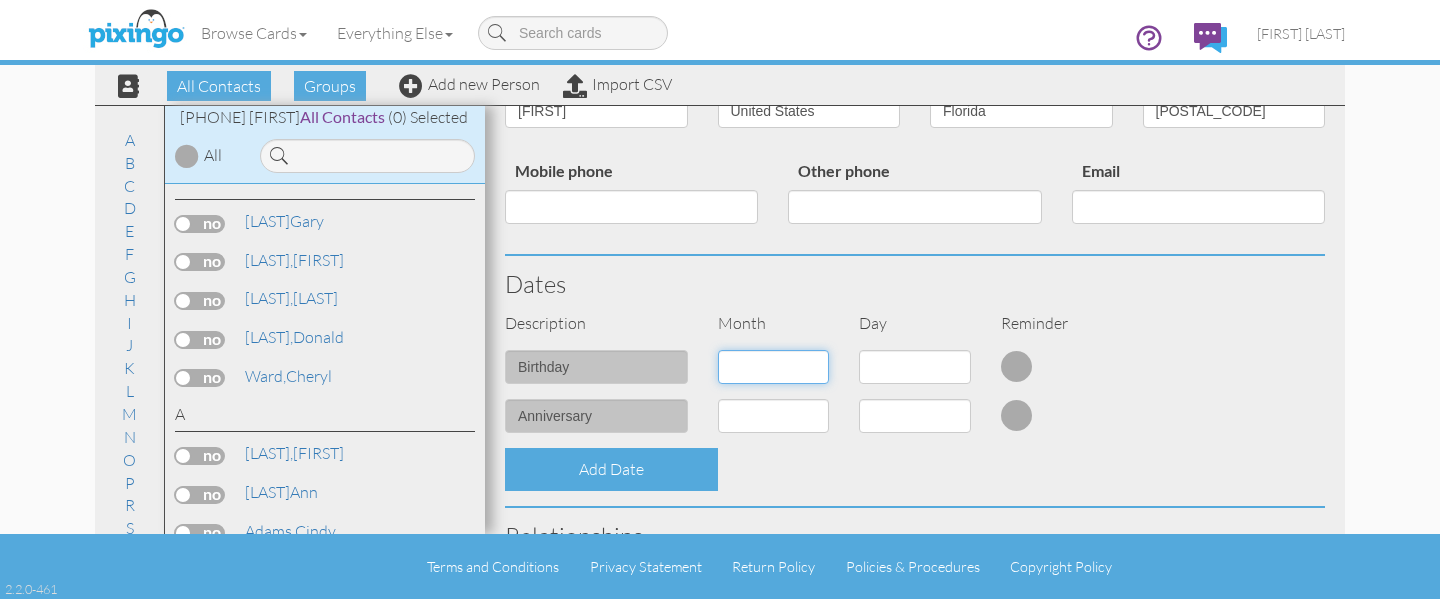 click on "1 - Jan 2 - Feb 3 - Mar 4 - Apr 5 - May 6 - Jun 7 - Jul 8 - Aug 9 - Sep 10 - Oct 11 - Nov 12 - Dec" at bounding box center (774, 367) 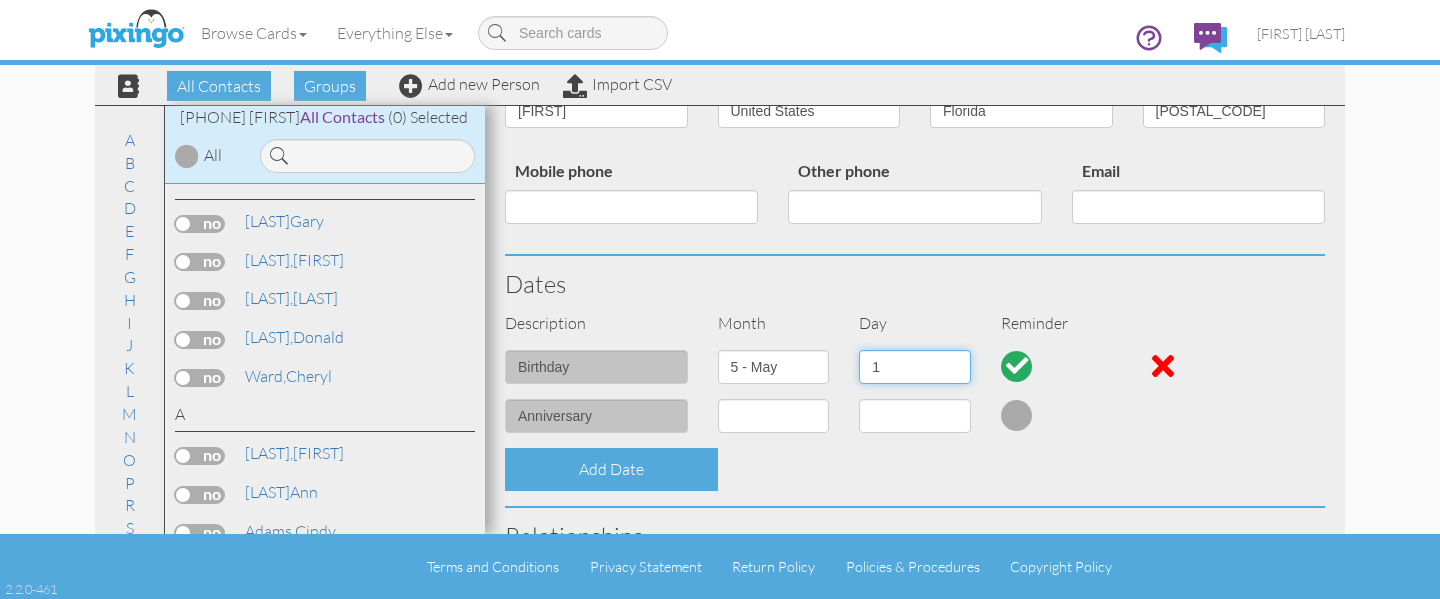 click on "1 2 3 4 5 6 7 8 9 10 11 12 13 14 15 16 17 18 19 20 21 22 23 24 25 26 27 28 29 30 31" at bounding box center [915, 367] 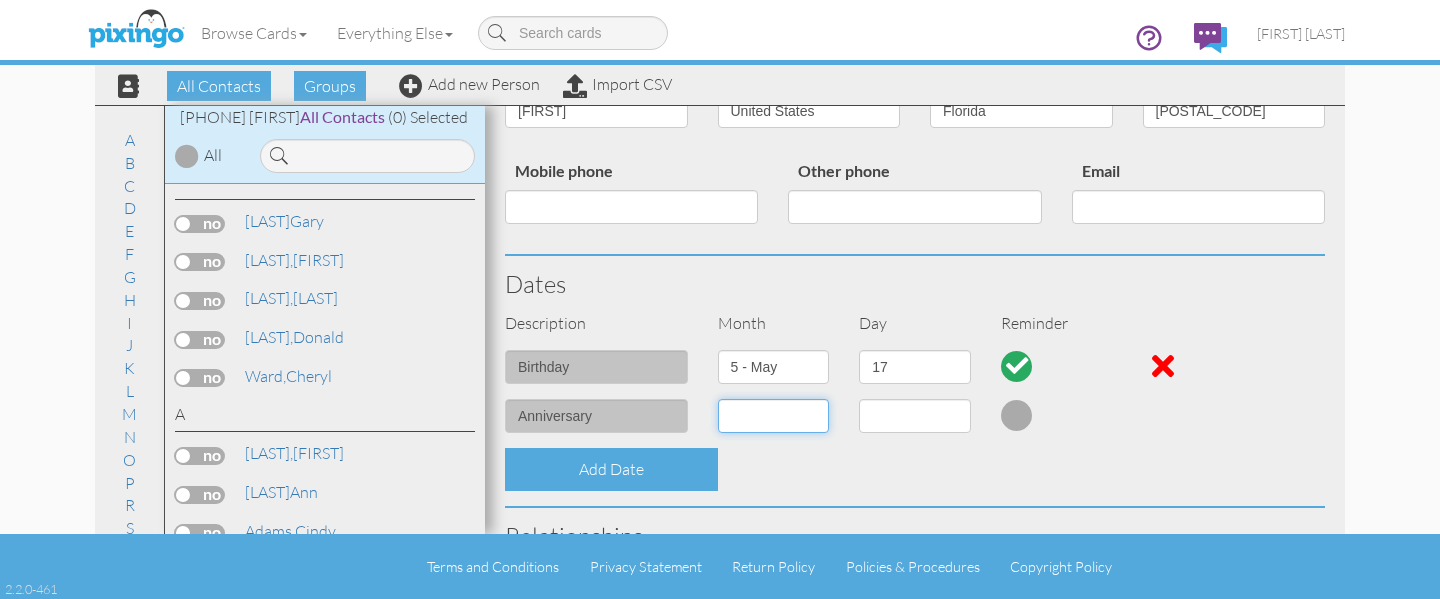 click on "1 - Jan 2 - Feb 3 - Mar 4 - Apr 5 - May 6 - Jun 7 - Jul 8 - Aug 9 - Sep 10 - Oct 11 - Nov 12 - Dec" at bounding box center [774, 416] 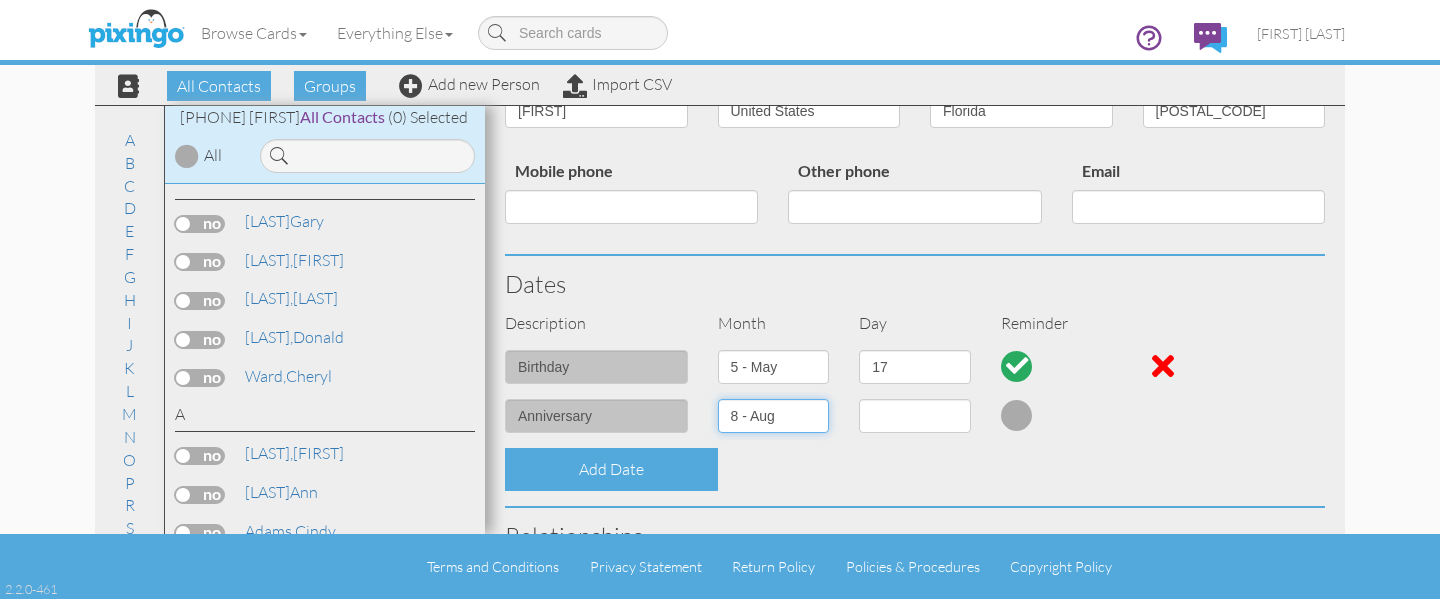select on "number:1" 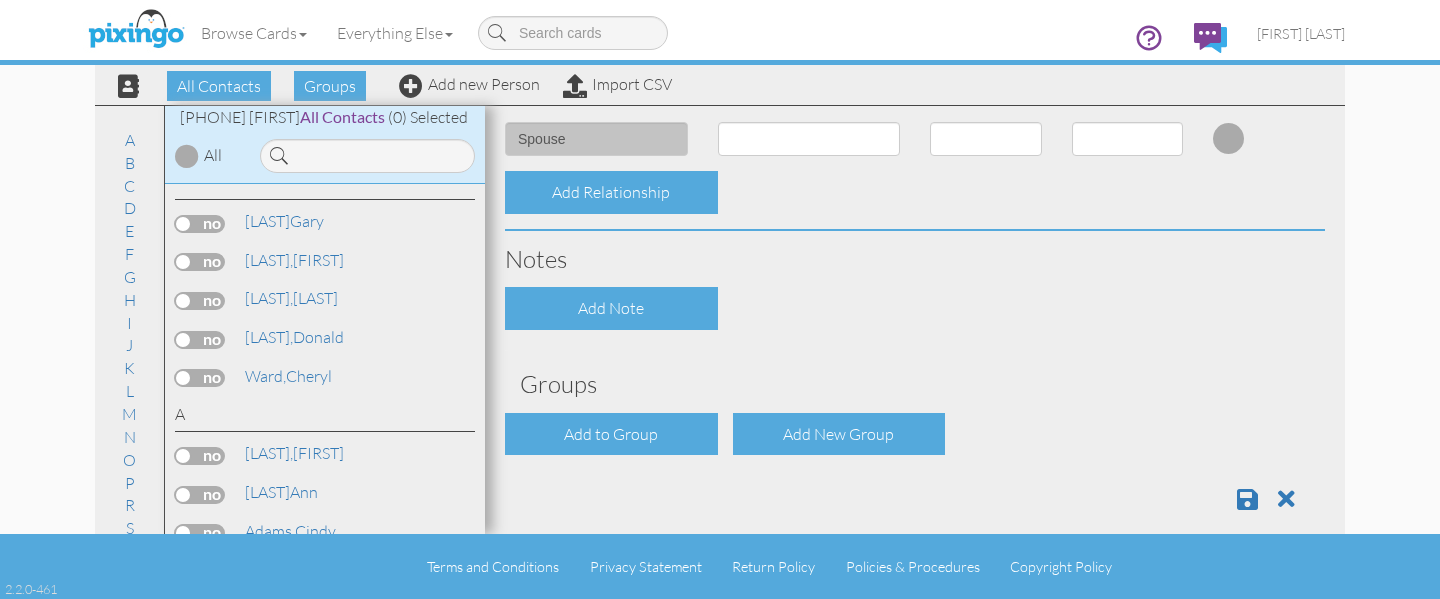 scroll, scrollTop: 806, scrollLeft: 0, axis: vertical 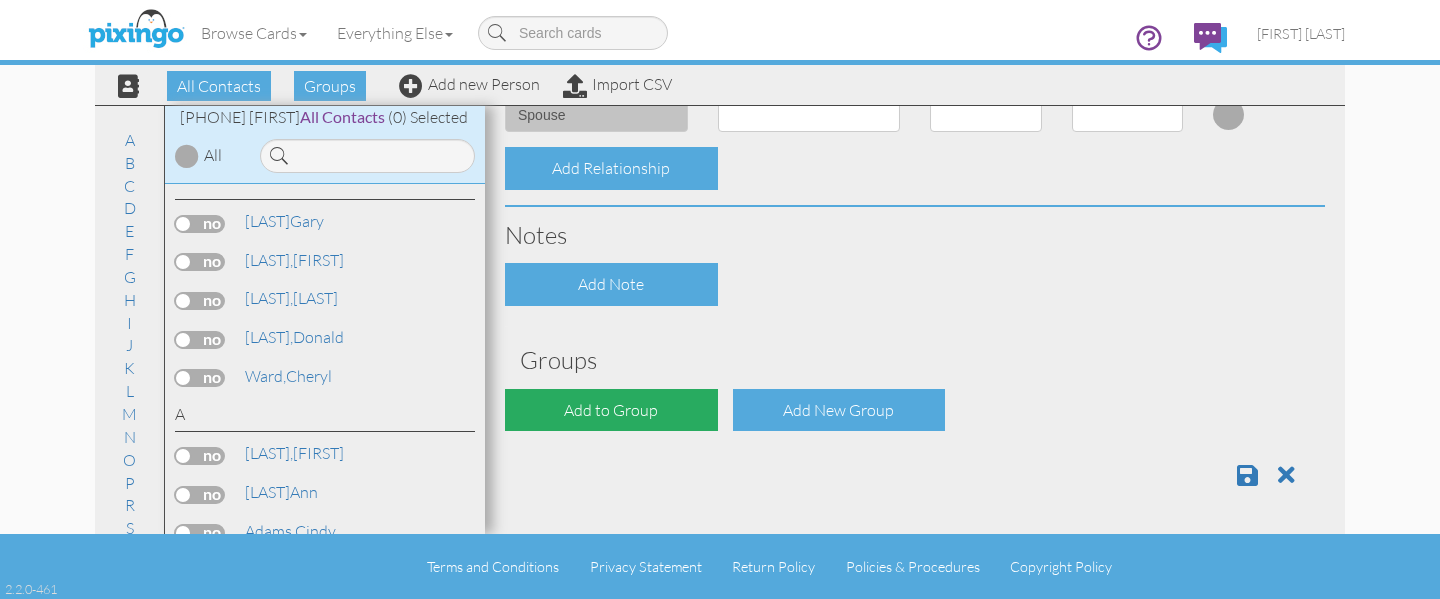 click on "Add to Group" at bounding box center (611, 410) 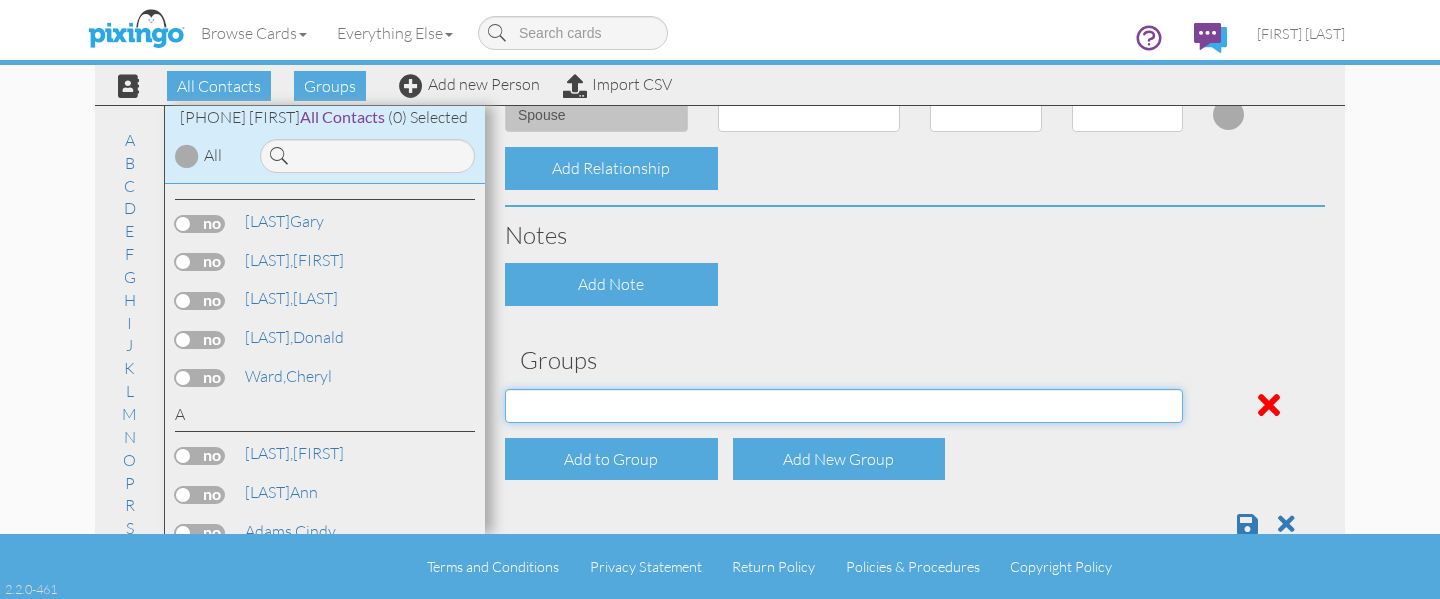 click on "Address Incorrect [FIRST] Aetna [FIRST] Cigna [FIRST] UHC [FIRST] Union [FIRST] Wellcare [FIRST] Aetna [FIRST] Cigna [FIRST] UHC" at bounding box center (844, 406) 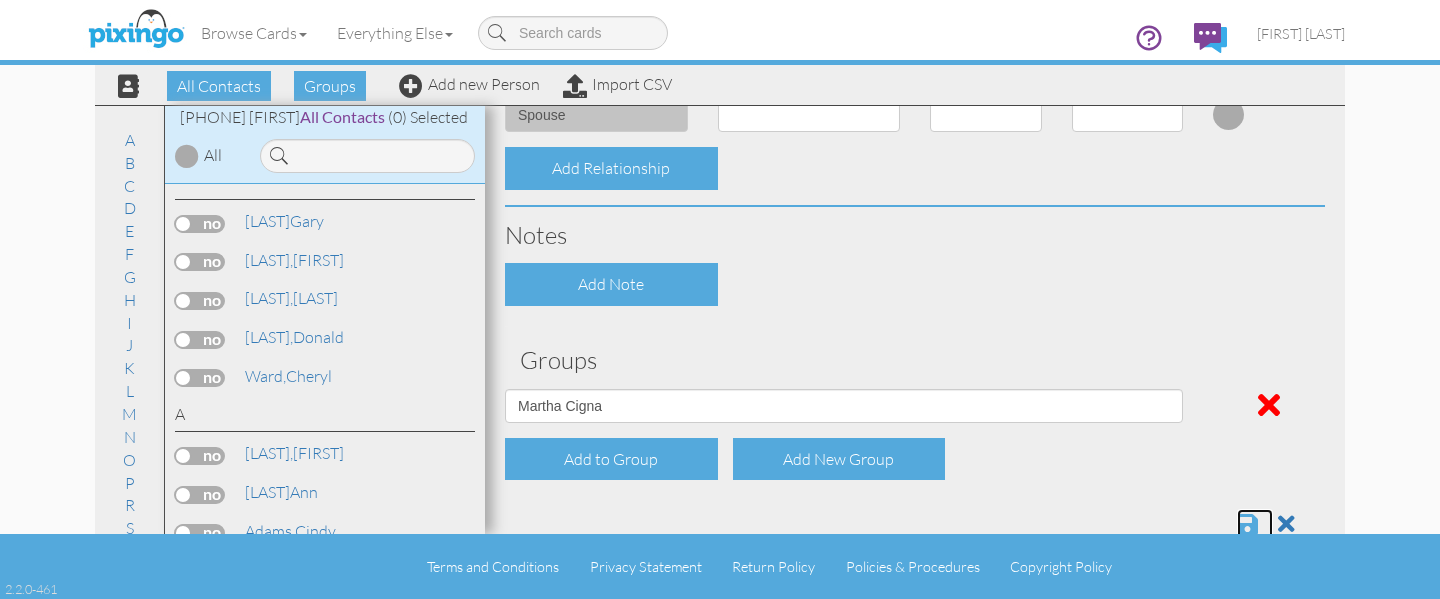 click at bounding box center (1247, 524) 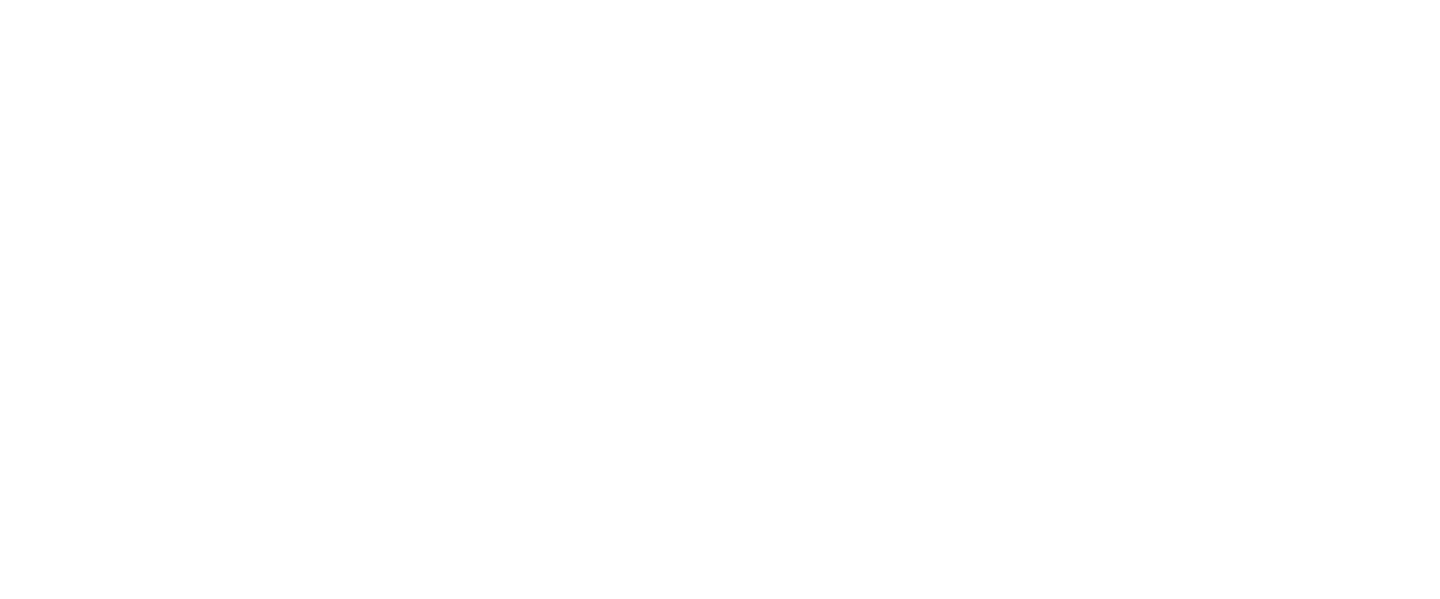 scroll, scrollTop: 0, scrollLeft: 0, axis: both 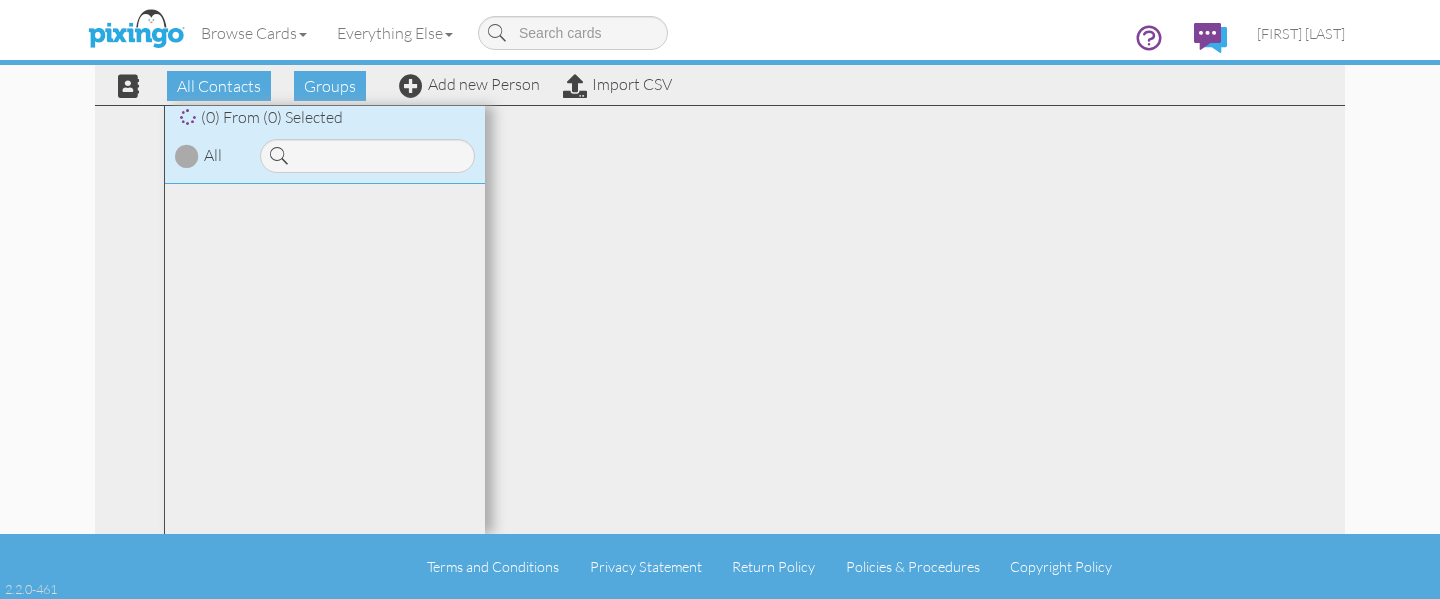 click at bounding box center [367, 156] 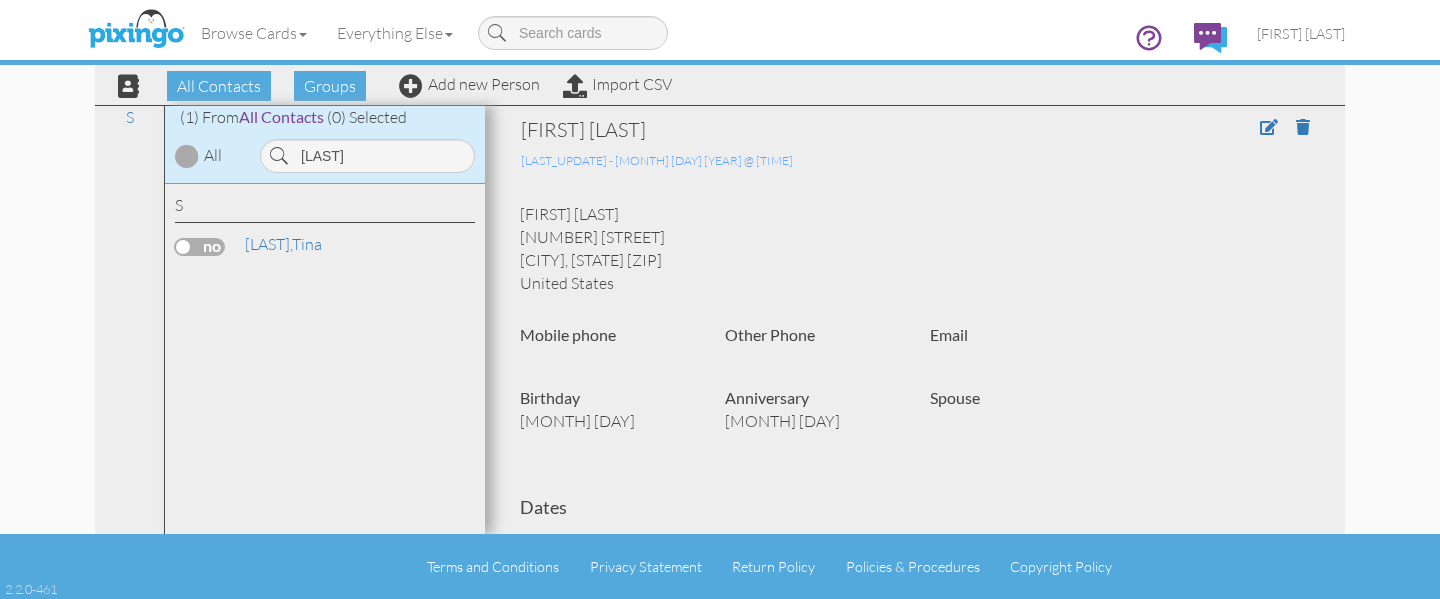 type on "[LAST]" 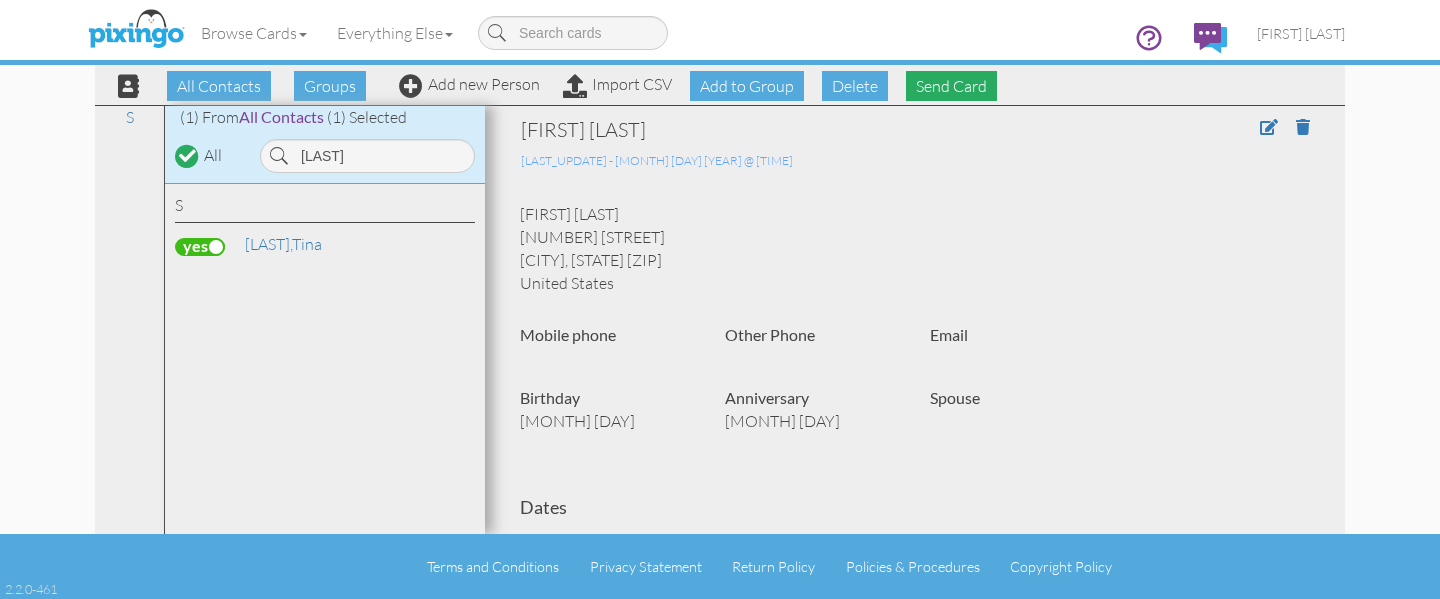 click on "Send Card" at bounding box center (951, 86) 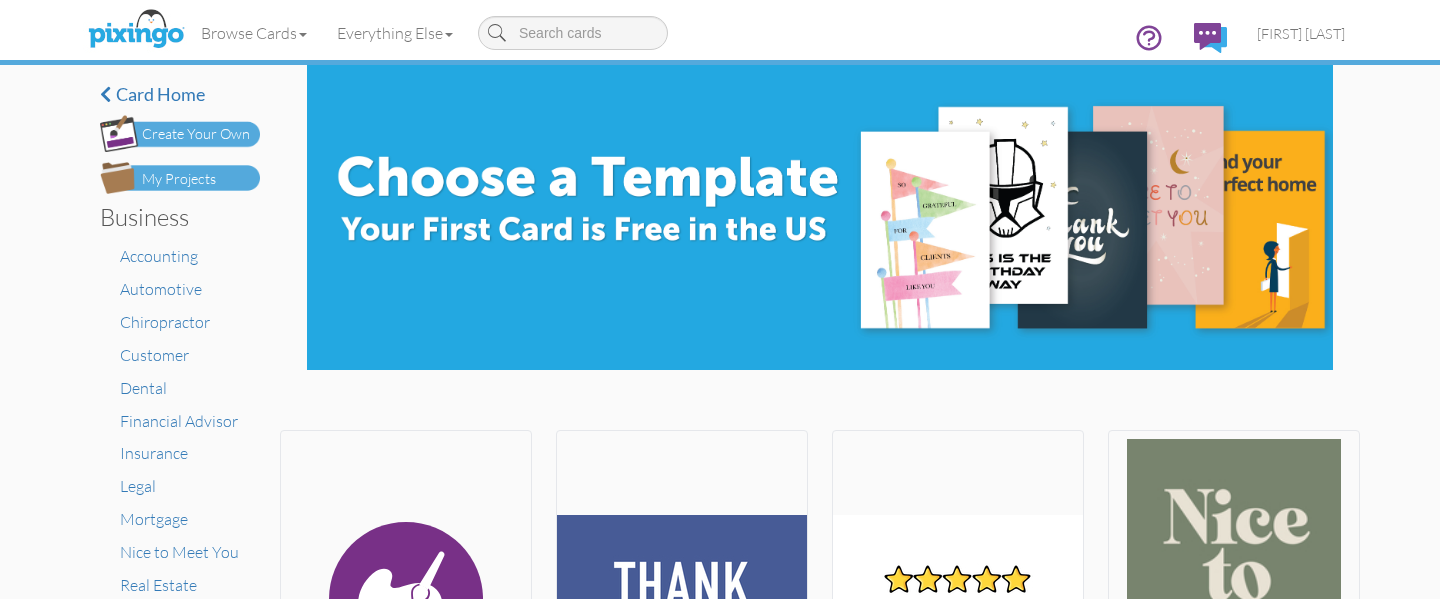 click on "My Projects" at bounding box center (179, 179) 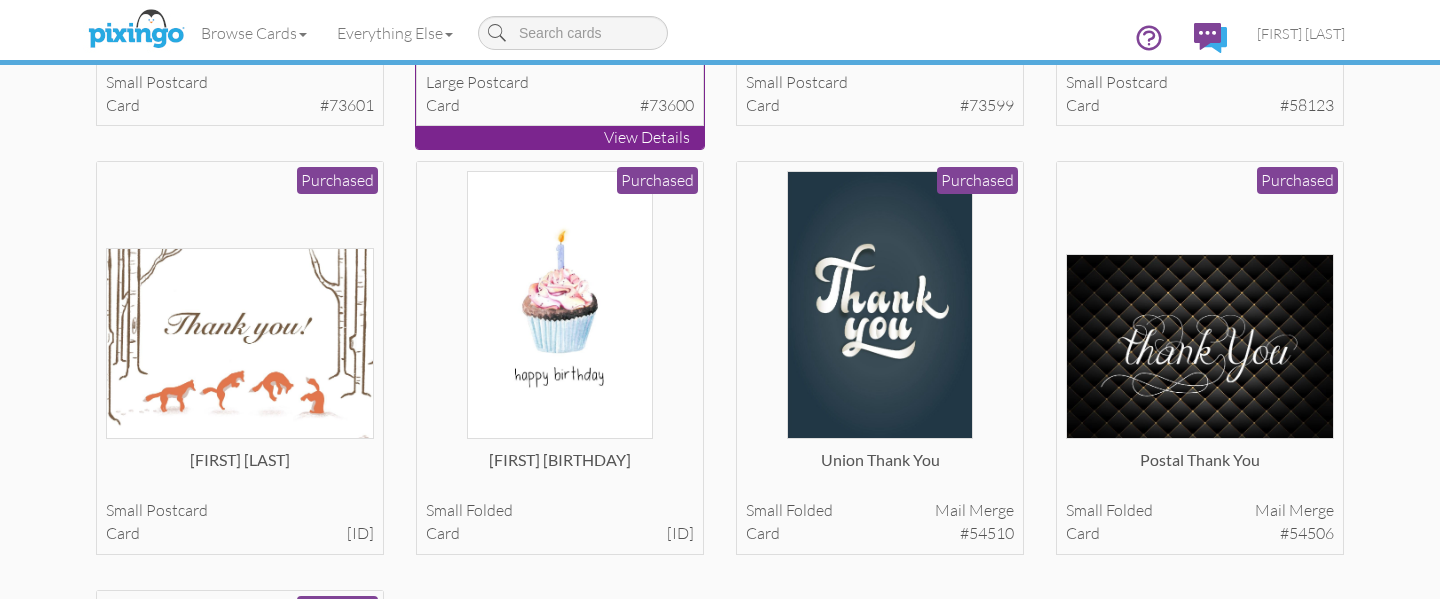scroll, scrollTop: 470, scrollLeft: 0, axis: vertical 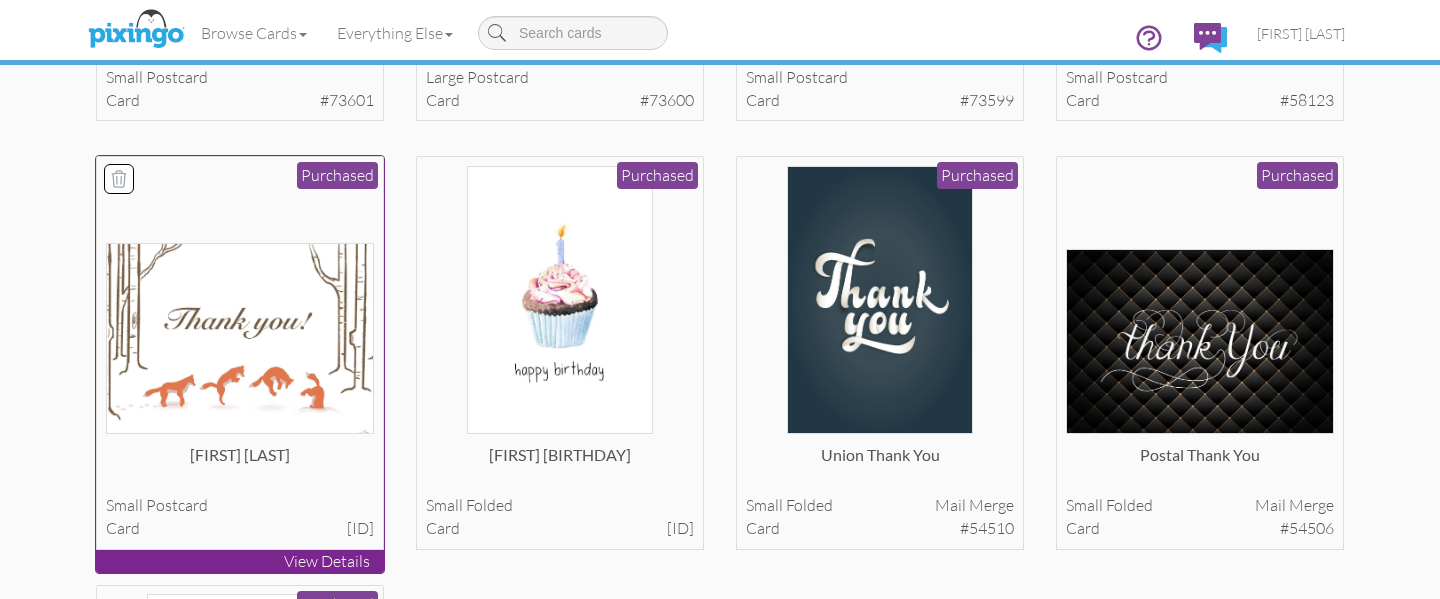 click at bounding box center [240, 338] 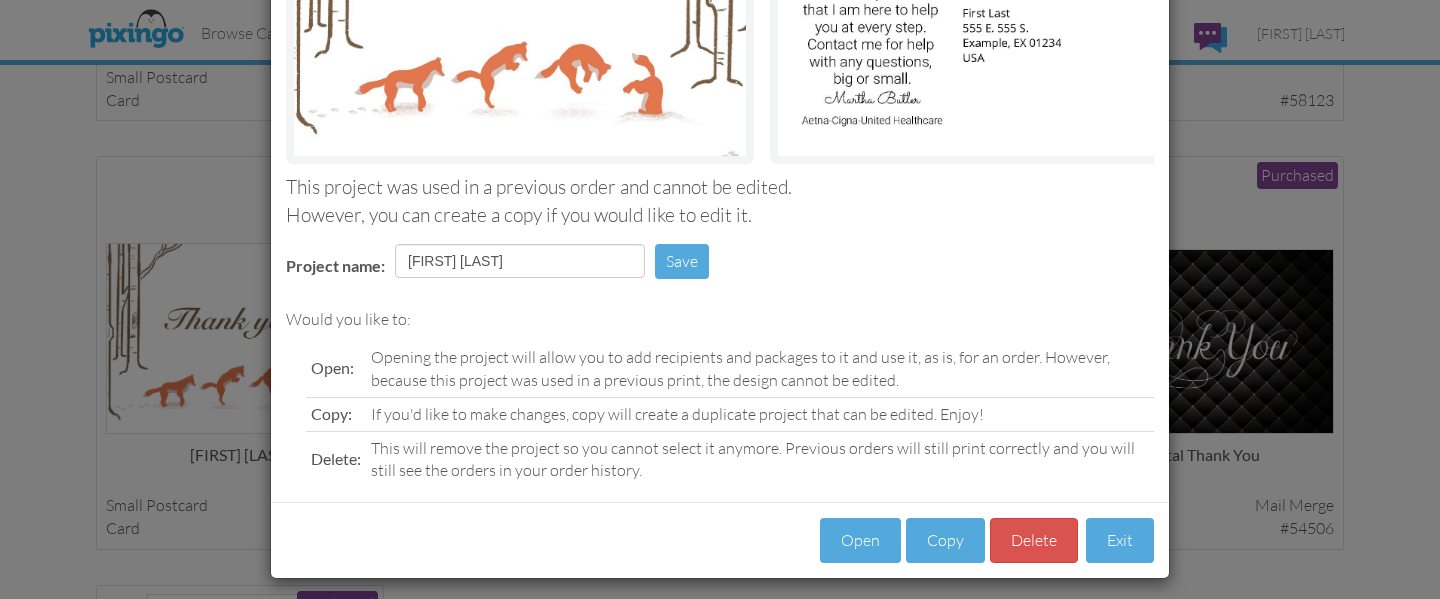 scroll, scrollTop: 337, scrollLeft: 0, axis: vertical 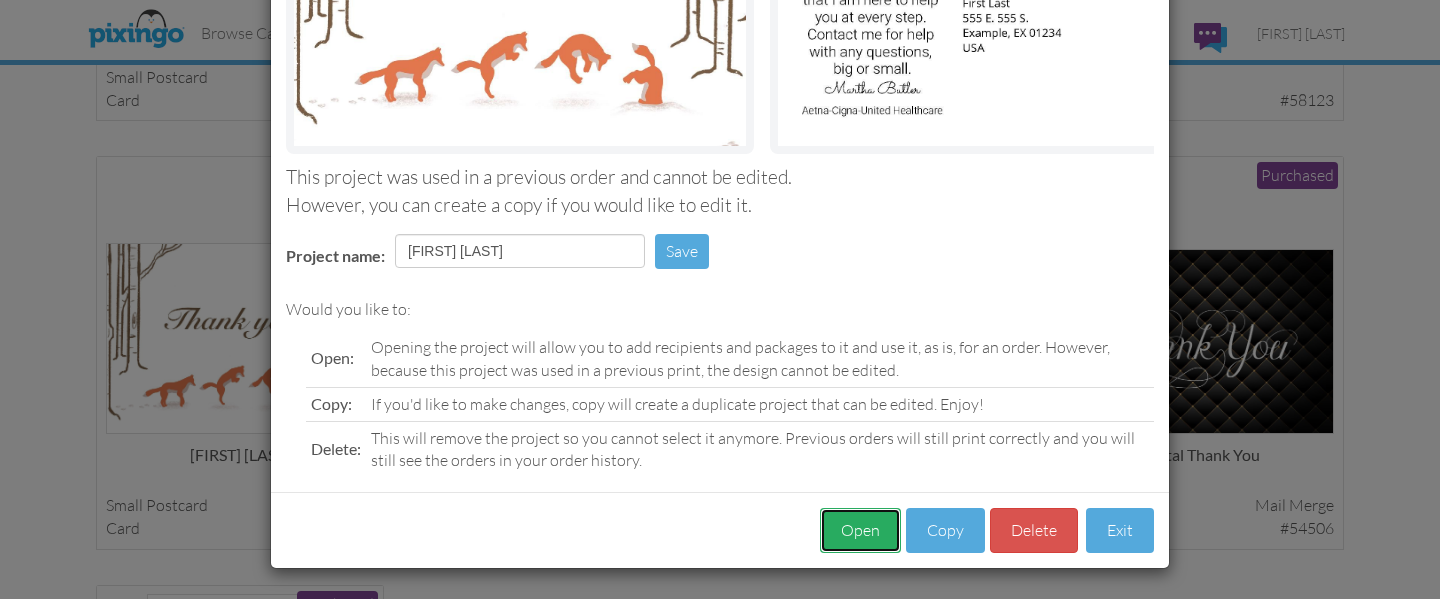 click on "Open" at bounding box center (860, 530) 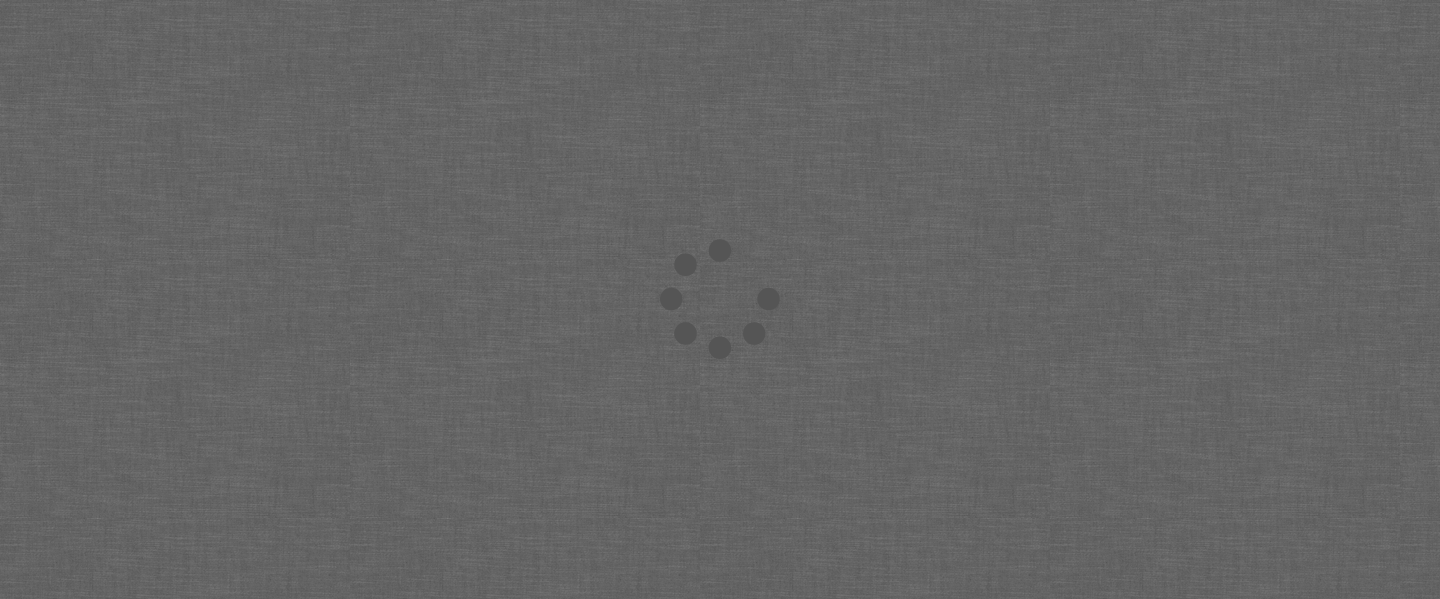 scroll, scrollTop: 0, scrollLeft: 0, axis: both 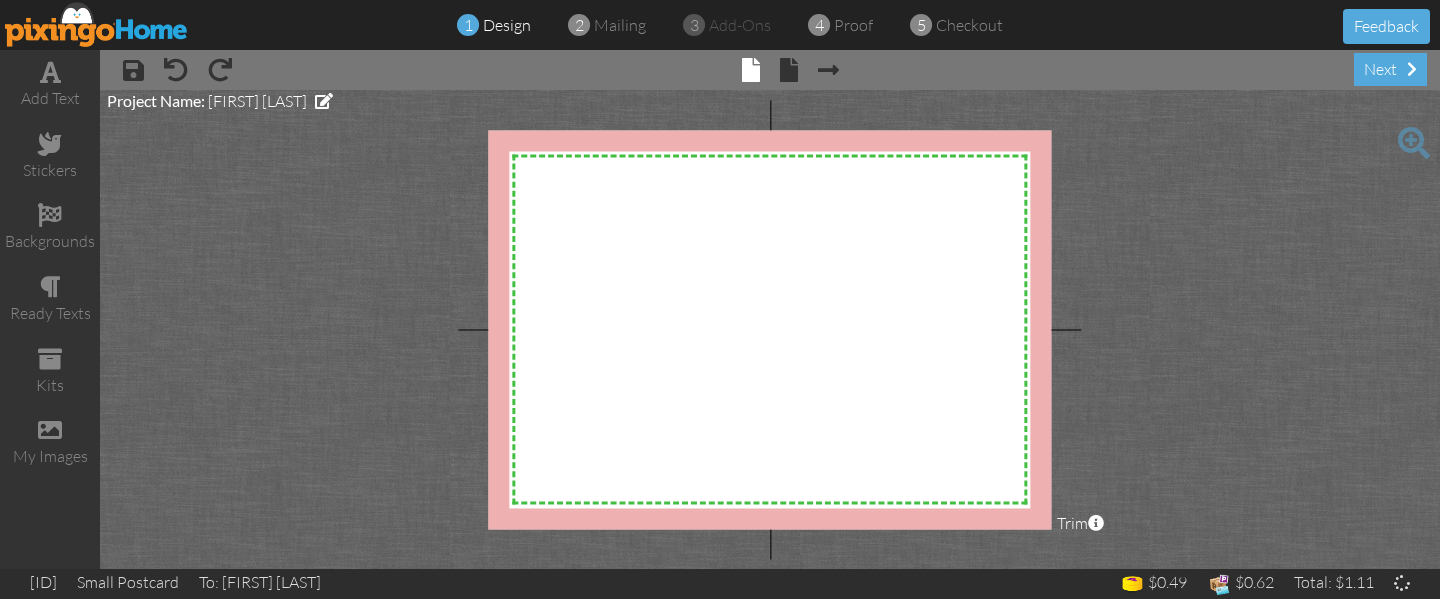 click on "× save
× undo
× redo
× front
× back
× Next page
next" at bounding box center [770, 70] 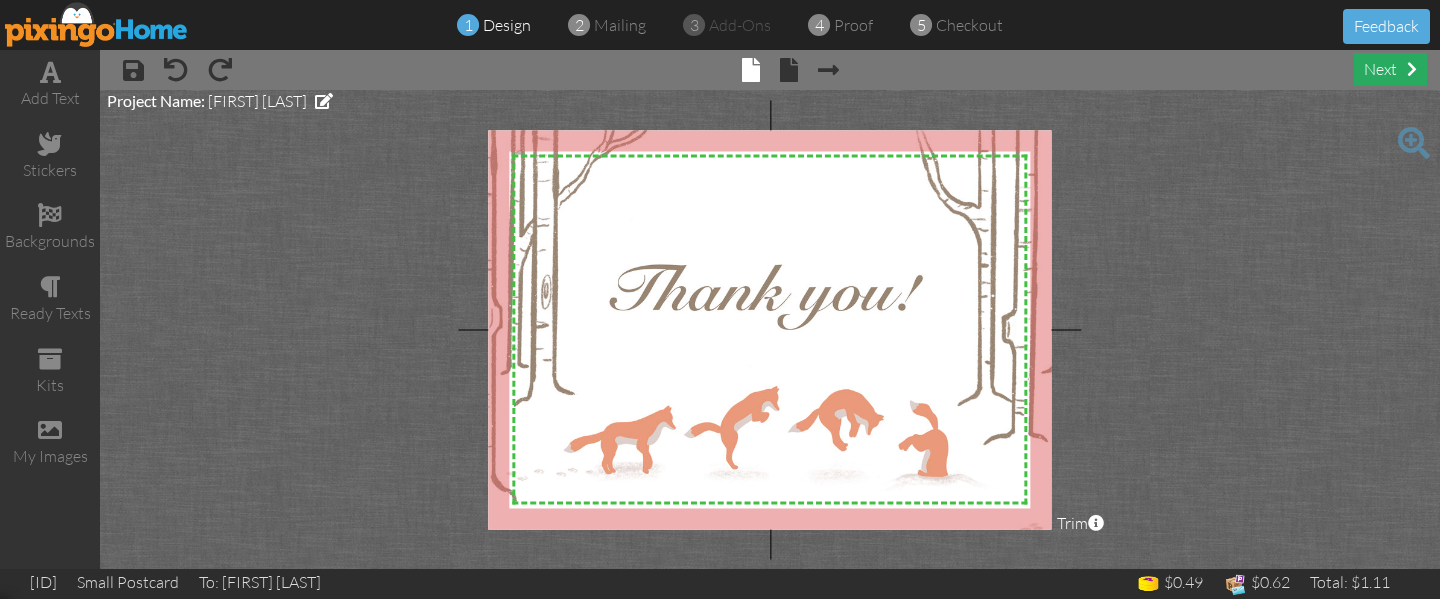 click on "next" at bounding box center [1390, 69] 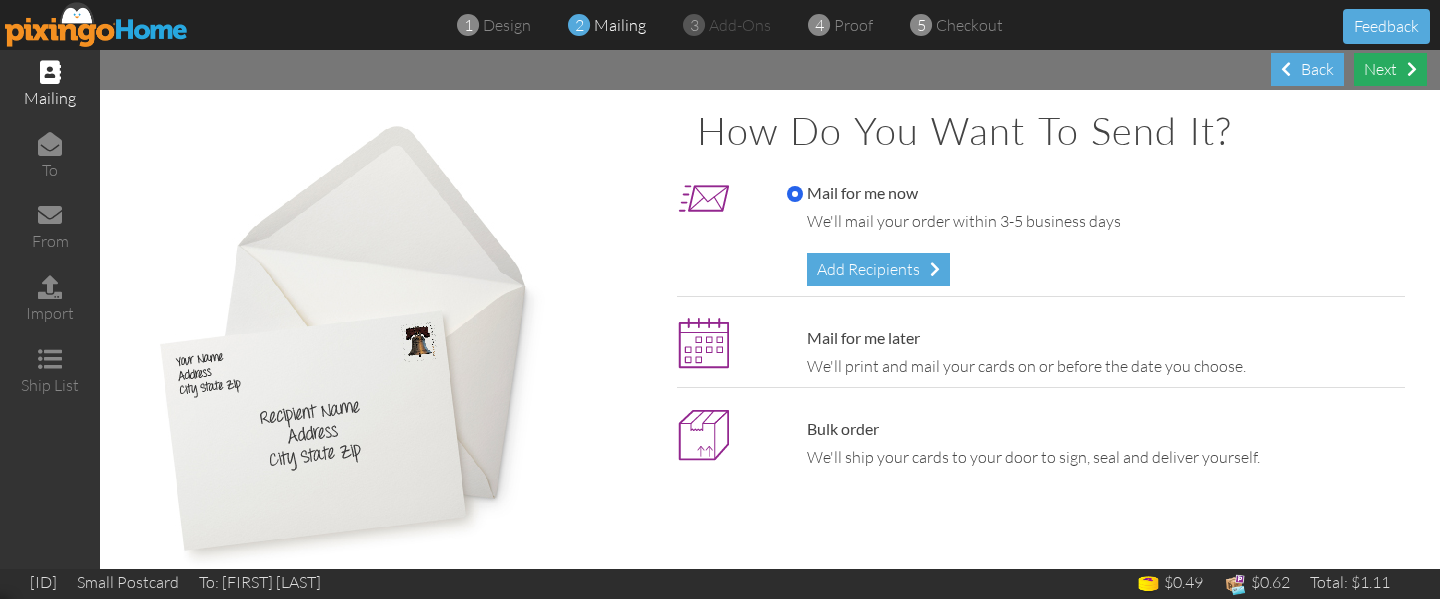 click on "Next" at bounding box center (1390, 69) 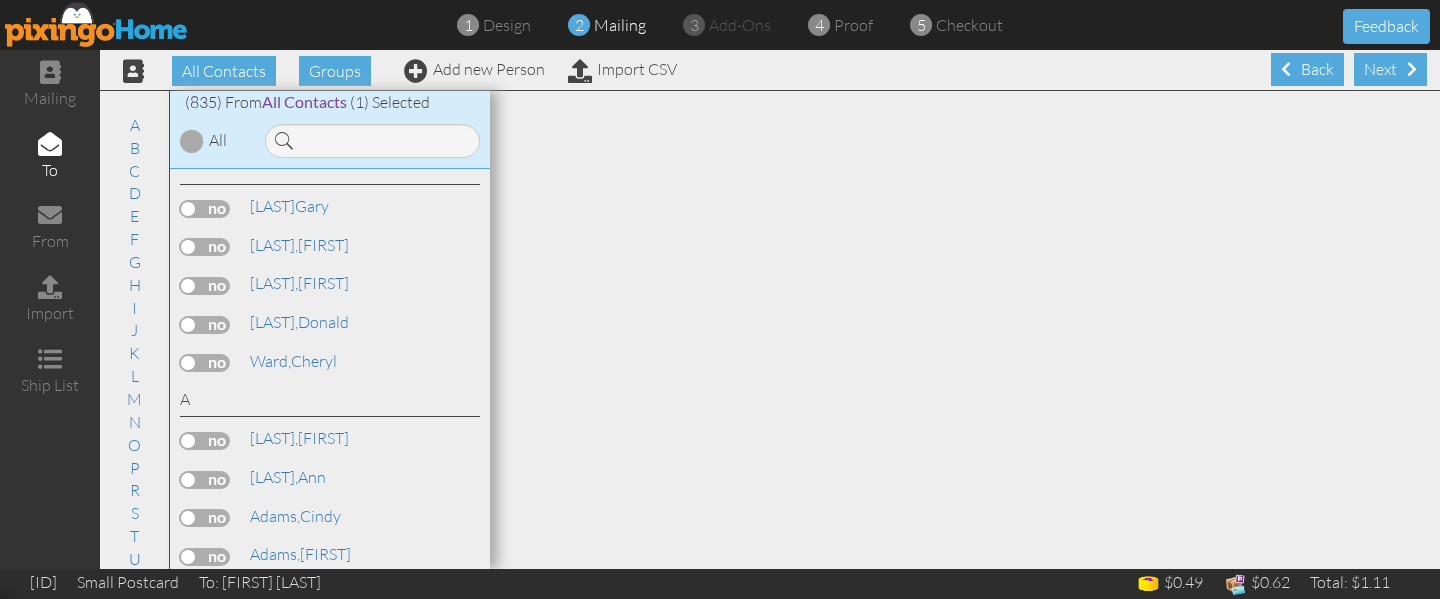 click on "Next" at bounding box center (1390, 69) 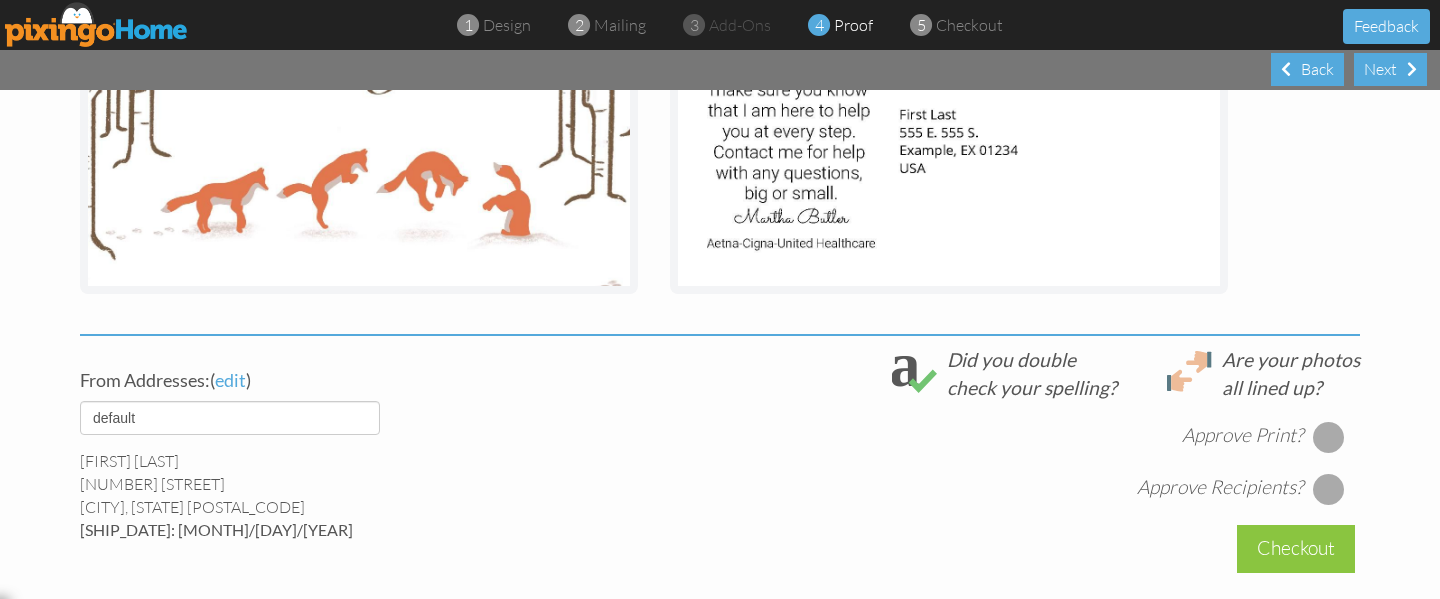 scroll, scrollTop: 502, scrollLeft: 0, axis: vertical 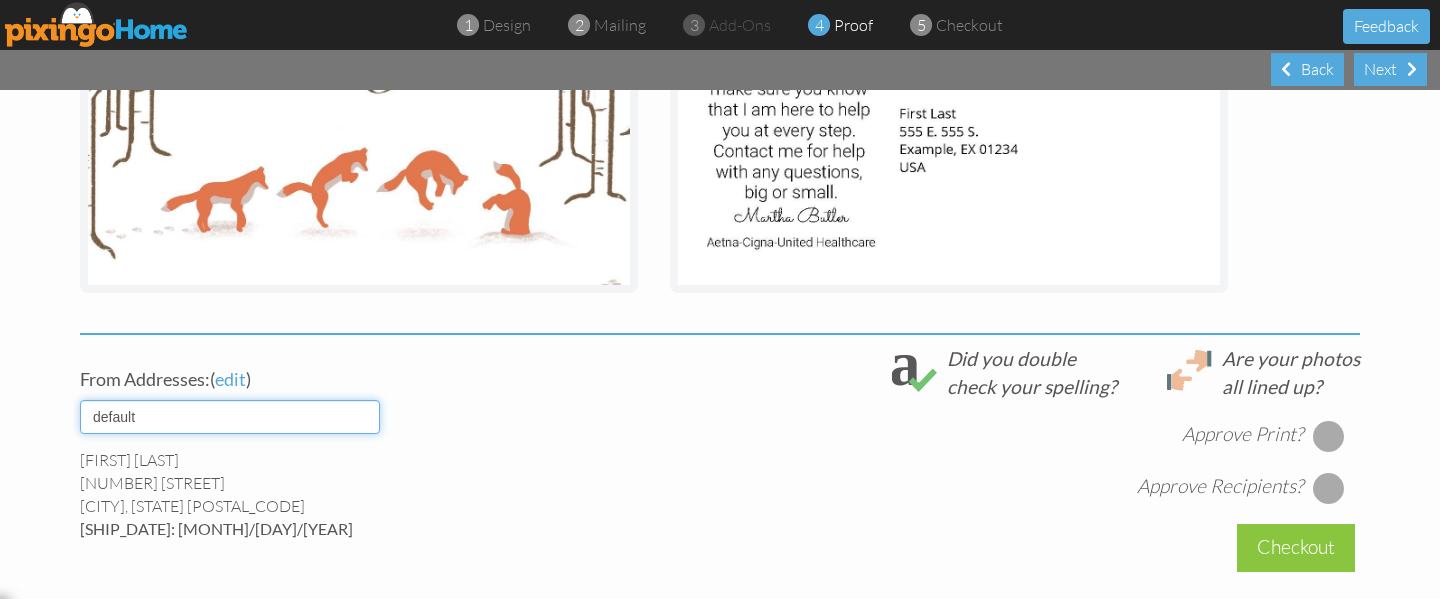 click on "default Joshua Martha" at bounding box center [230, 417] 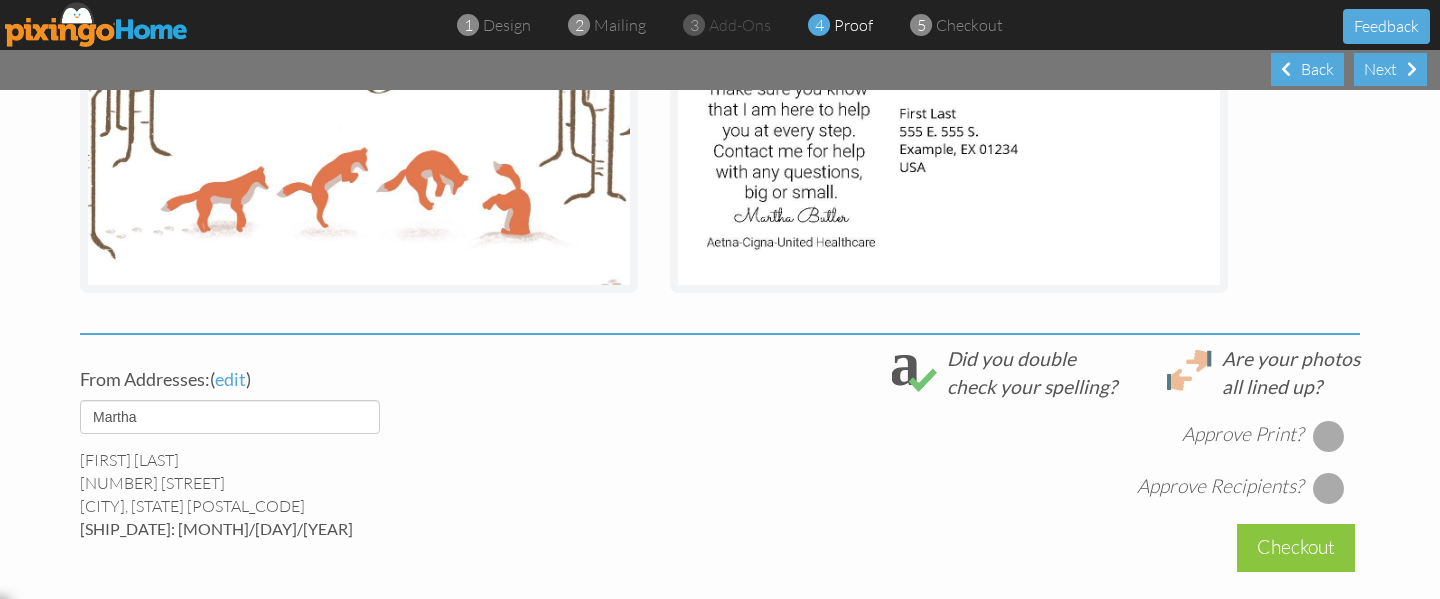 click at bounding box center (1329, 436) 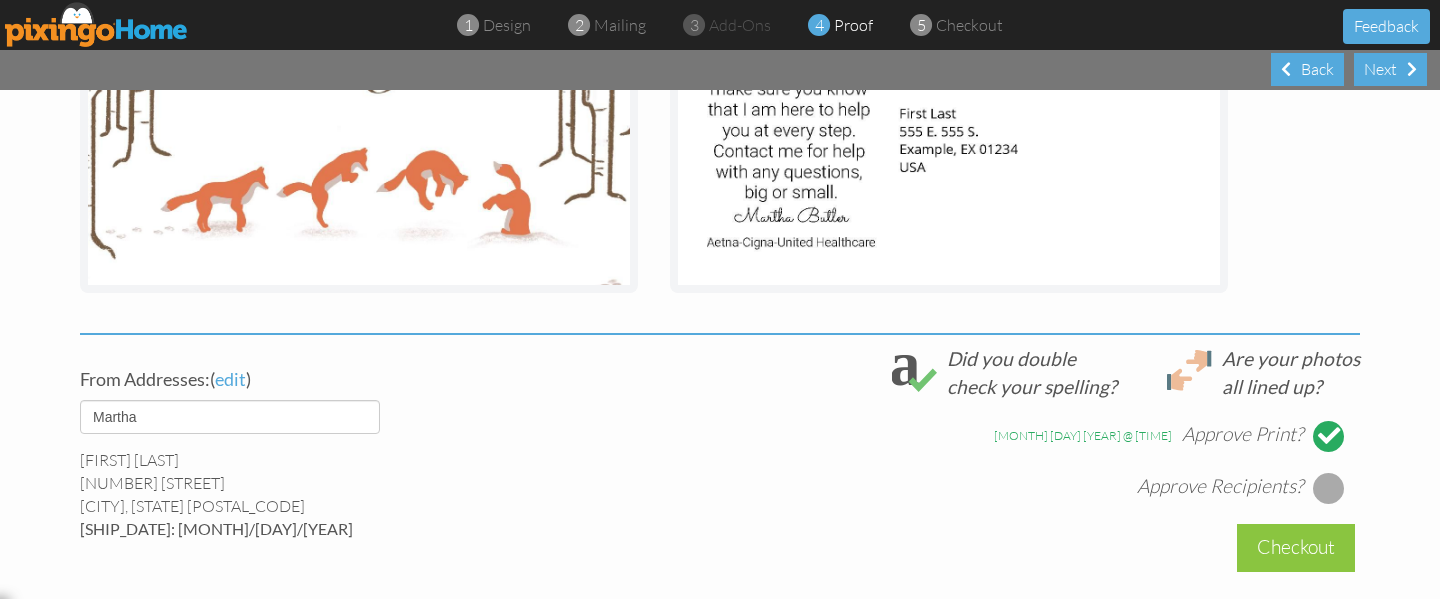 click at bounding box center (1329, 488) 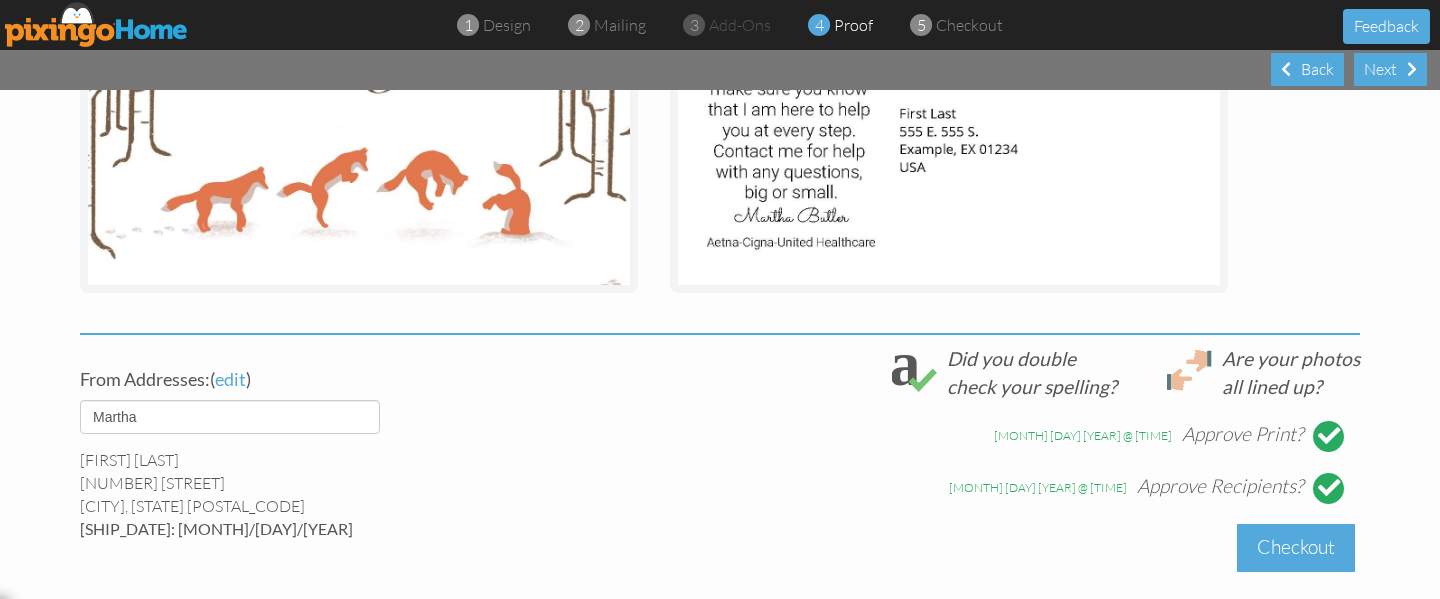 click on "Checkout" at bounding box center [1296, 547] 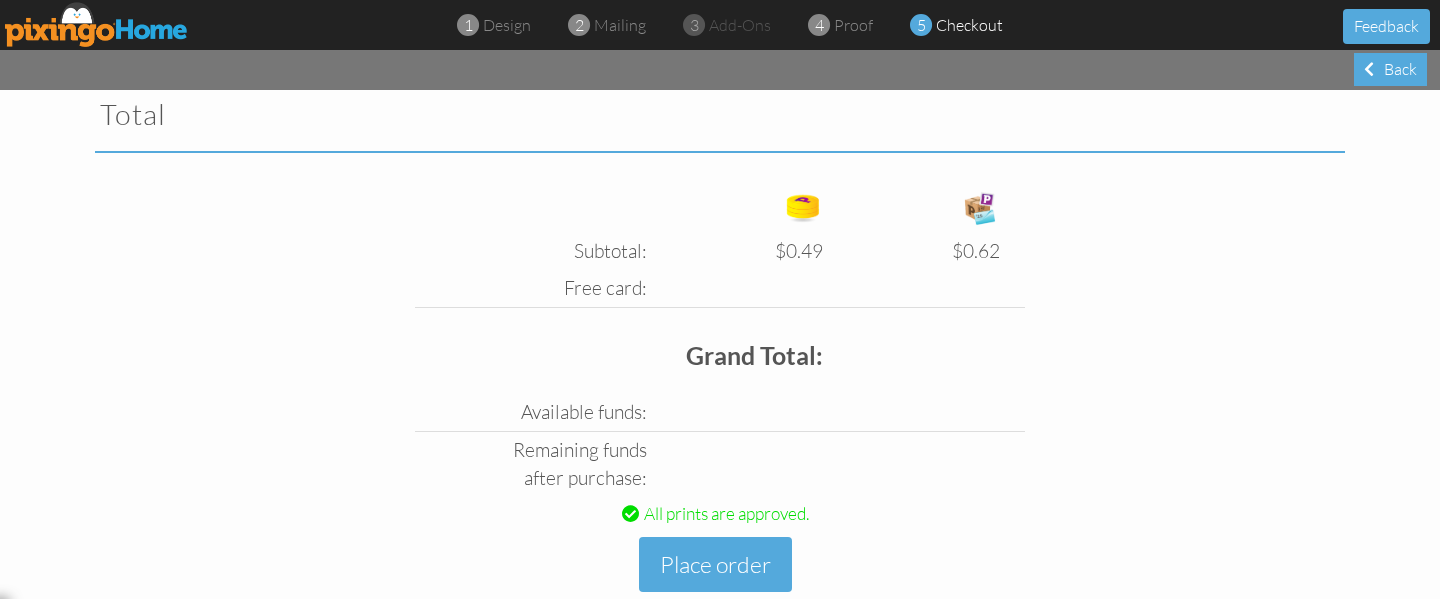 scroll, scrollTop: 670, scrollLeft: 0, axis: vertical 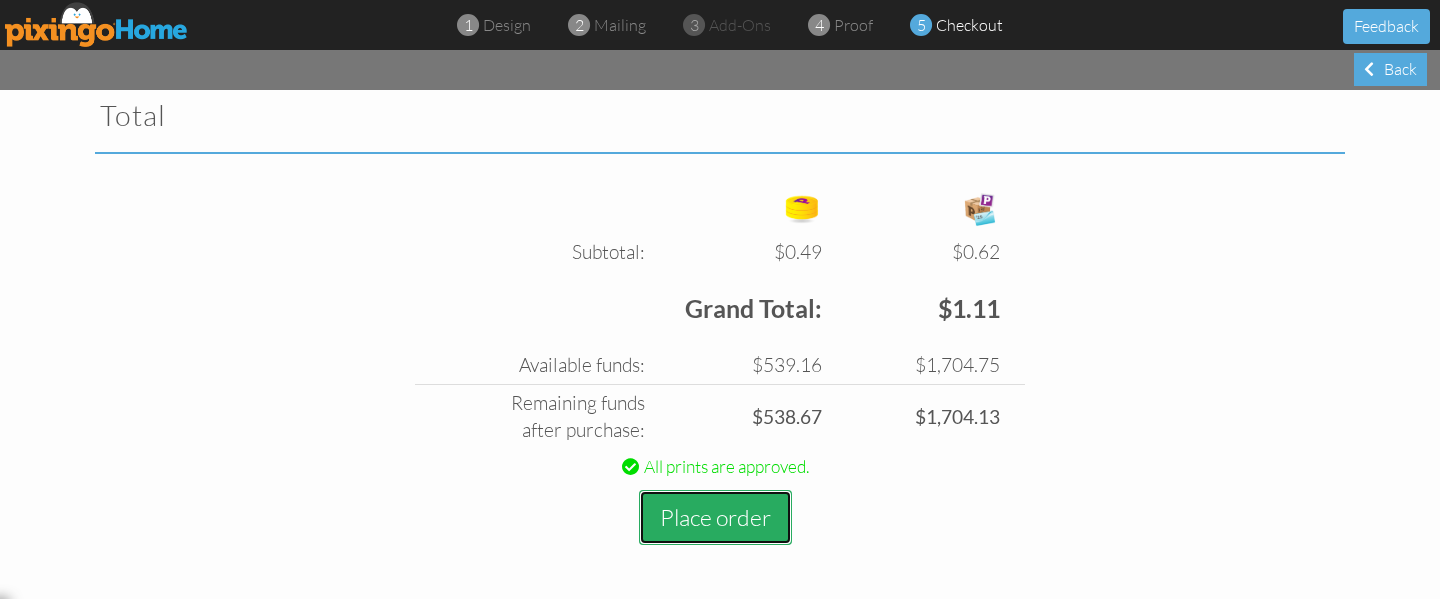 click on "Place order" at bounding box center [715, 517] 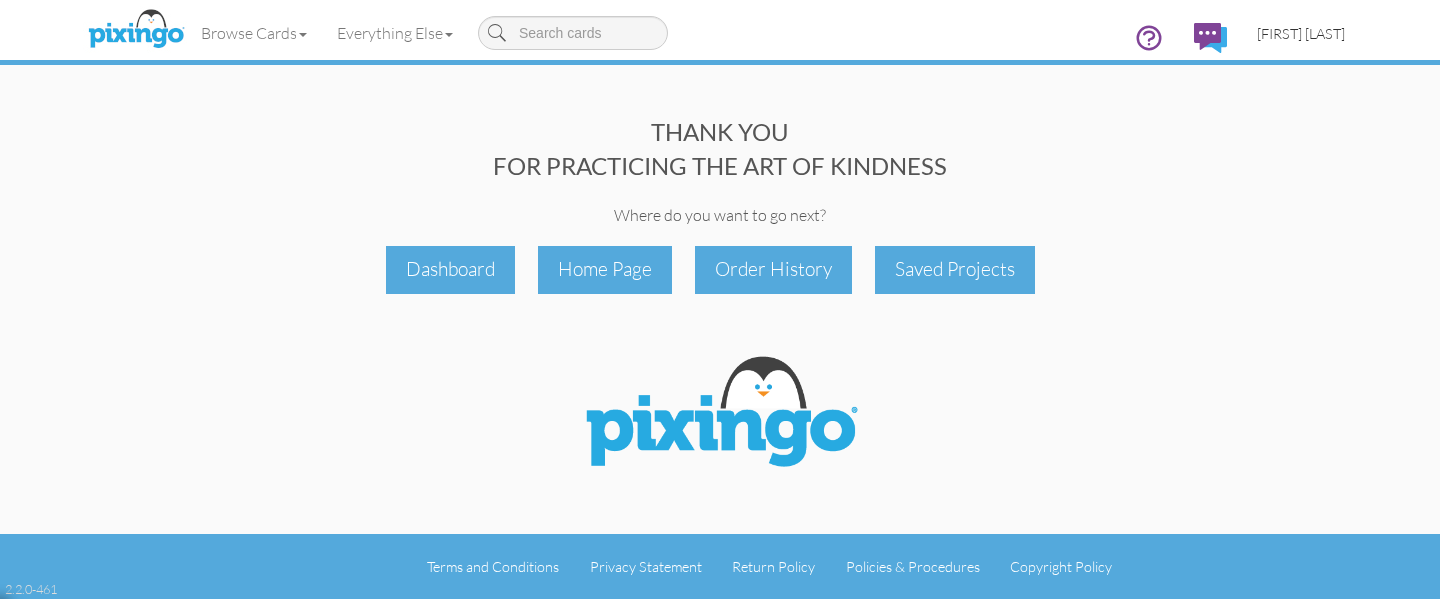 click on "[FIRST] [LAST]" at bounding box center (1301, 33) 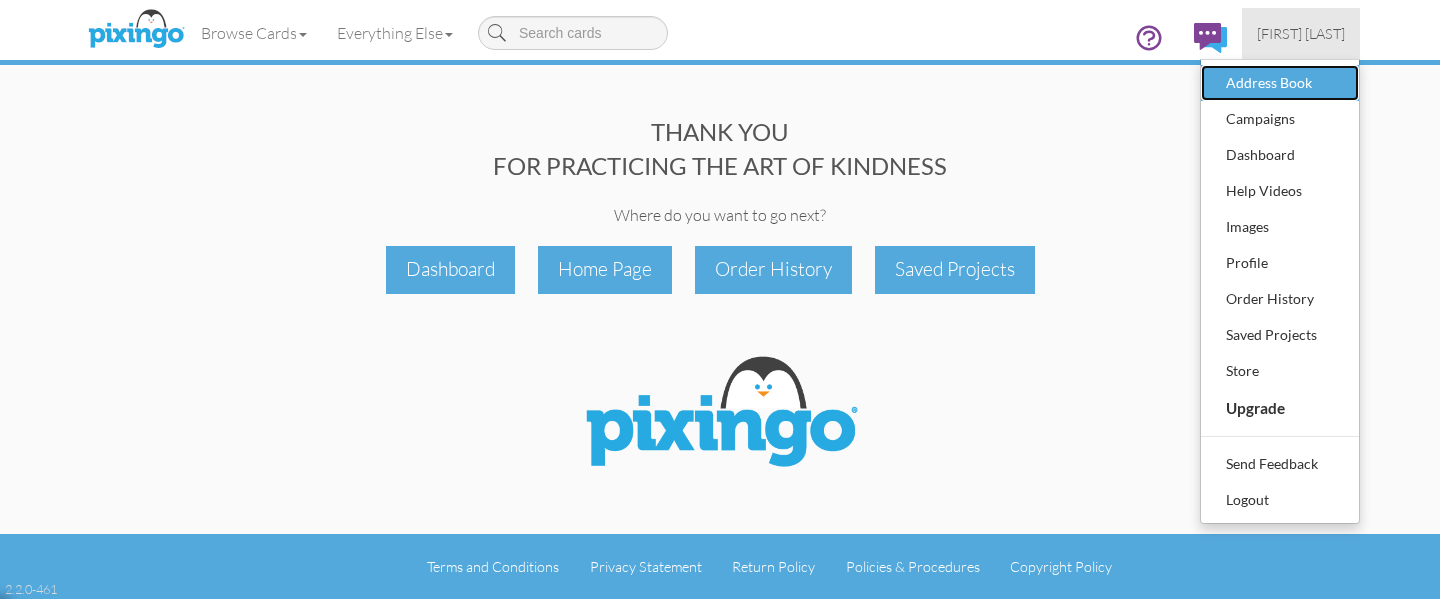 click on "Address Book" at bounding box center [1280, 83] 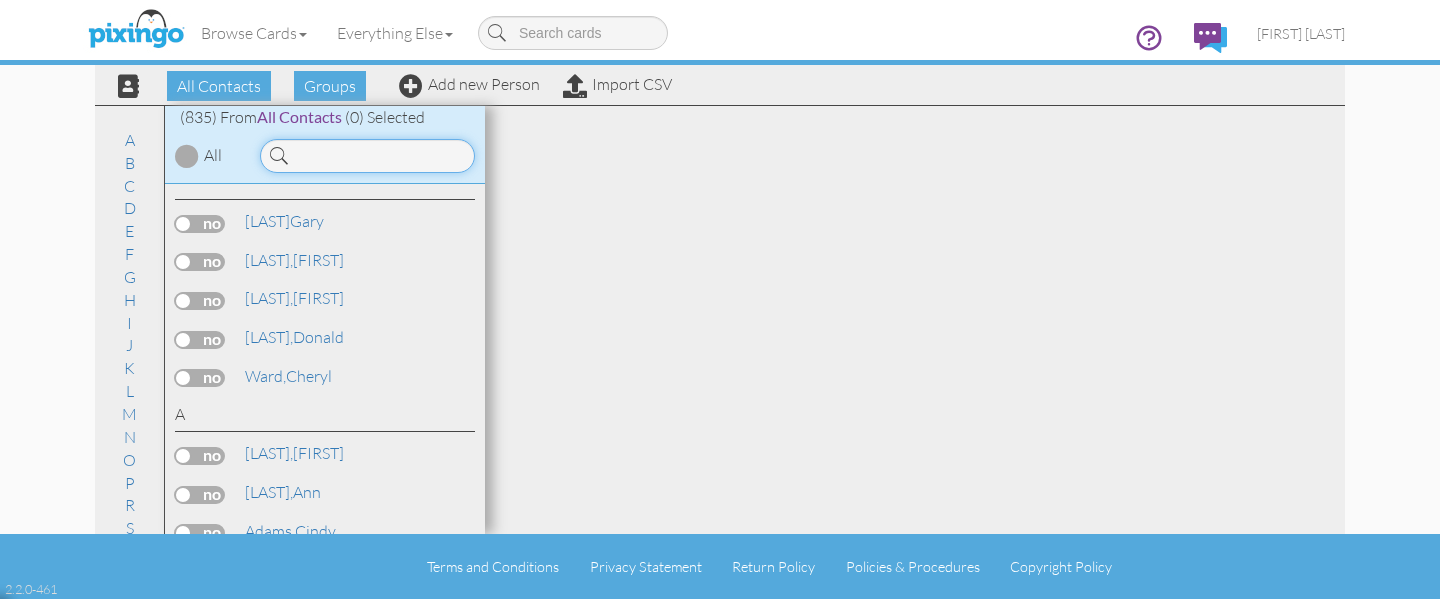 click at bounding box center (367, 156) 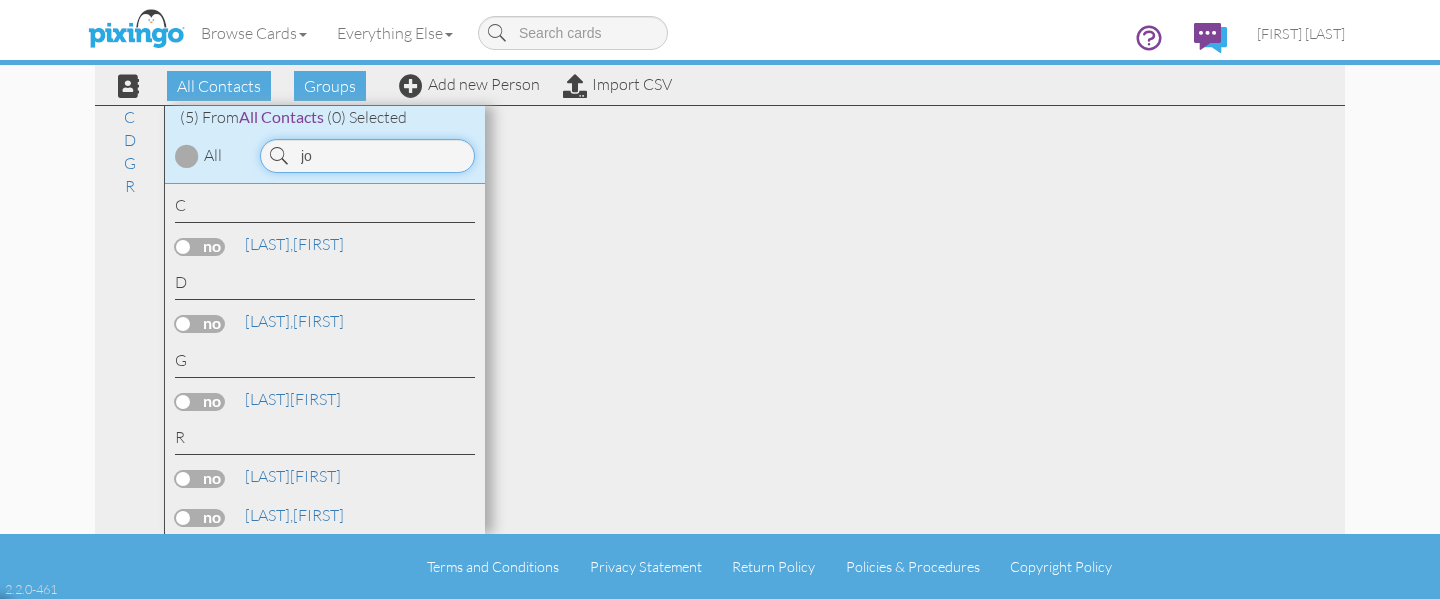 type on "j" 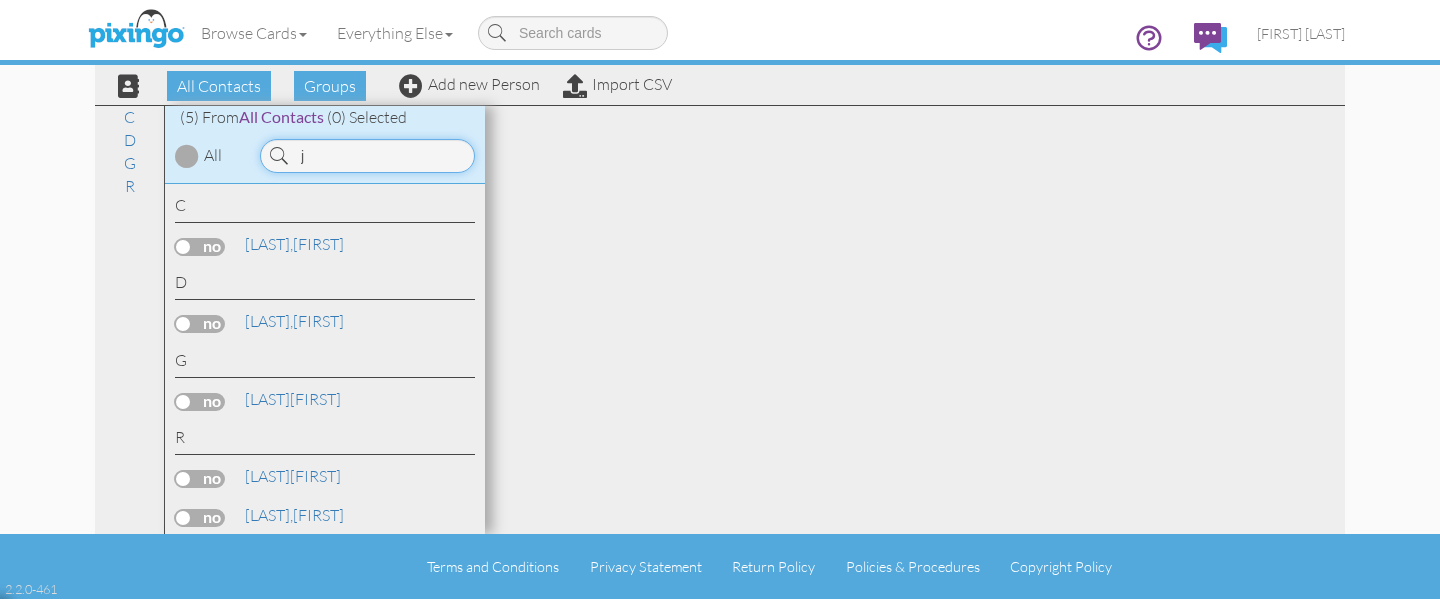 type 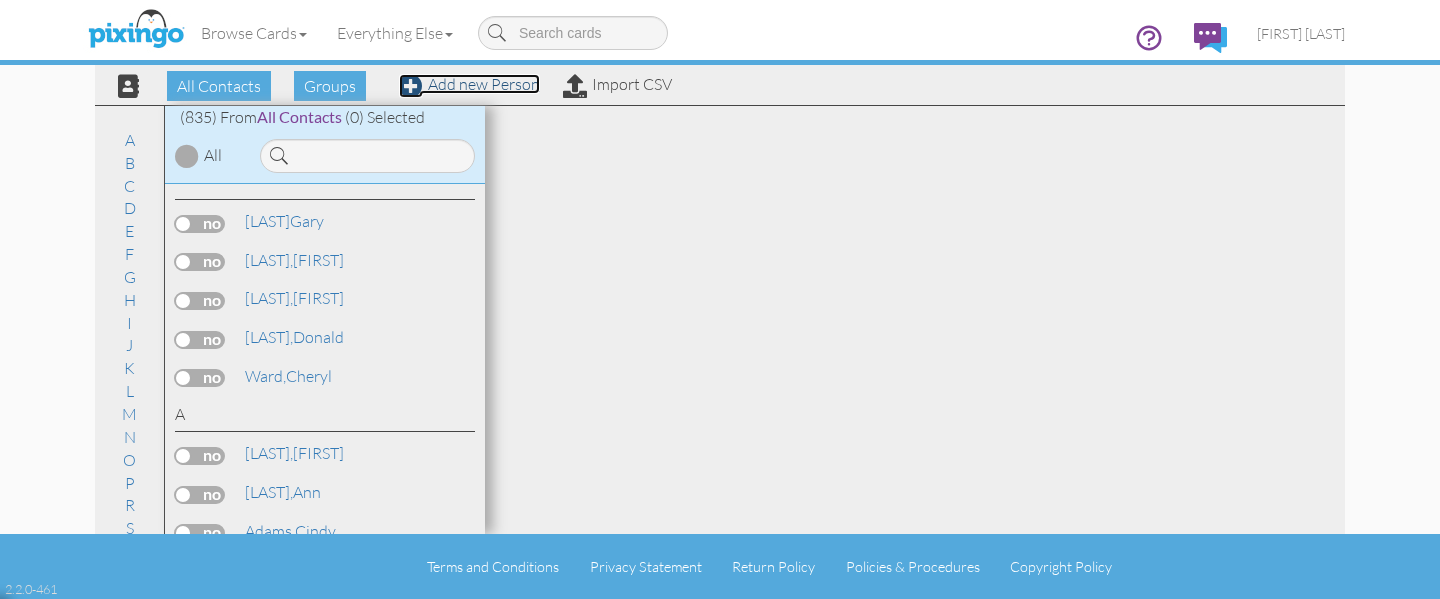 click on "Add new Person" at bounding box center [469, 84] 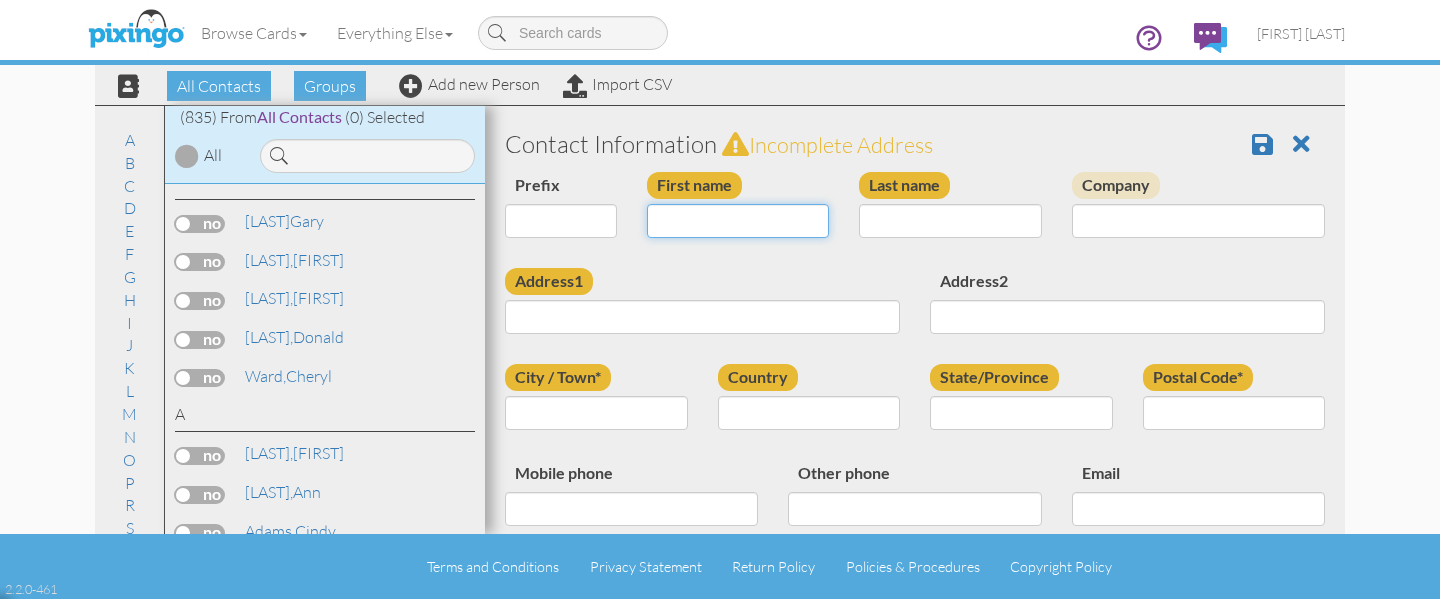 click on "First name" at bounding box center [738, 221] 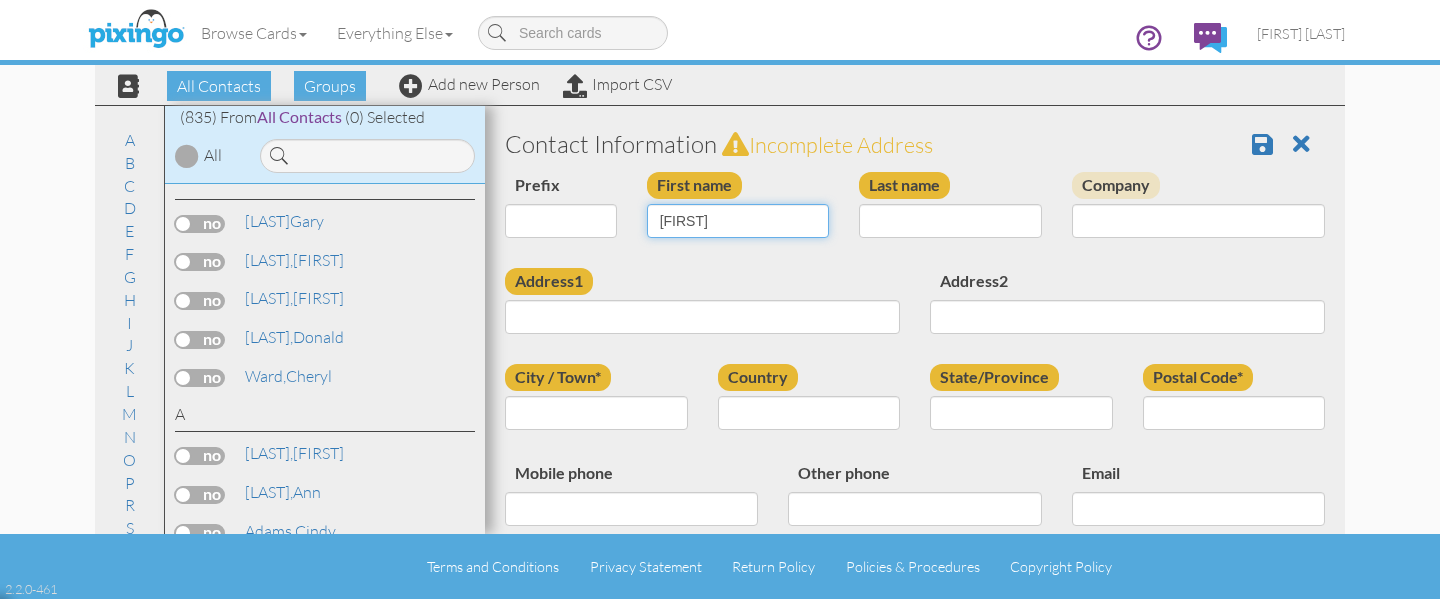 type on "[FIRST]" 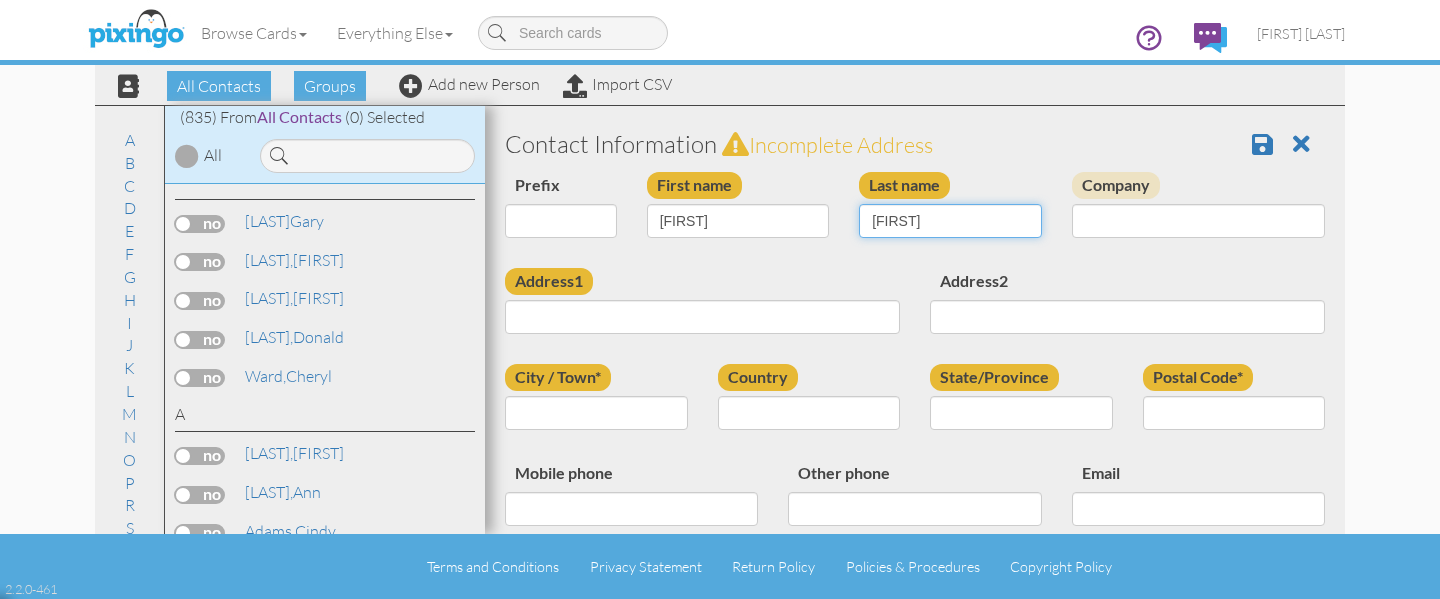 type on "Thompsen" 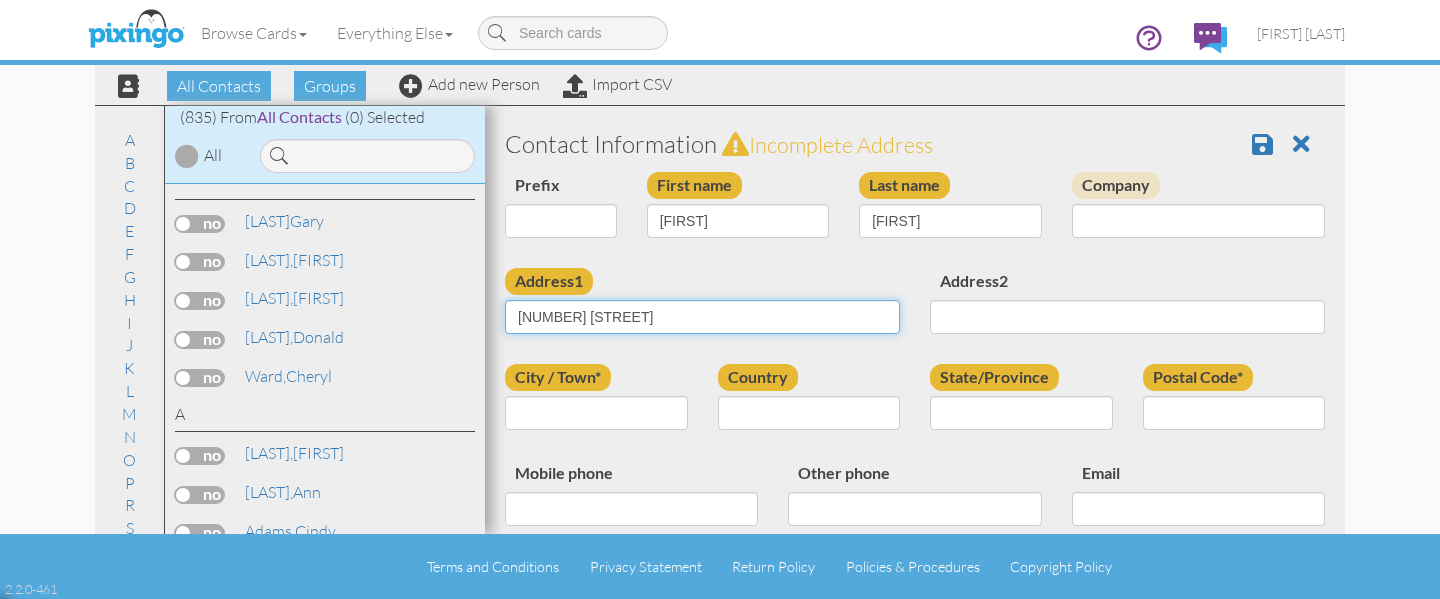 type on "8119 Golden Forest Drive" 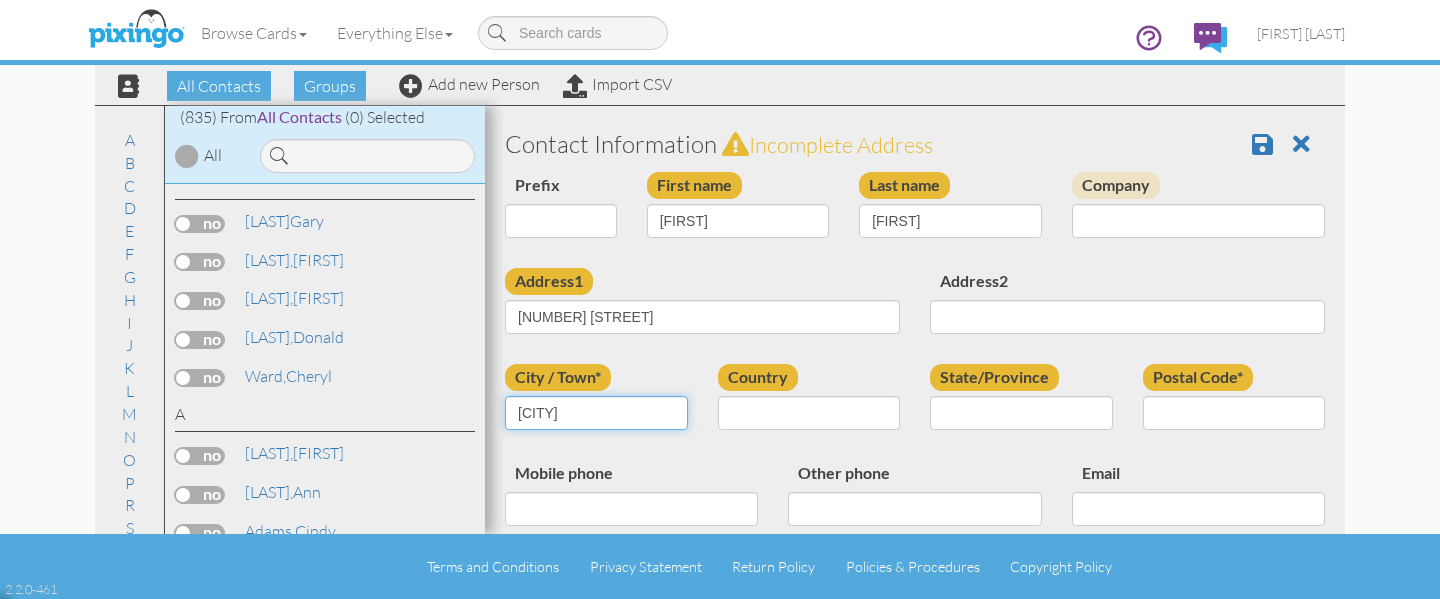 type on "San Antonio" 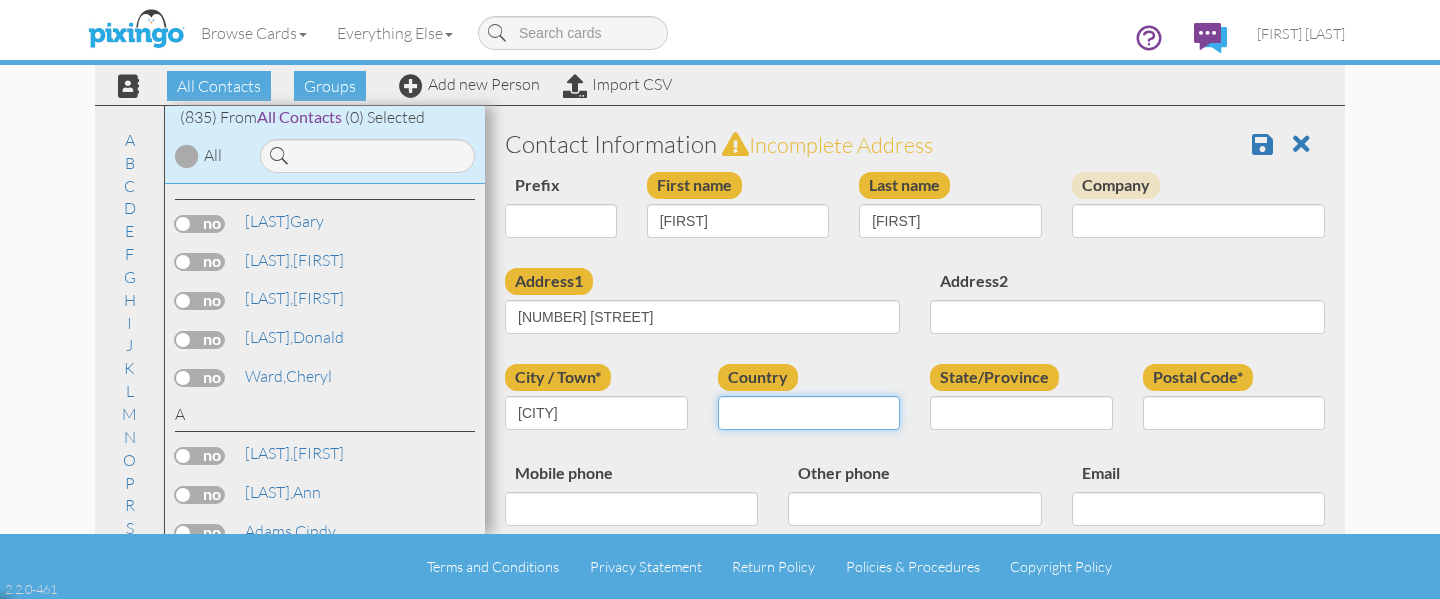 select on "object:9242" 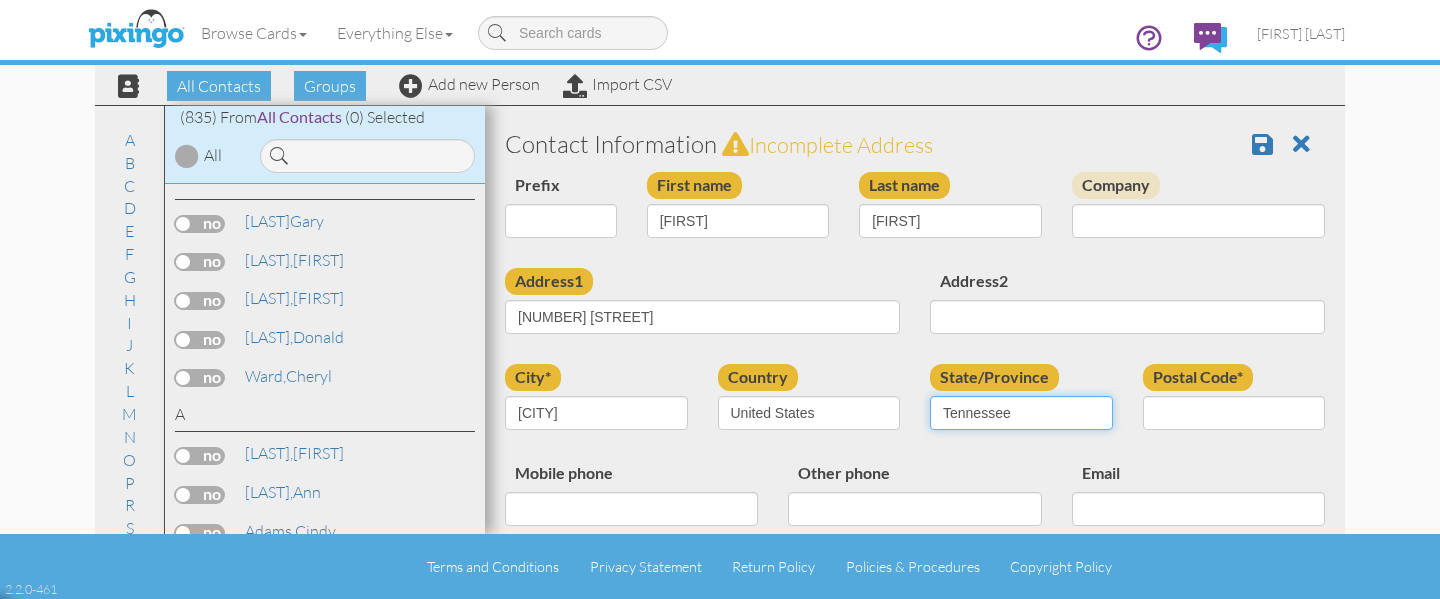 select on "object:9540" 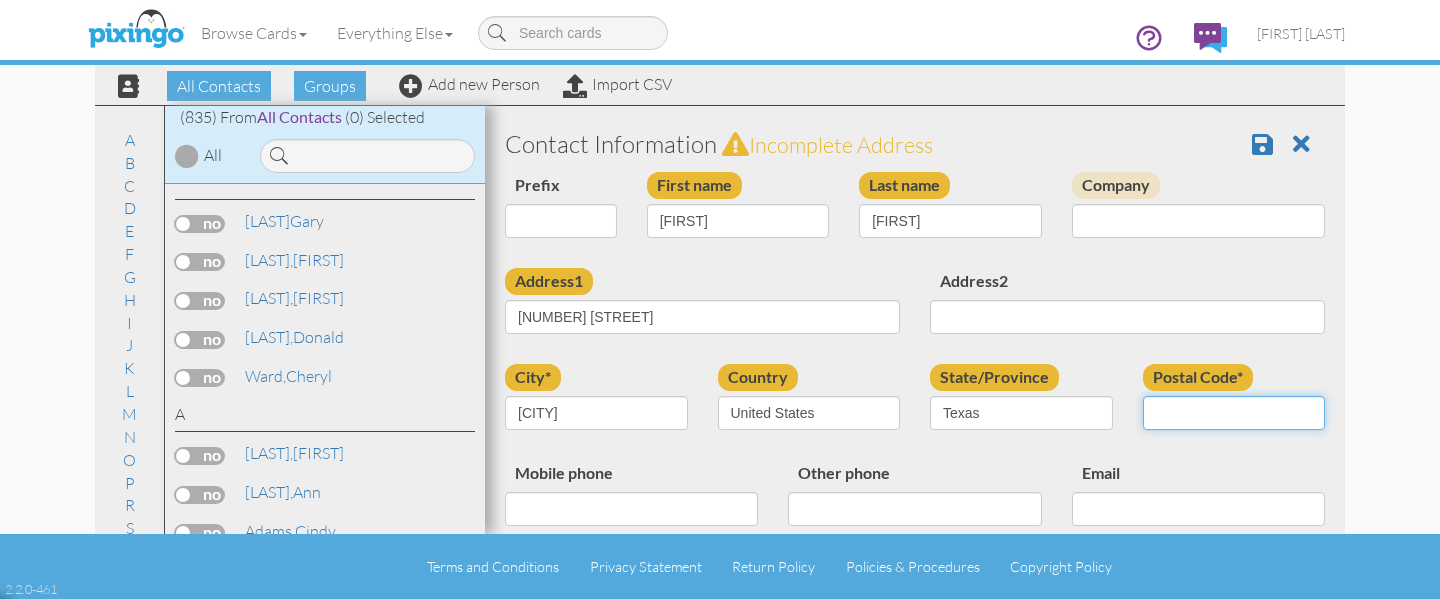 click on "Postal Code*" at bounding box center [1234, 413] 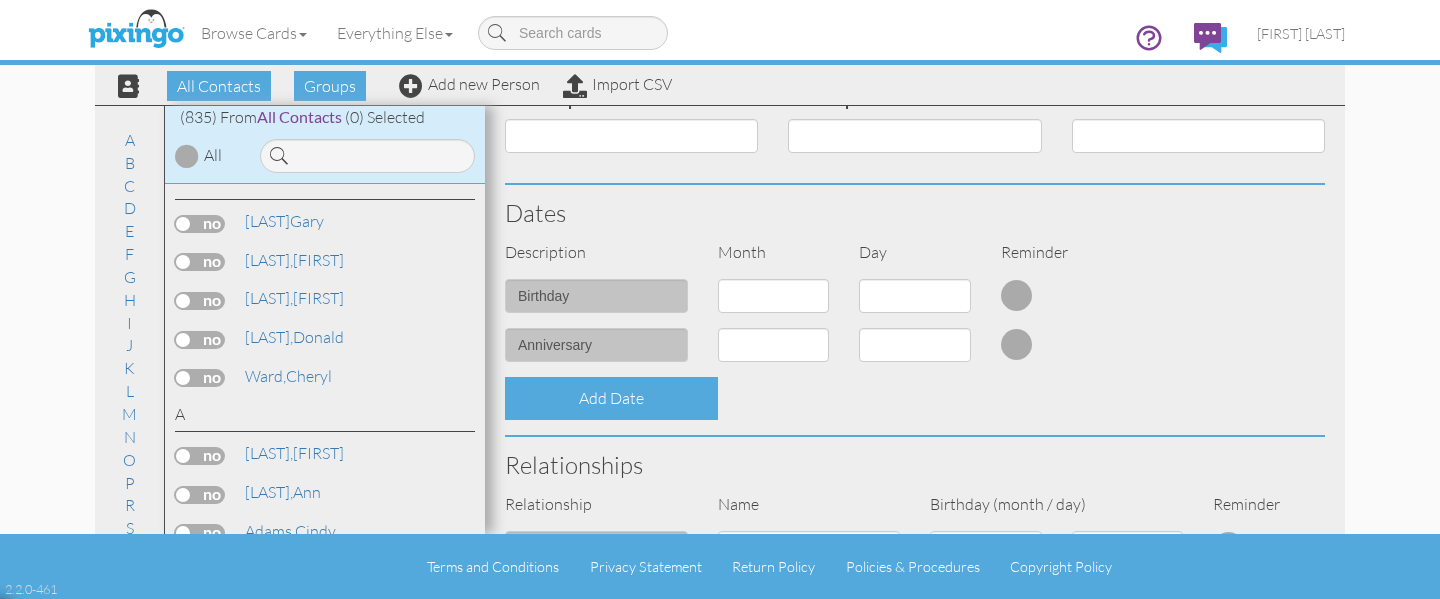scroll, scrollTop: 379, scrollLeft: 0, axis: vertical 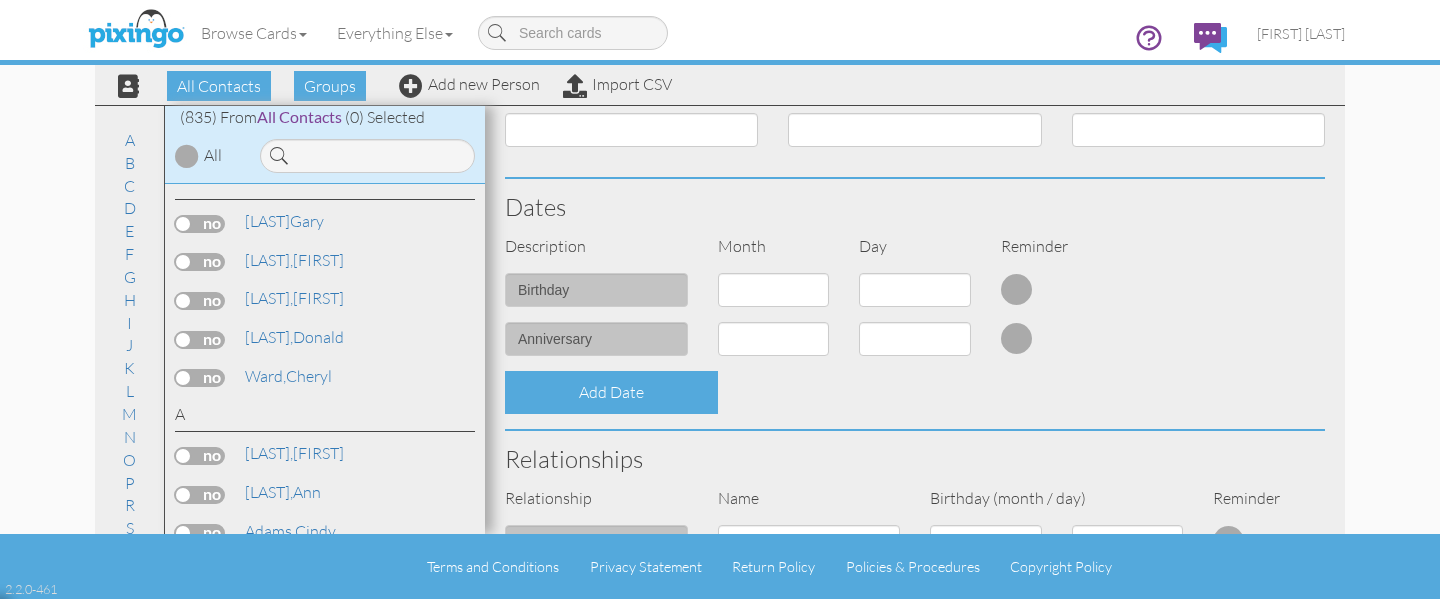 type on "78239" 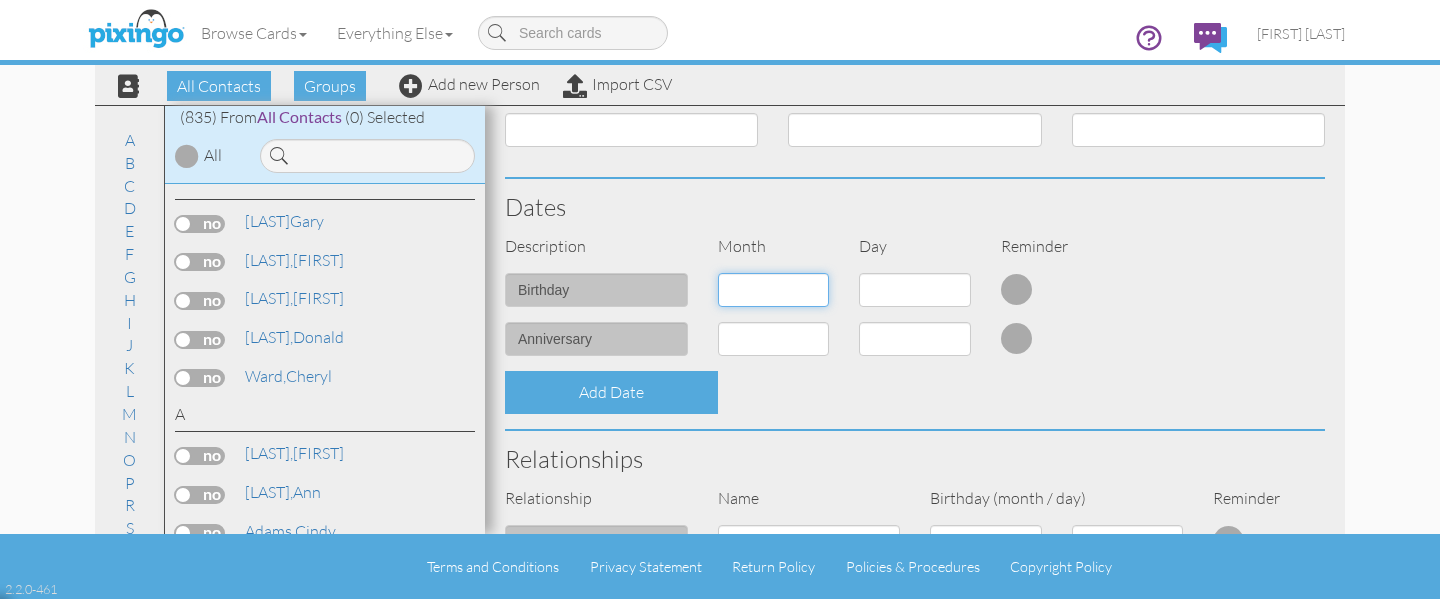 click on "1 - Jan 2 - Feb 3 - Mar 4 - Apr 5 - May 6 - Jun 7 - Jul 8 - Aug 9 - Sep 10 - Oct 11 - Nov 12 - Dec" at bounding box center (774, 290) 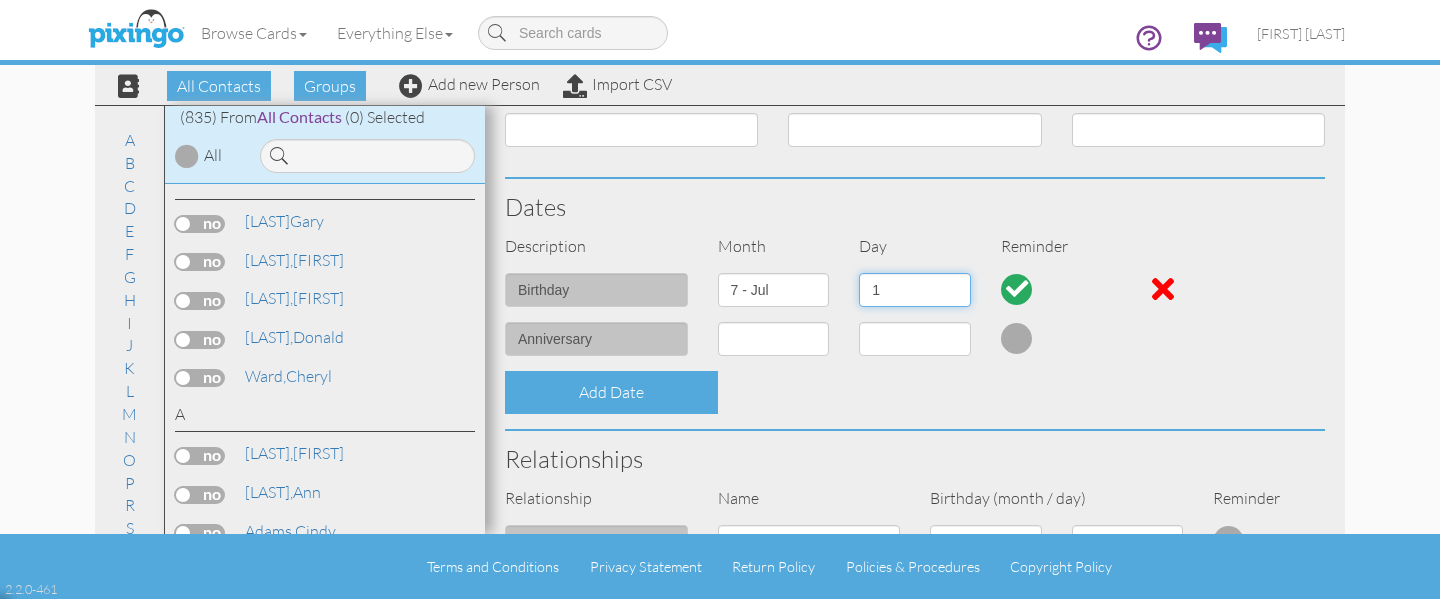click on "1 2 3 4 5 6 7 8 9 10 11 12 13 14 15 16 17 18 19 20 21 22 23 24 25 26 27 28 29 30 31" at bounding box center (915, 290) 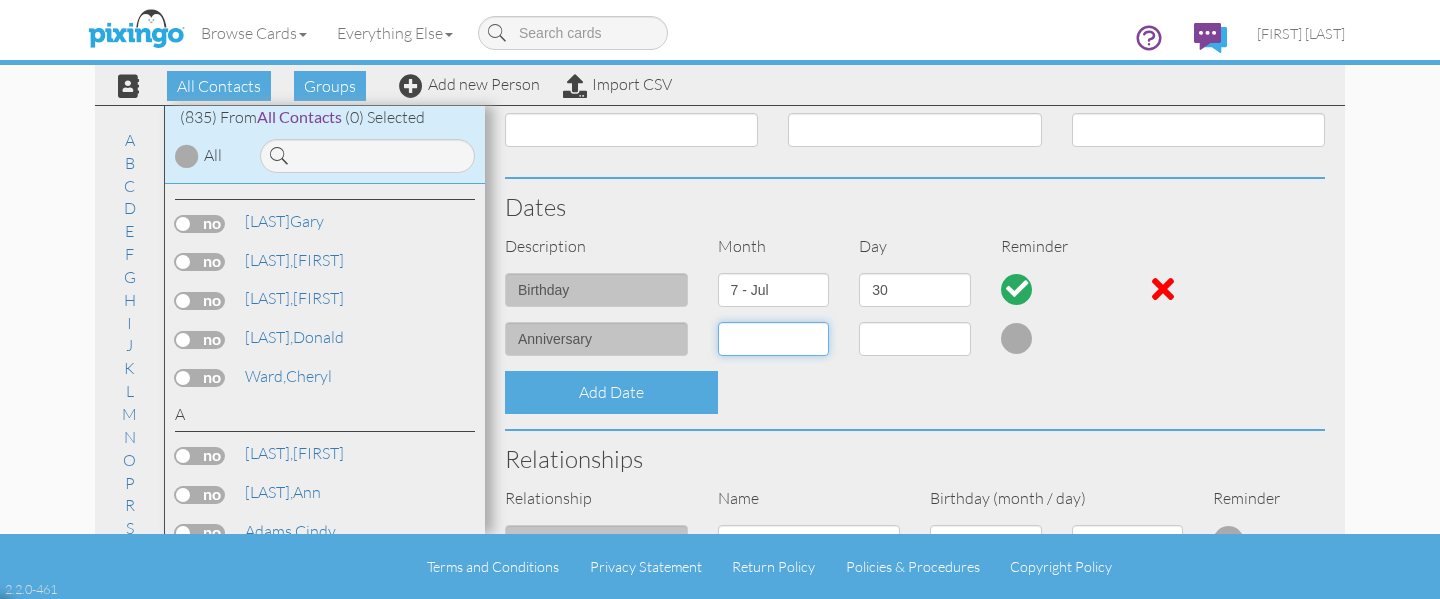 click on "1 - Jan 2 - Feb 3 - Mar 4 - Apr 5 - May 6 - Jun 7 - Jul 8 - Aug 9 - Sep 10 - Oct 11 - Nov 12 - Dec" at bounding box center [774, 339] 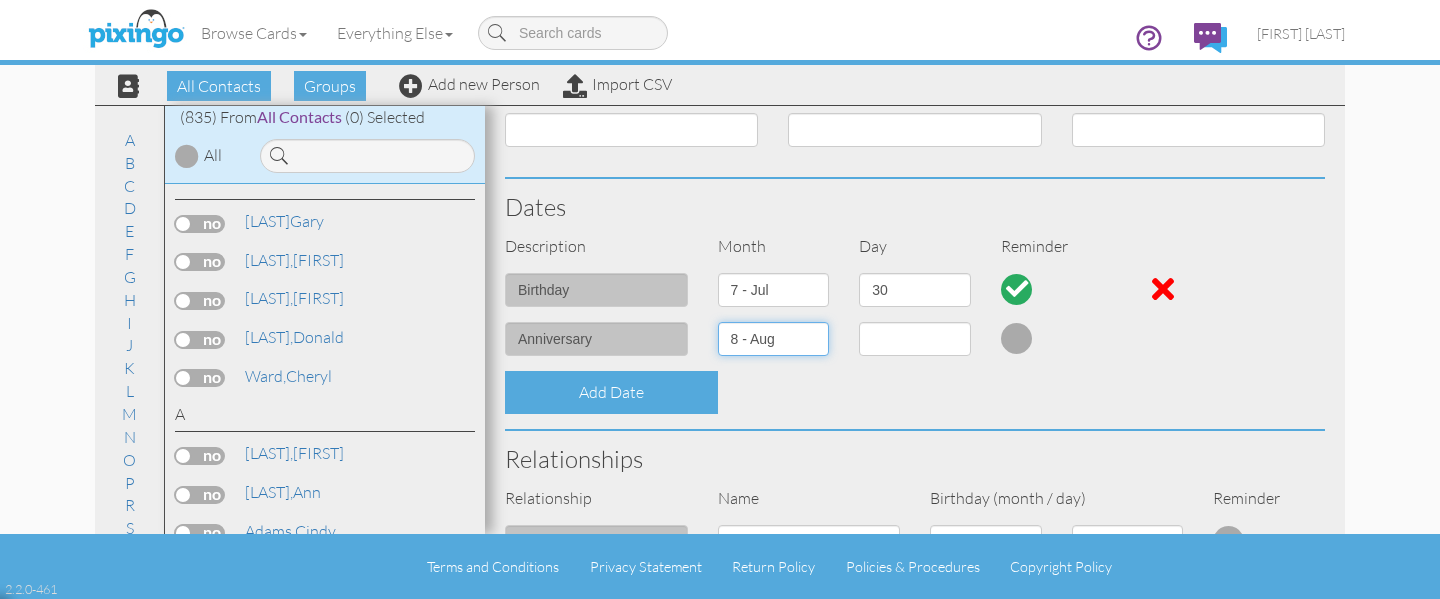 select on "number:1" 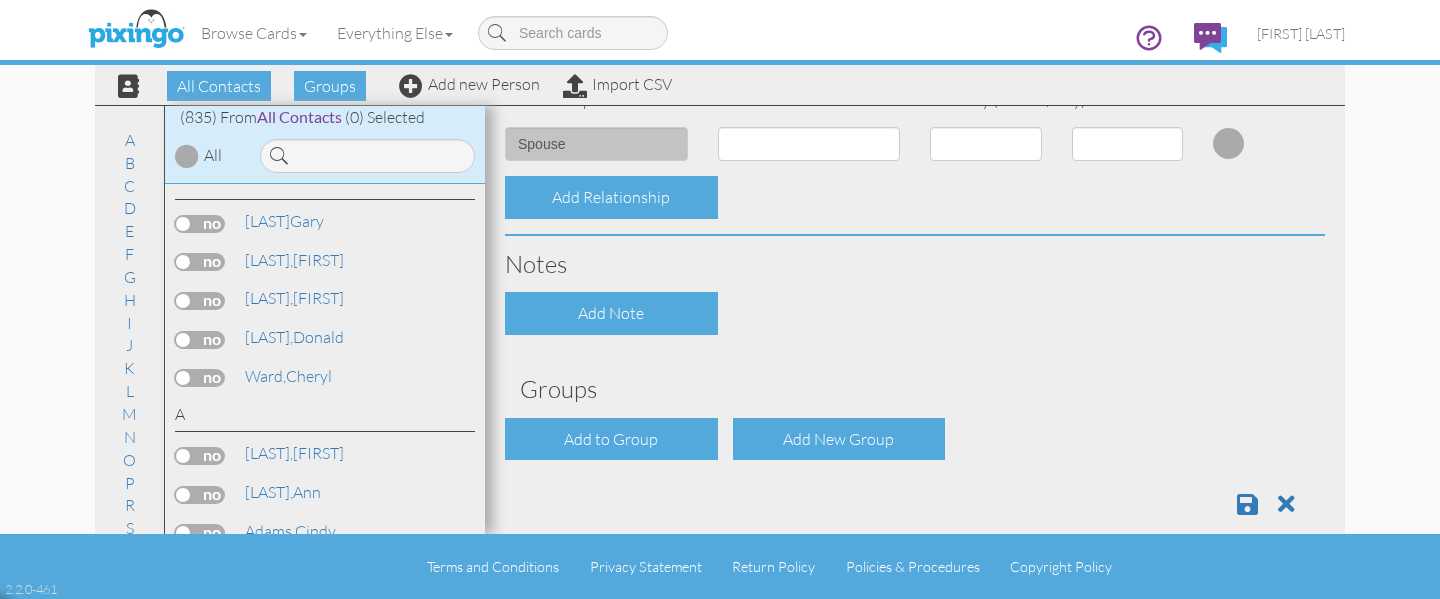 scroll, scrollTop: 806, scrollLeft: 0, axis: vertical 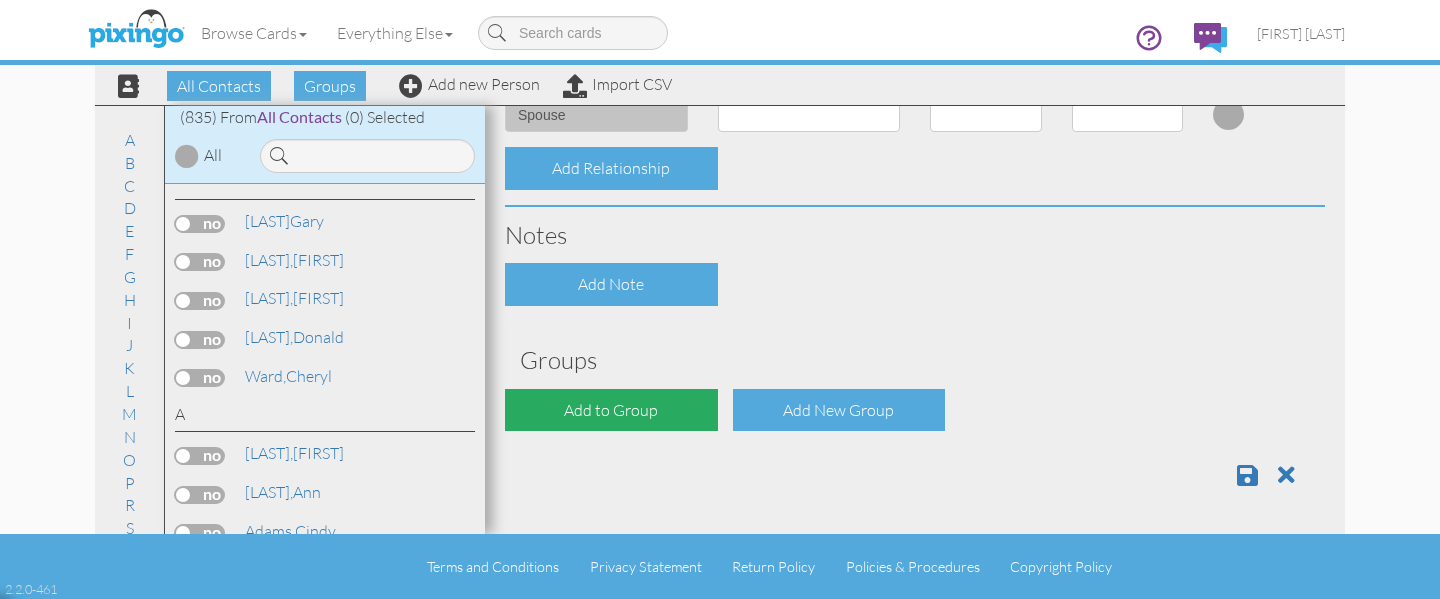 click on "Add to Group" at bounding box center [611, 410] 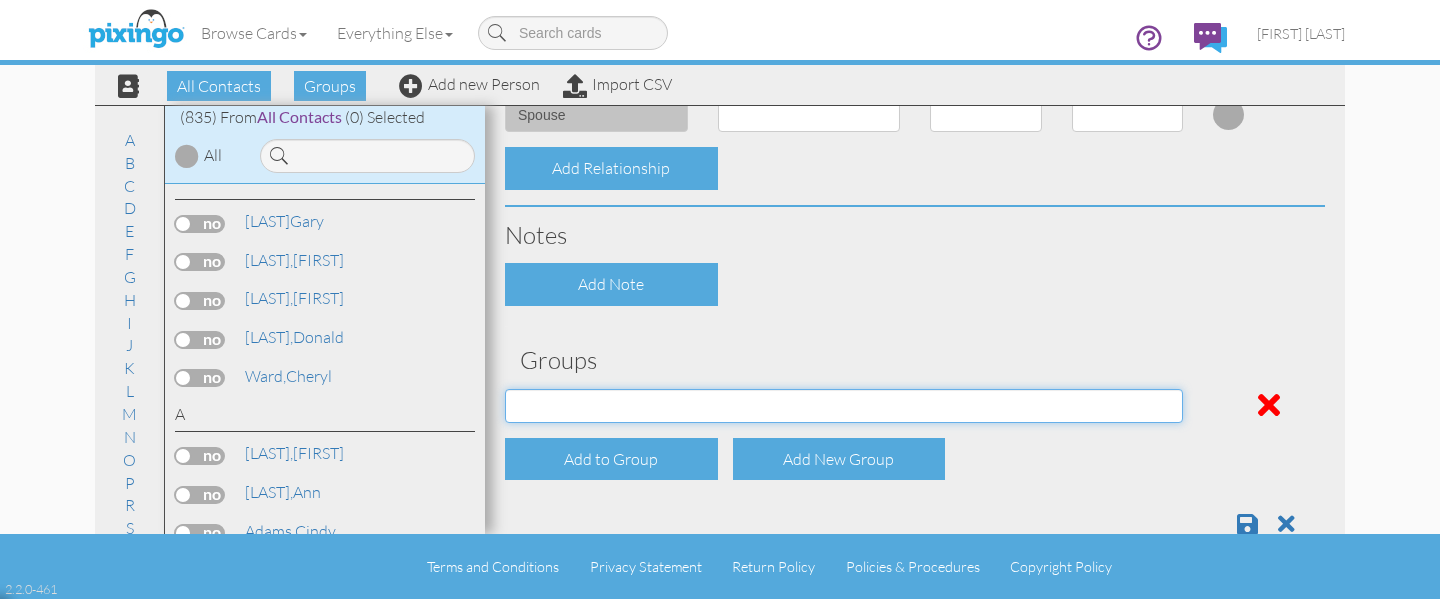 click on "Address Incorrect [FIRST] Aetna [FIRST] Cigna [FIRST] UHC [FIRST] Union [FIRST] Wellcare [FIRST] Aetna [FIRST] Cigna [FIRST] UHC" at bounding box center [844, 406] 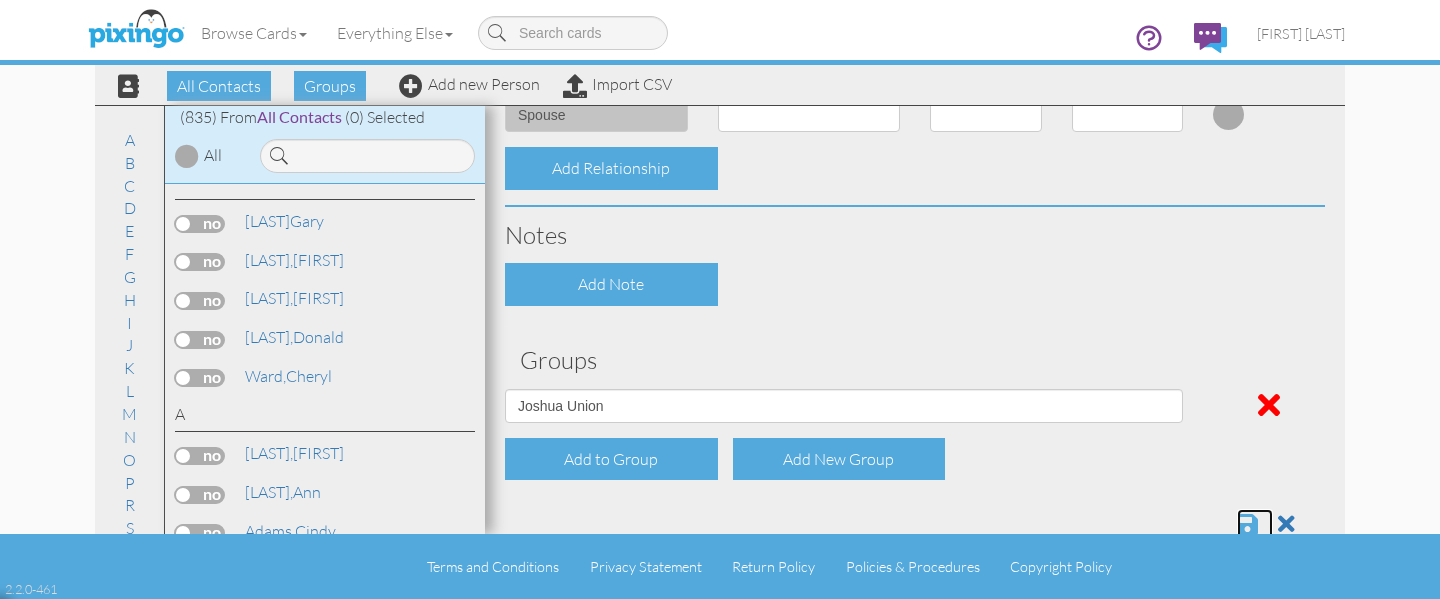 click at bounding box center (1247, 524) 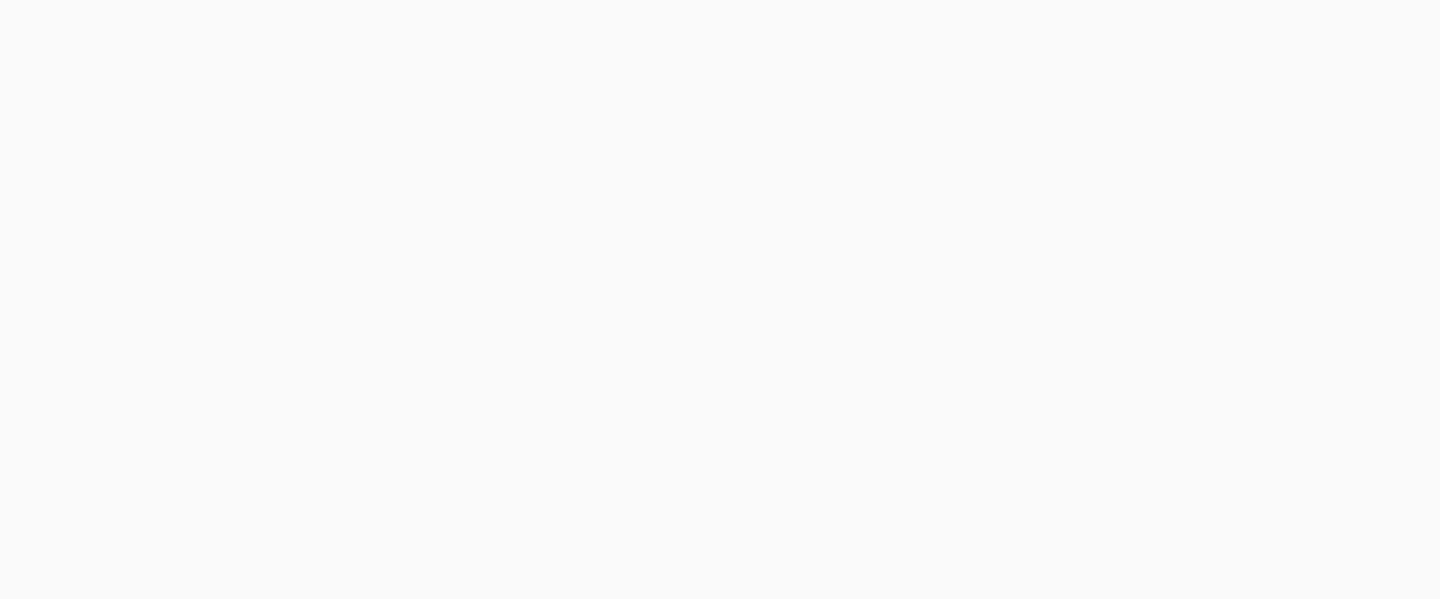 scroll, scrollTop: 0, scrollLeft: 0, axis: both 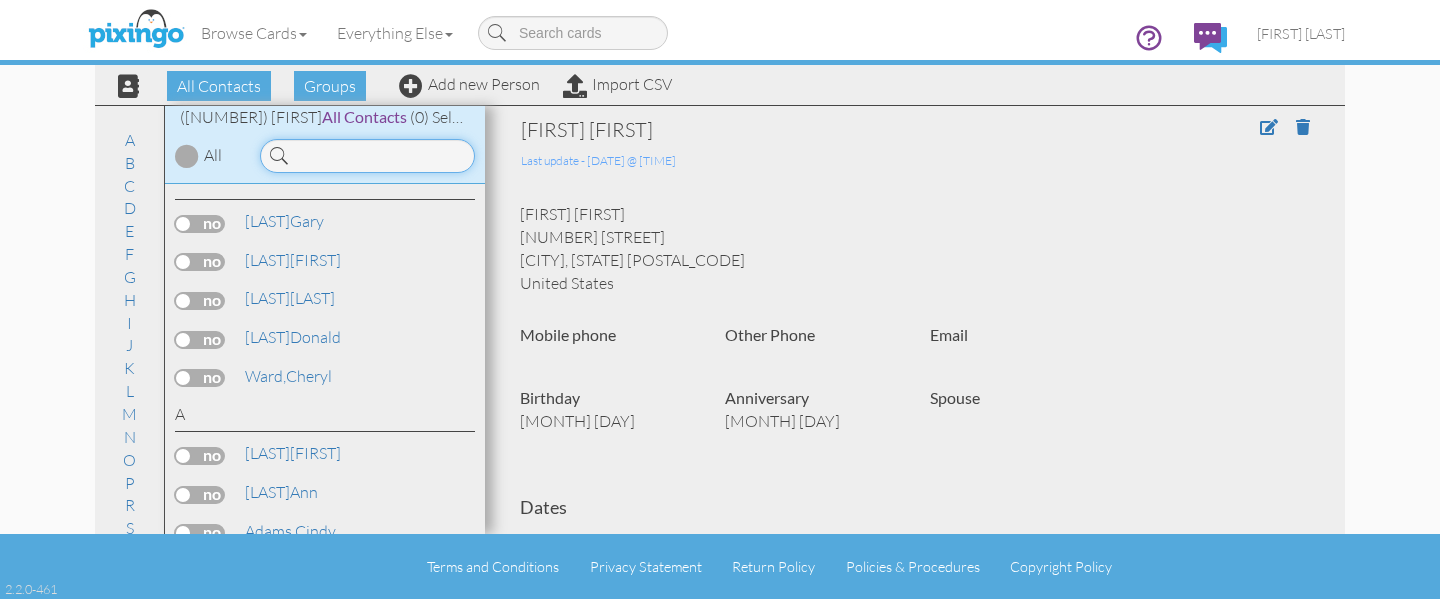 click at bounding box center (367, 156) 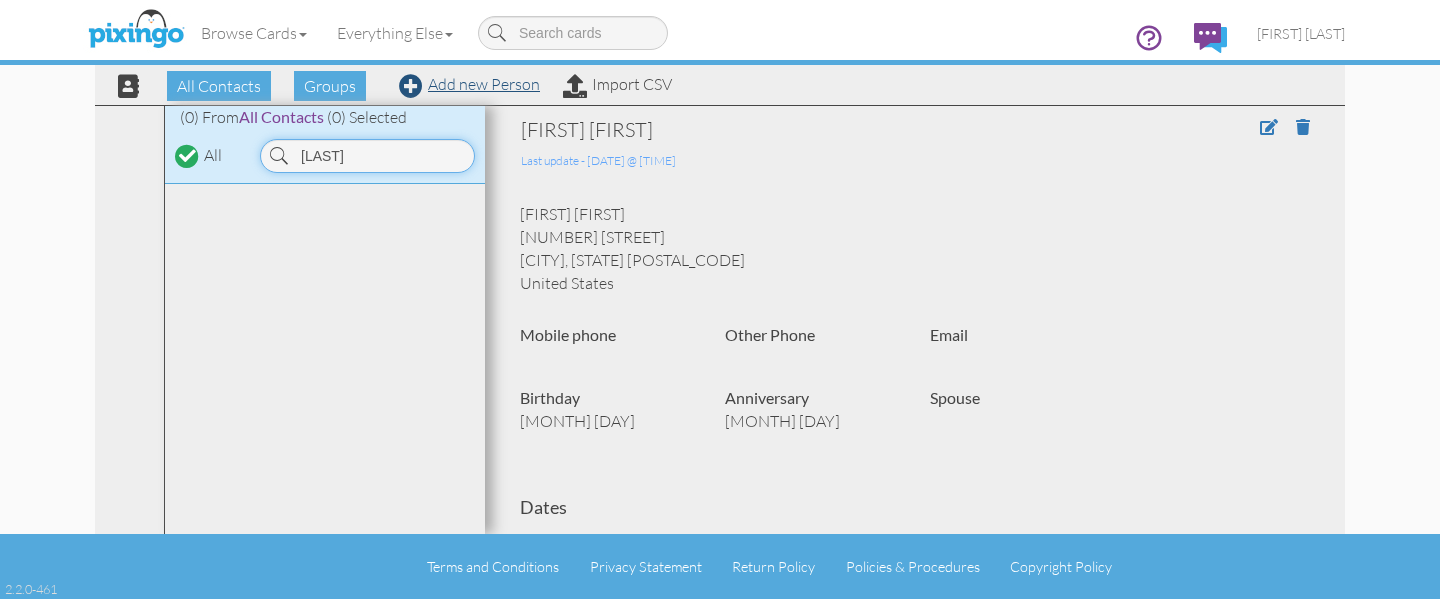 type on "[LAST]" 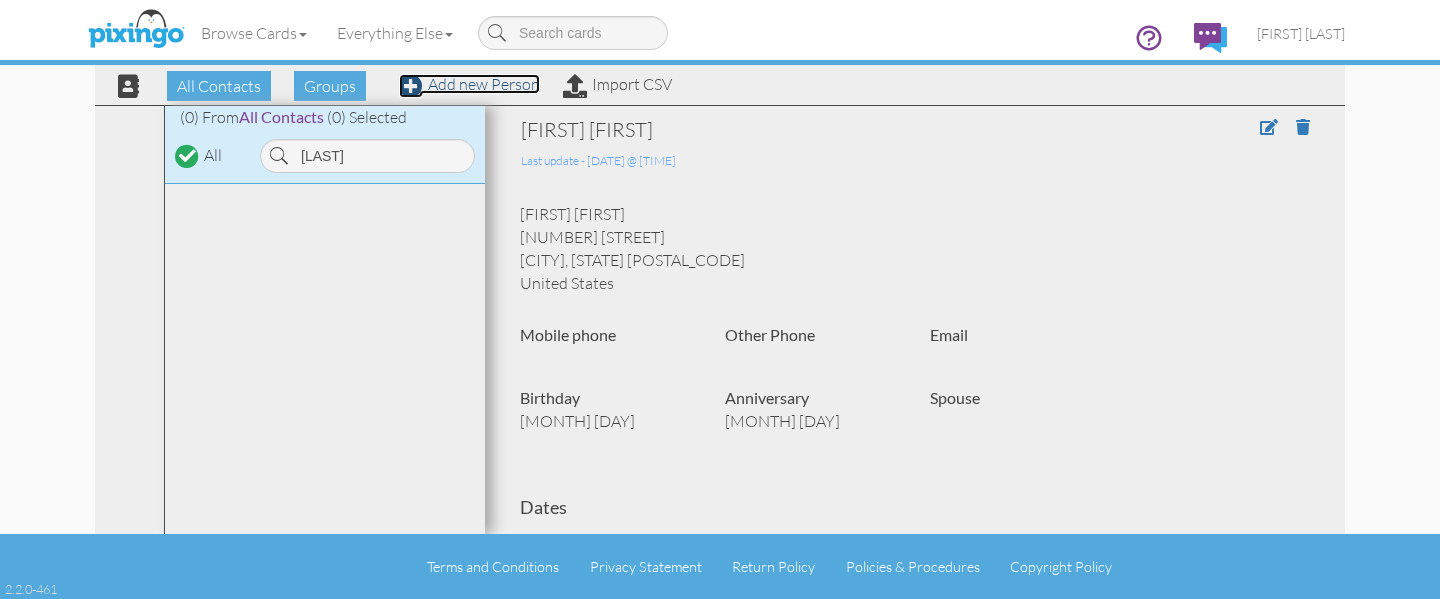click on "Add new Person" at bounding box center [469, 84] 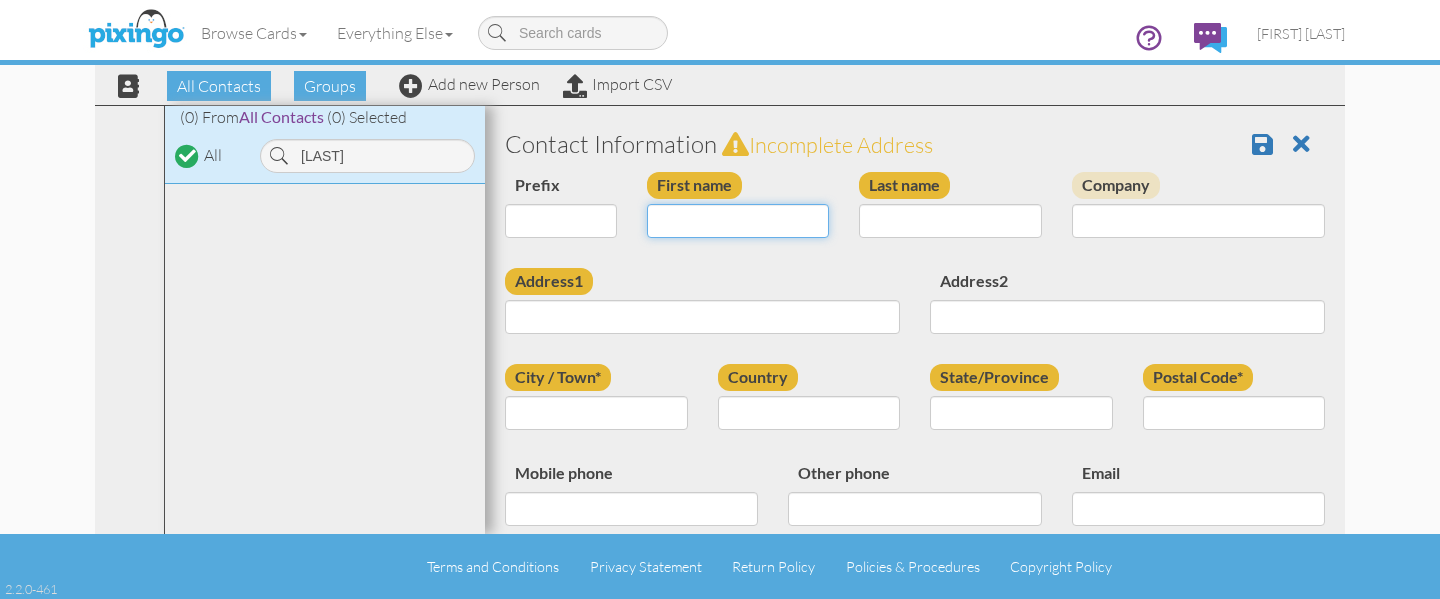 click on "First name" at bounding box center (738, 221) 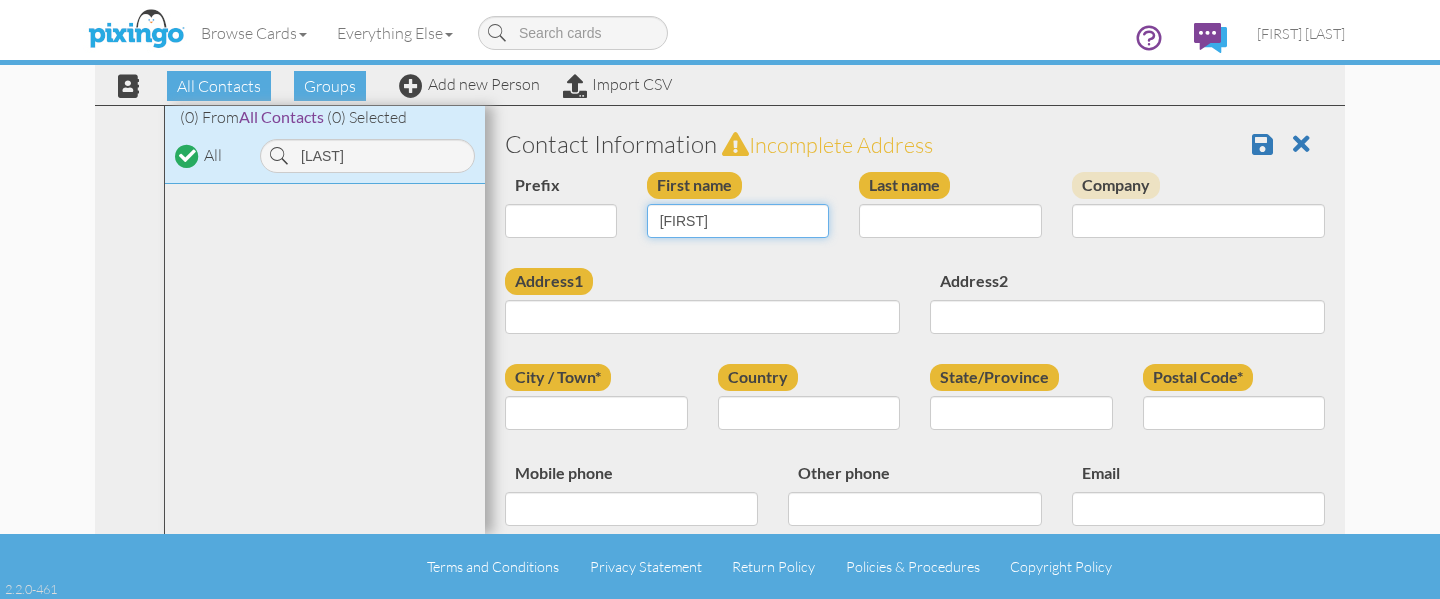type on "[FIRST]" 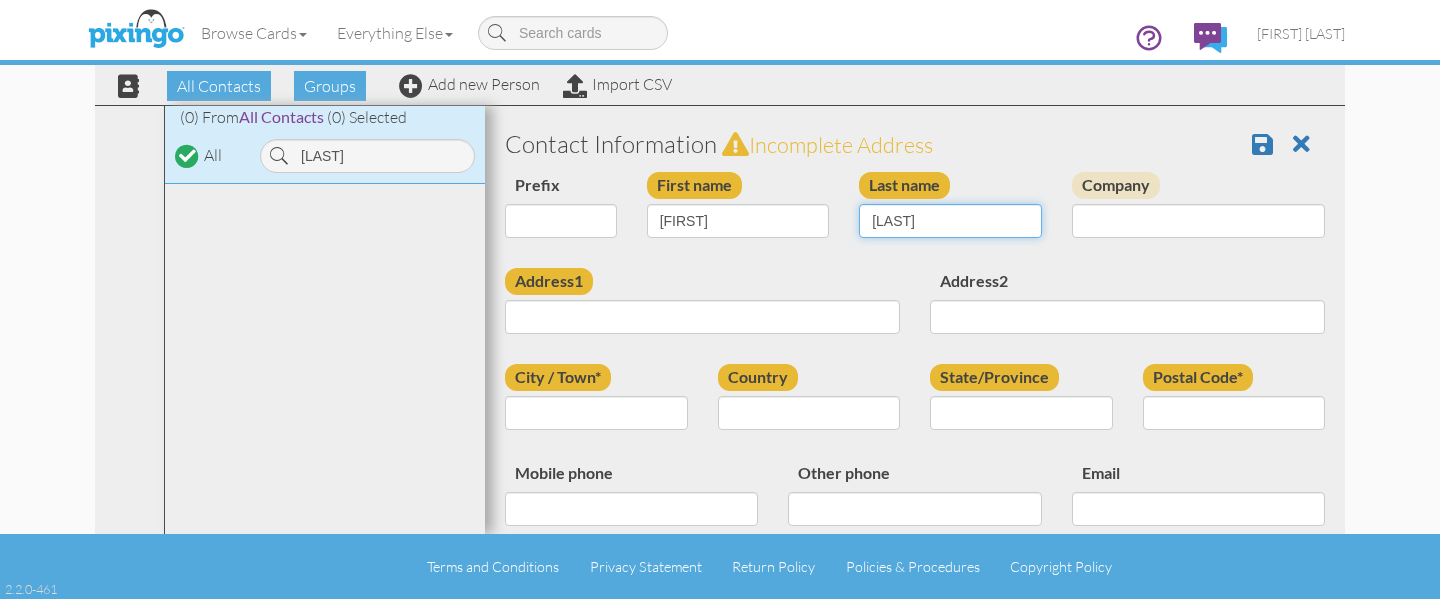 type on "[LAST]" 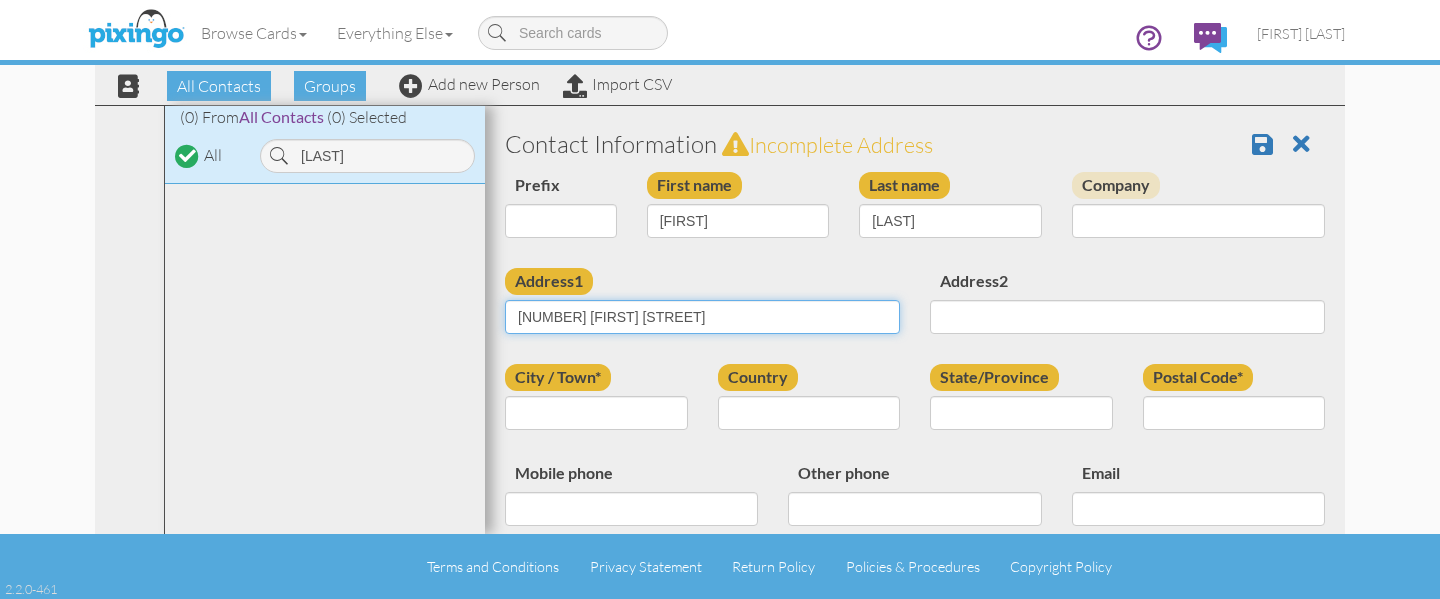 type on "[NUMBER] [FIRST] [STREET]" 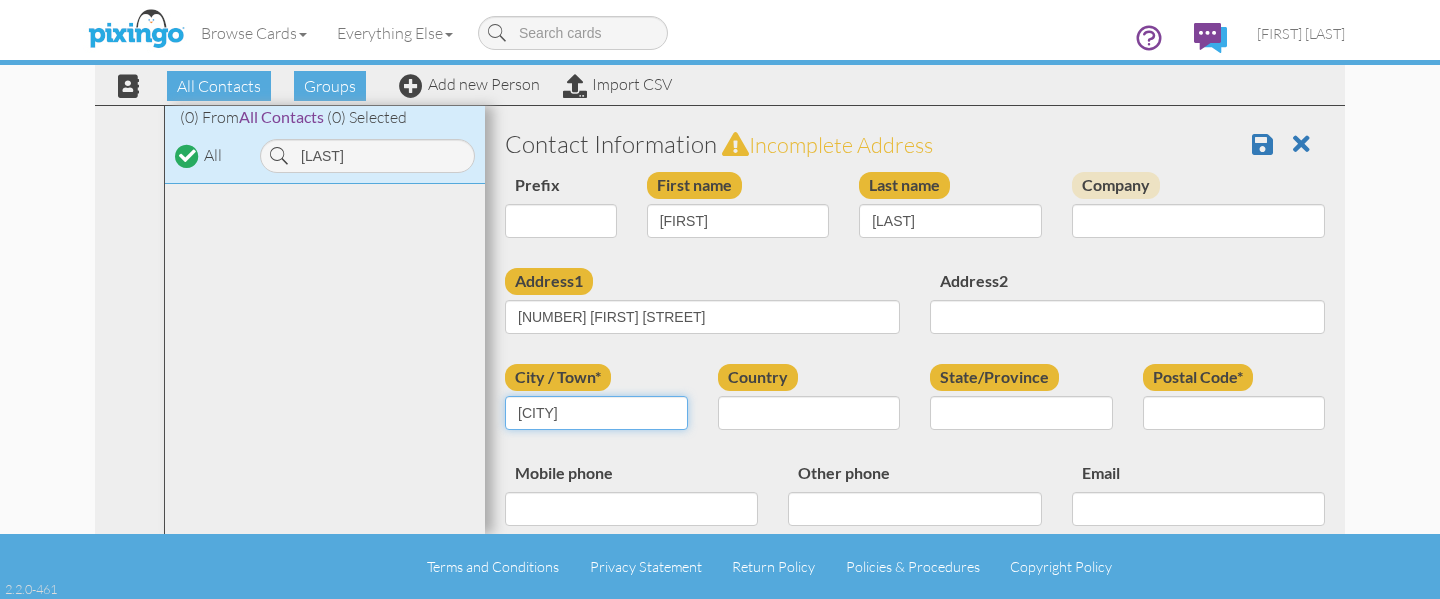 type on "[CITY]" 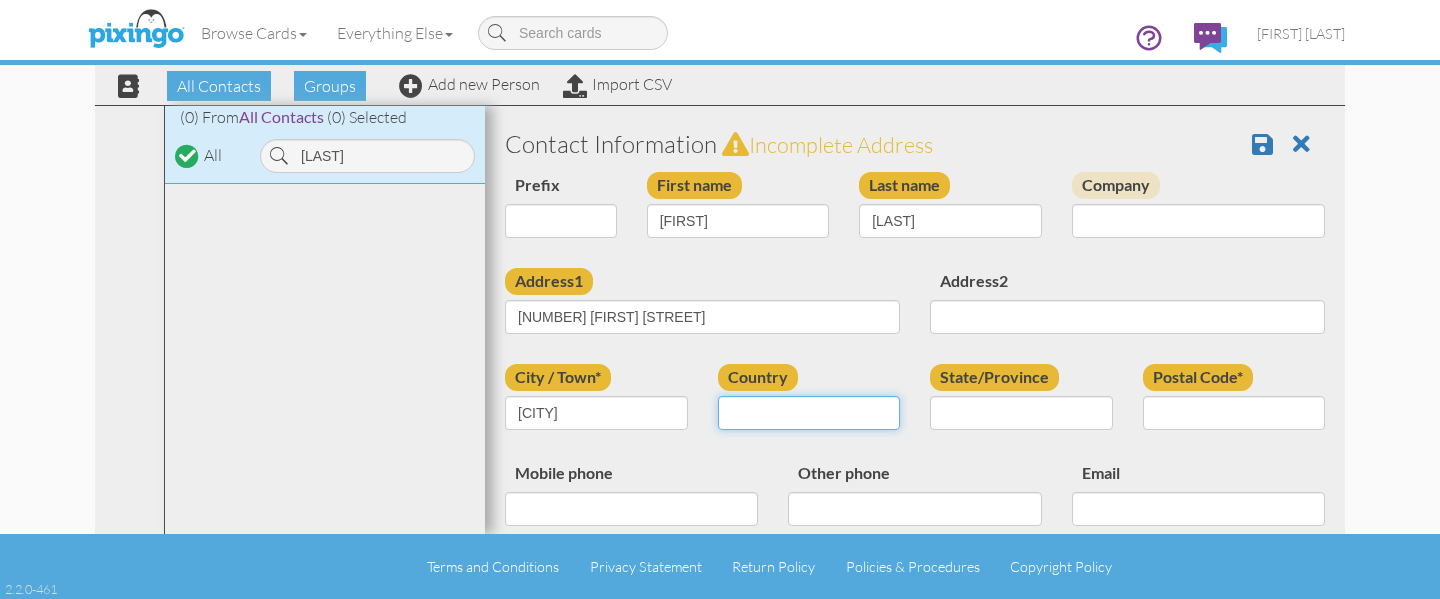 select on "object:[NUMBER]" 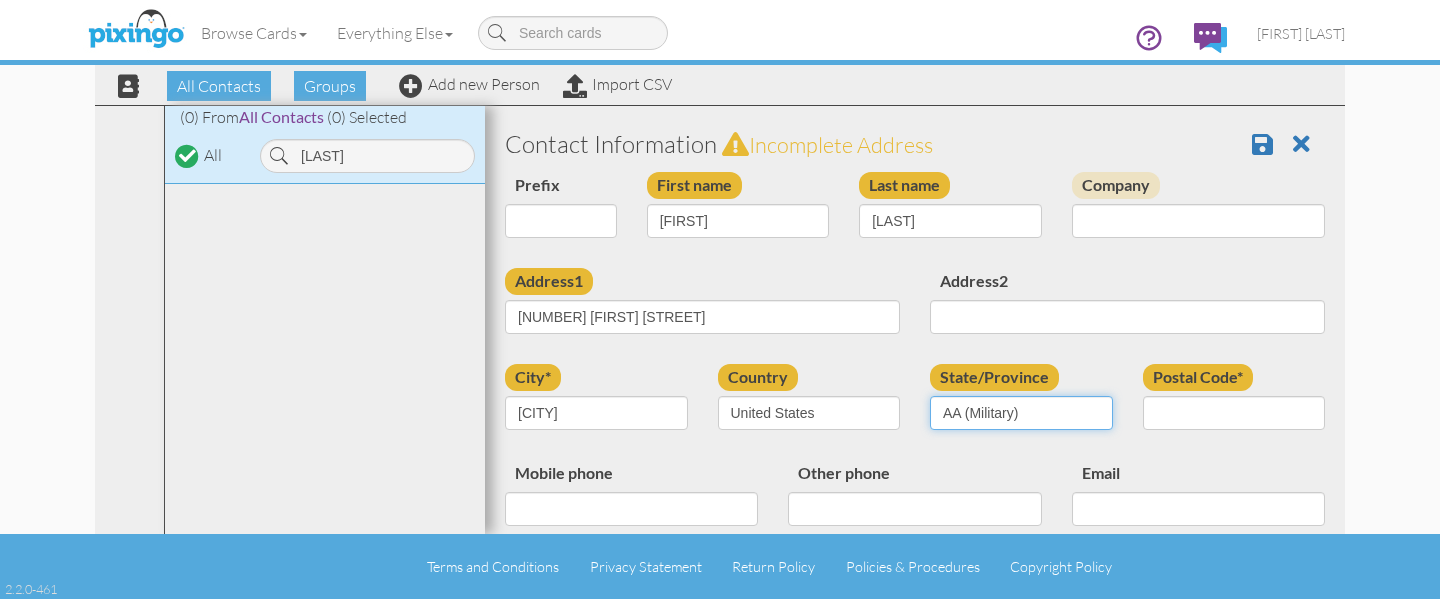 select on "object:[NUMBER]" 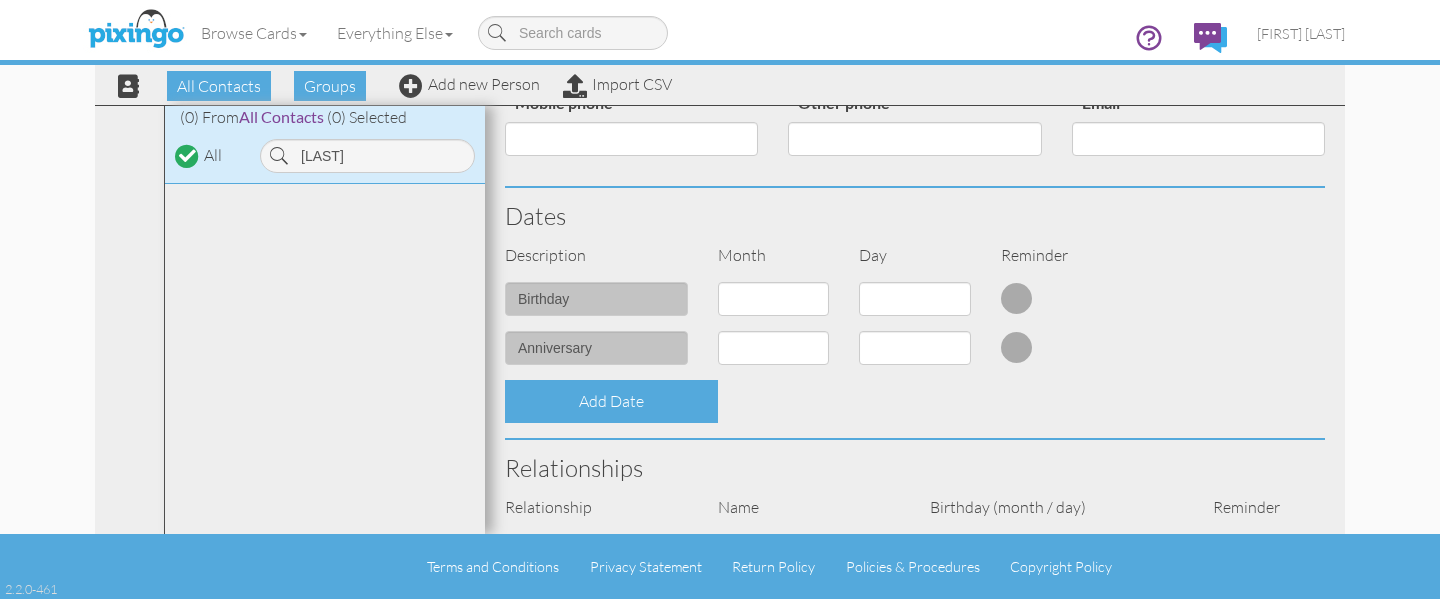 scroll, scrollTop: 390, scrollLeft: 0, axis: vertical 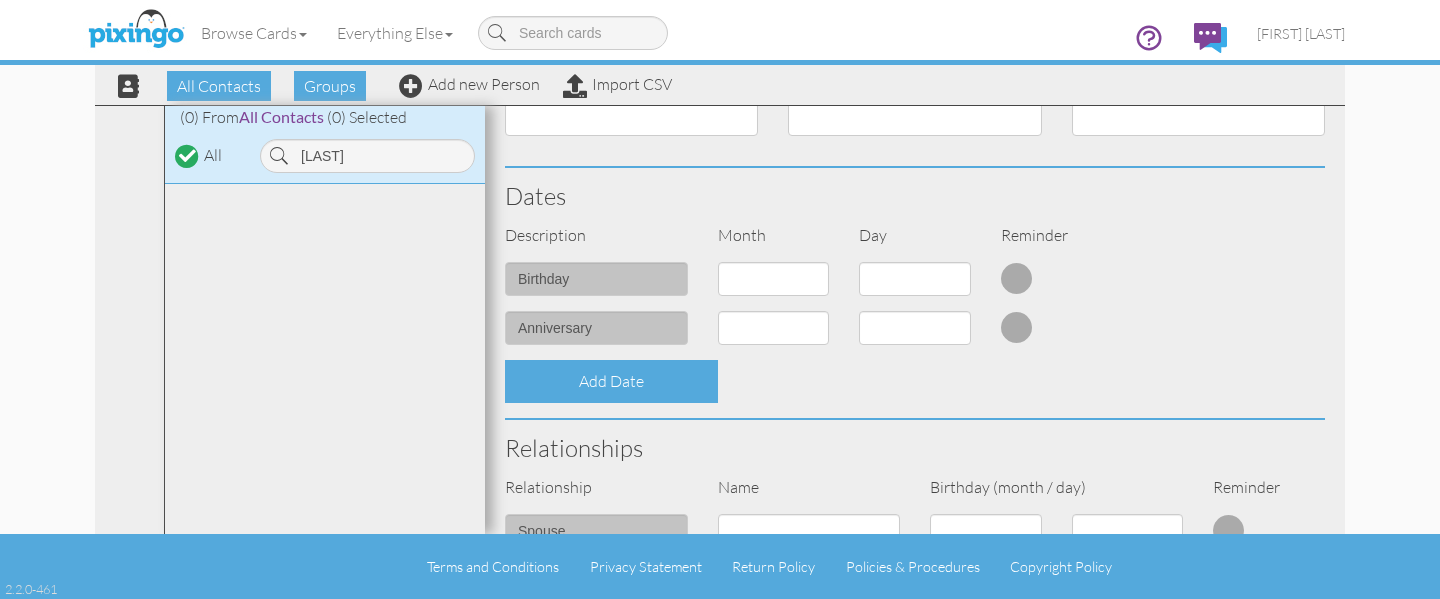 type on "[POSTAL_CODE]" 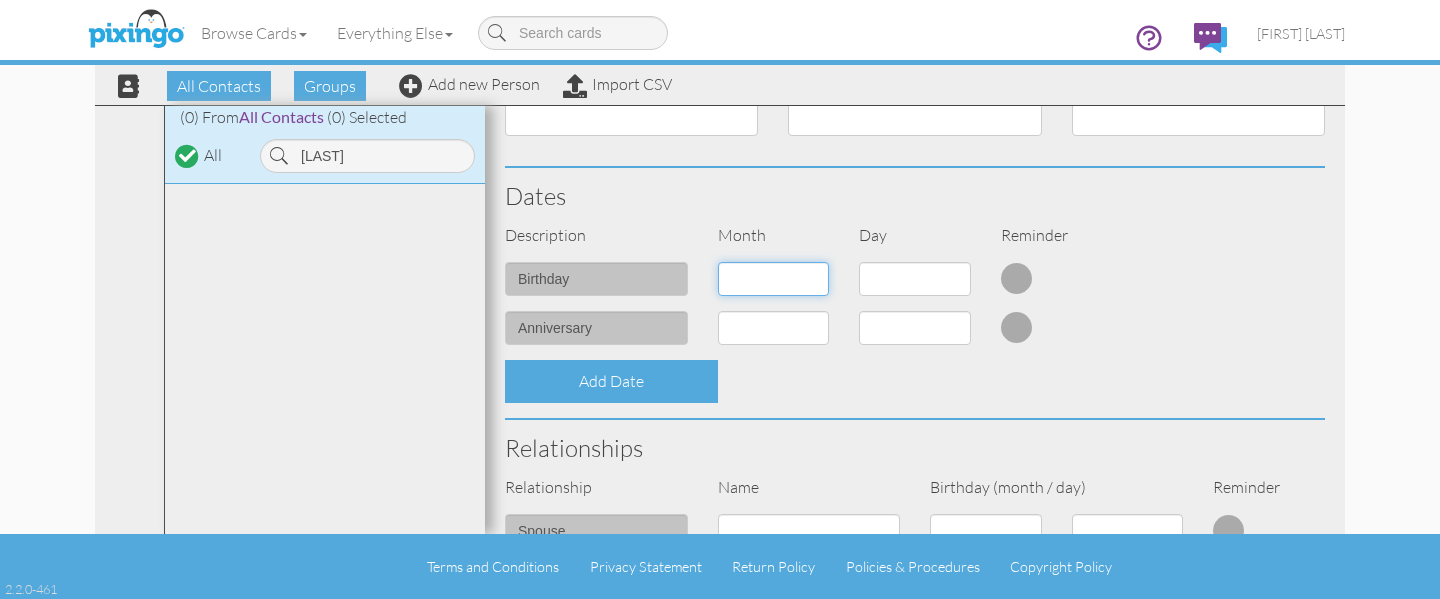 click on "1 - Jan 2 - Feb 3 - Mar 4 - Apr 5 - May 6 - Jun 7 - Jul 8 - Aug 9 - Sep 10 - Oct 11 - Nov 12 - Dec" at bounding box center [774, 279] 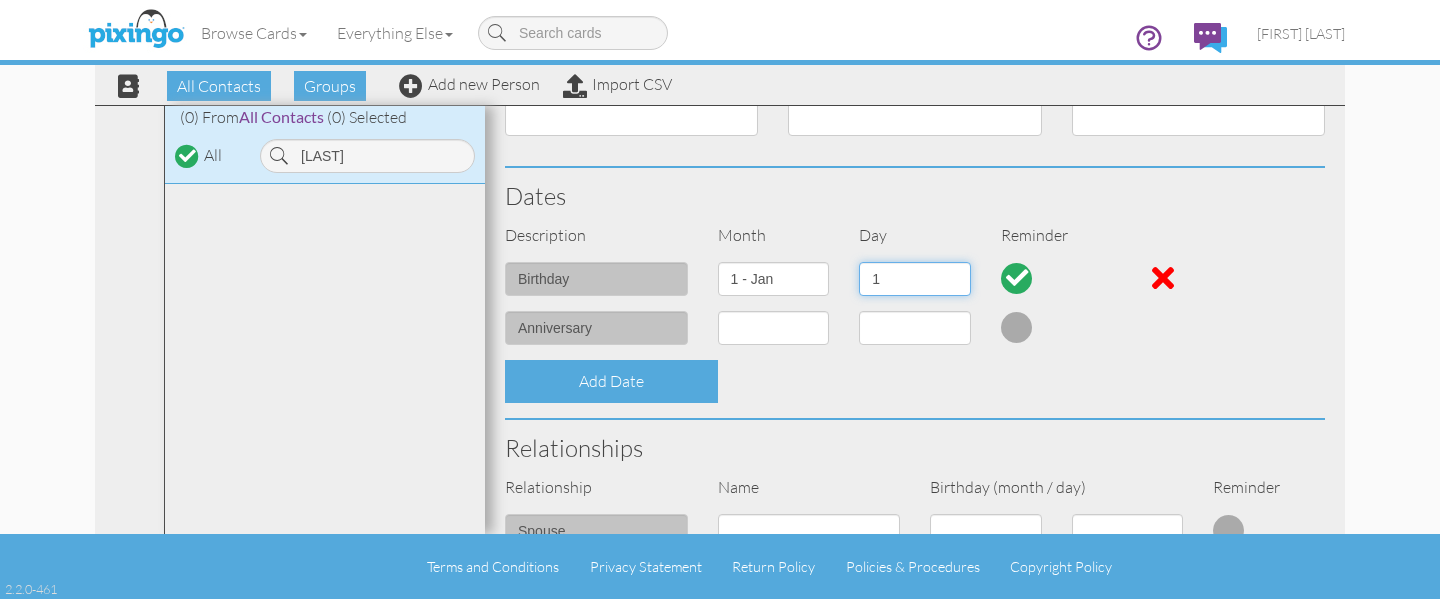 click on "1 2 3 4 5 6 7 8 9 10 11 12 13 14 15 16 17 18 19 20 21 22 23 24 25 26 27 28 29 30" at bounding box center [915, 279] 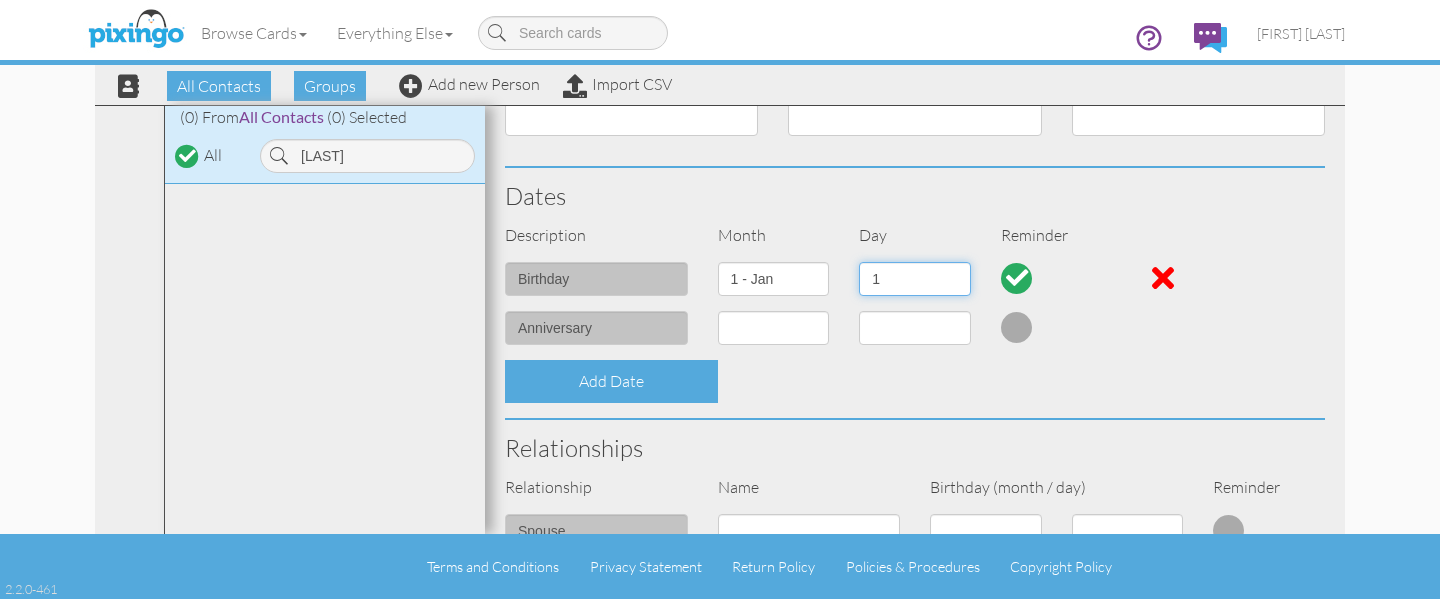 select on "number:[NUMBER]" 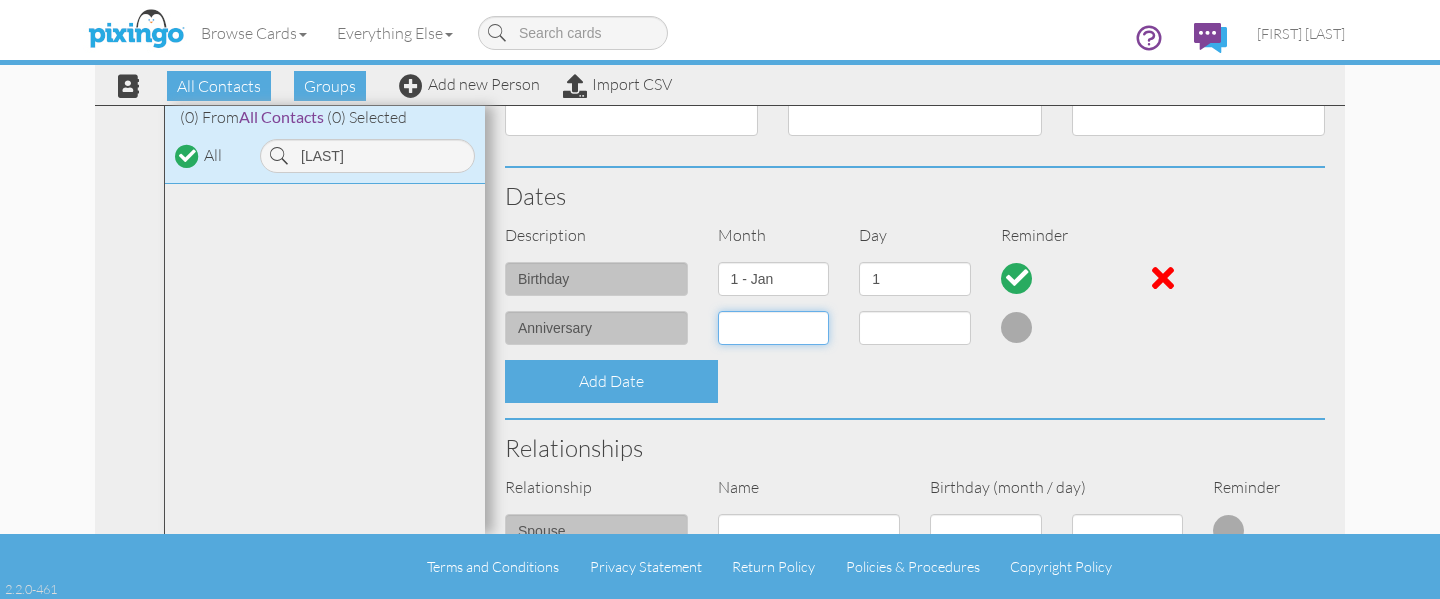 click on "1 - Jan 2 - Feb 3 - Mar 4 - Apr 5 - May 6 - Jun 7 - Jul 8 - Aug 9 - Sep 10 - Oct 11 - Nov 12 - Dec" at bounding box center (774, 328) 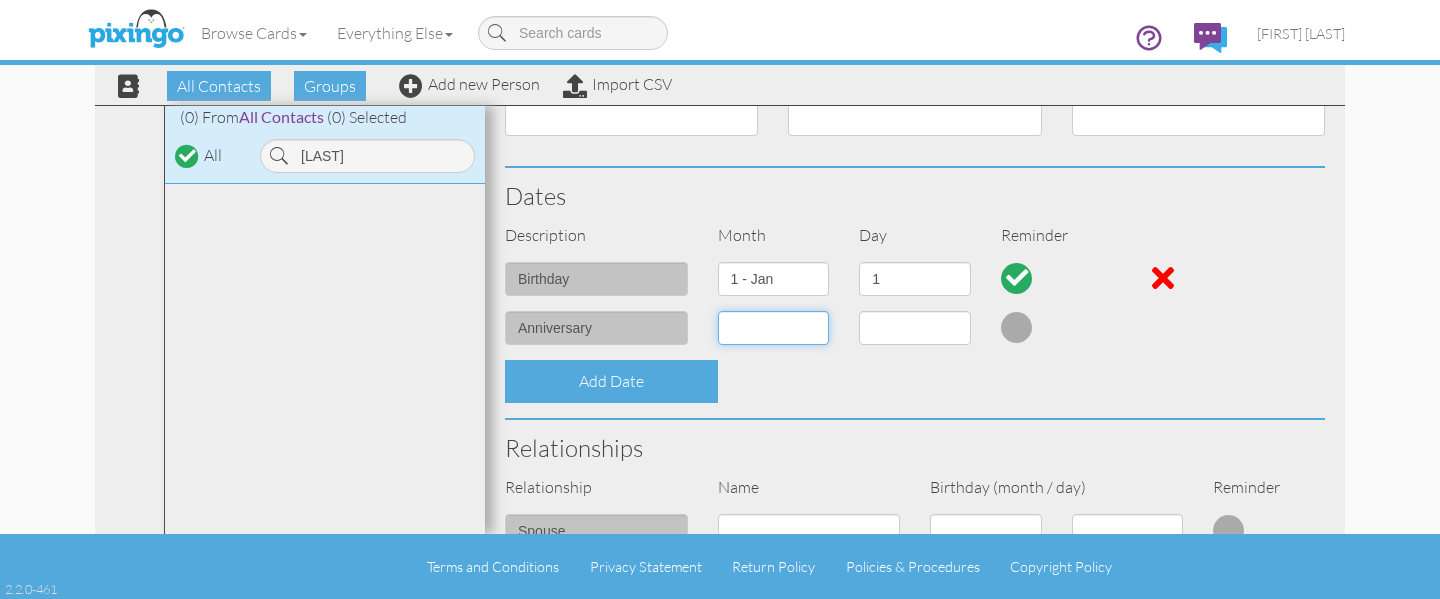 select on "object:[NUMBER]" 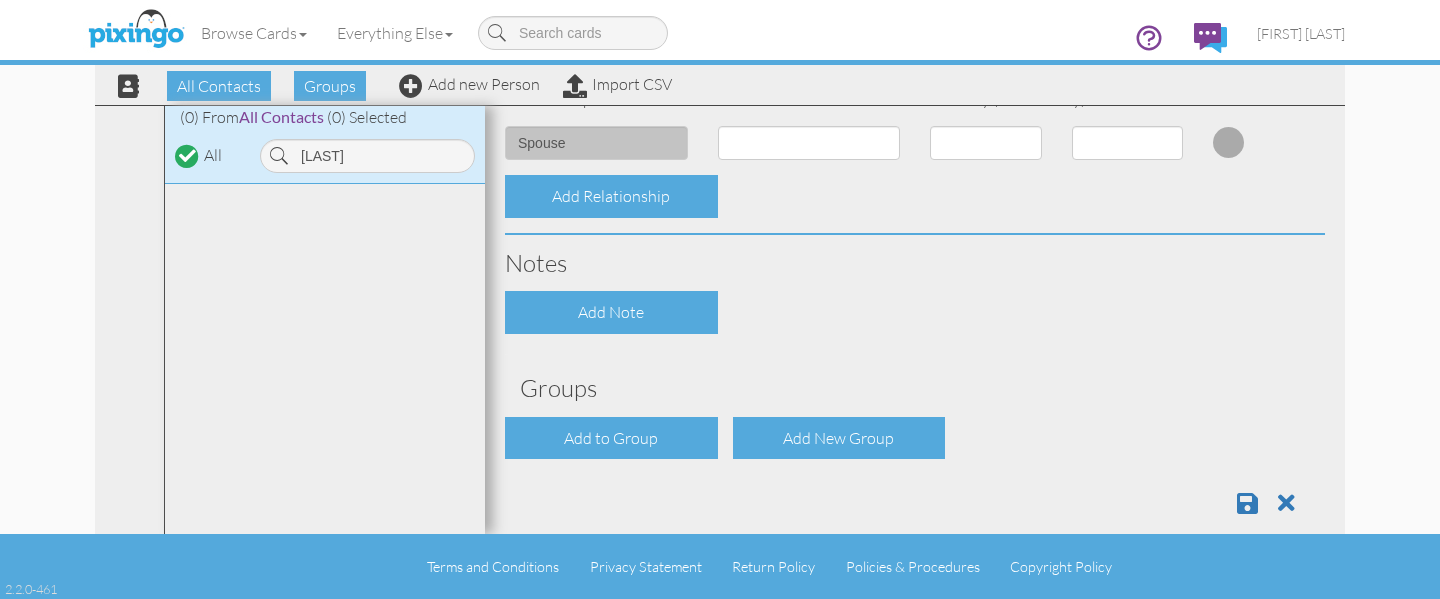 scroll, scrollTop: 794, scrollLeft: 0, axis: vertical 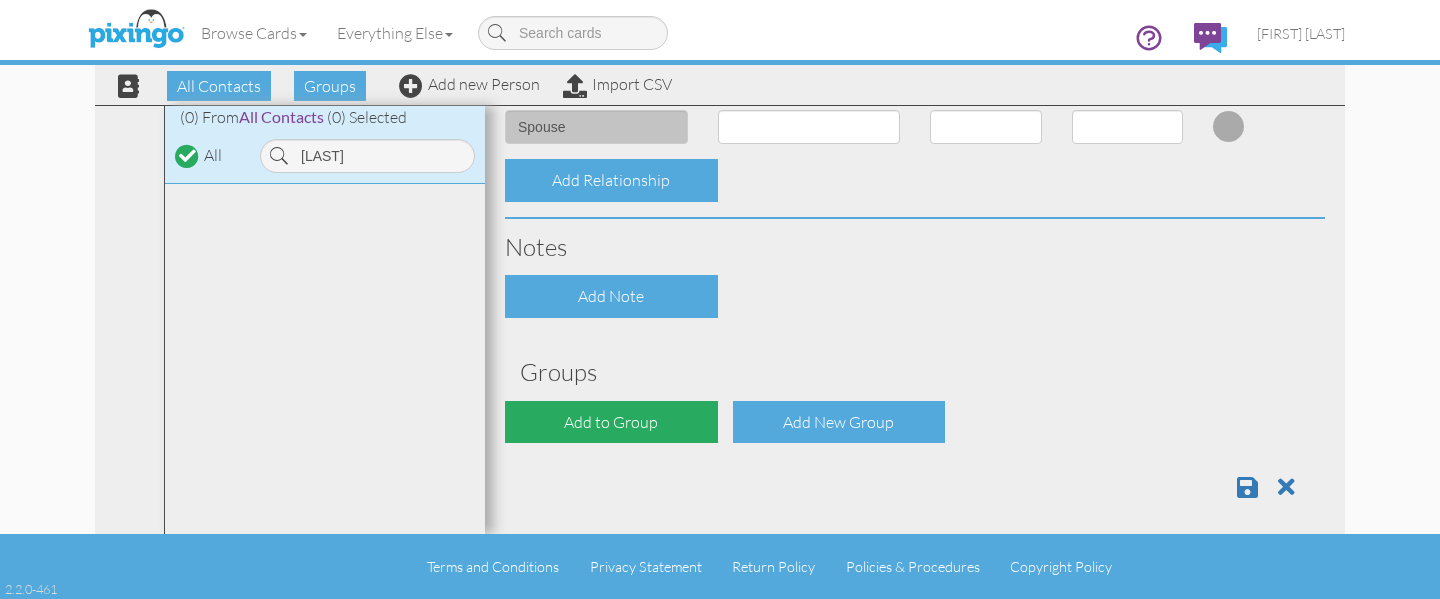 click on "Add to Group" at bounding box center [611, 422] 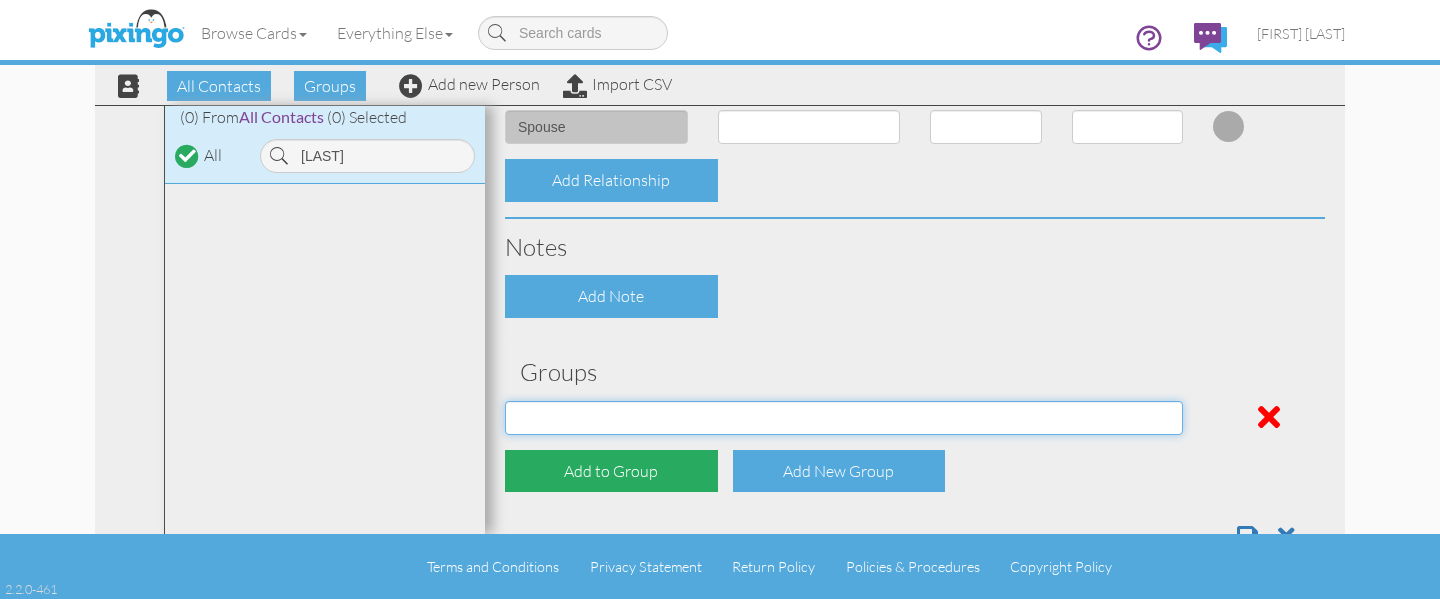 click on "Address Incorrect [FIRST] Aetna [FIRST] Cigna [FIRST] Postal [FIRST] Union [FIRST] Wellcare [FIRST] Aetna [FIRST] Cigna [FIRST] UHC" at bounding box center [844, 418] 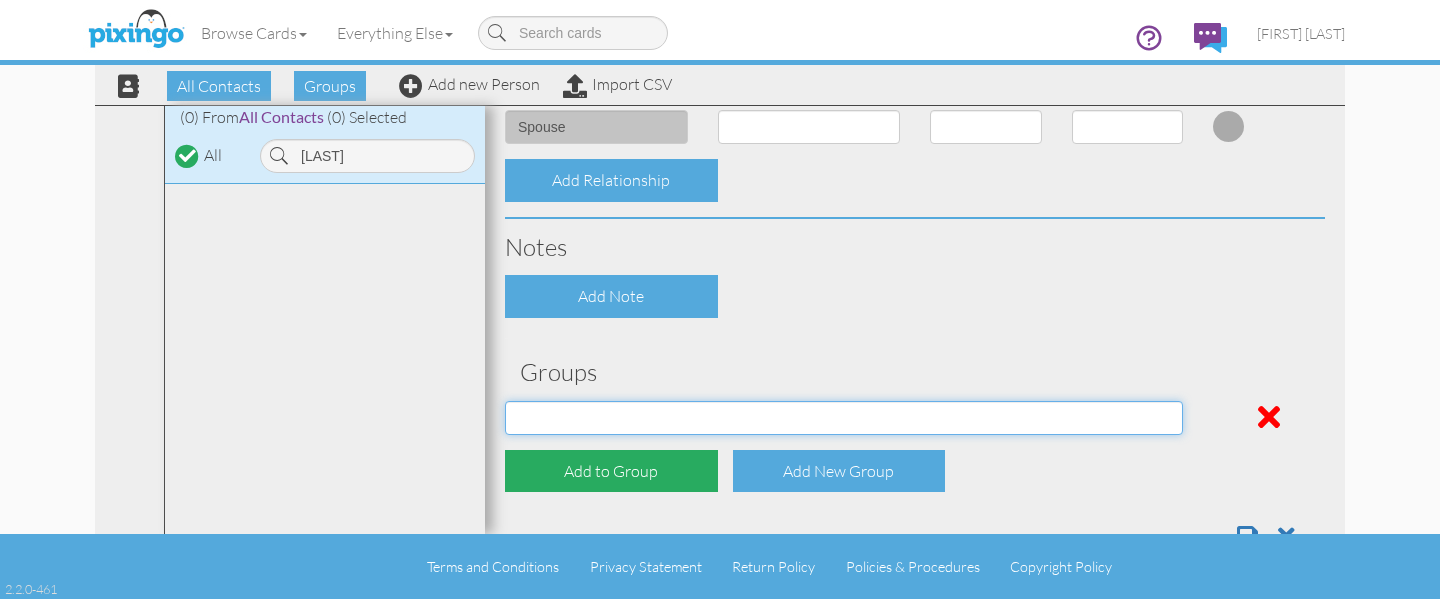 select on "object:[NUMBER]" 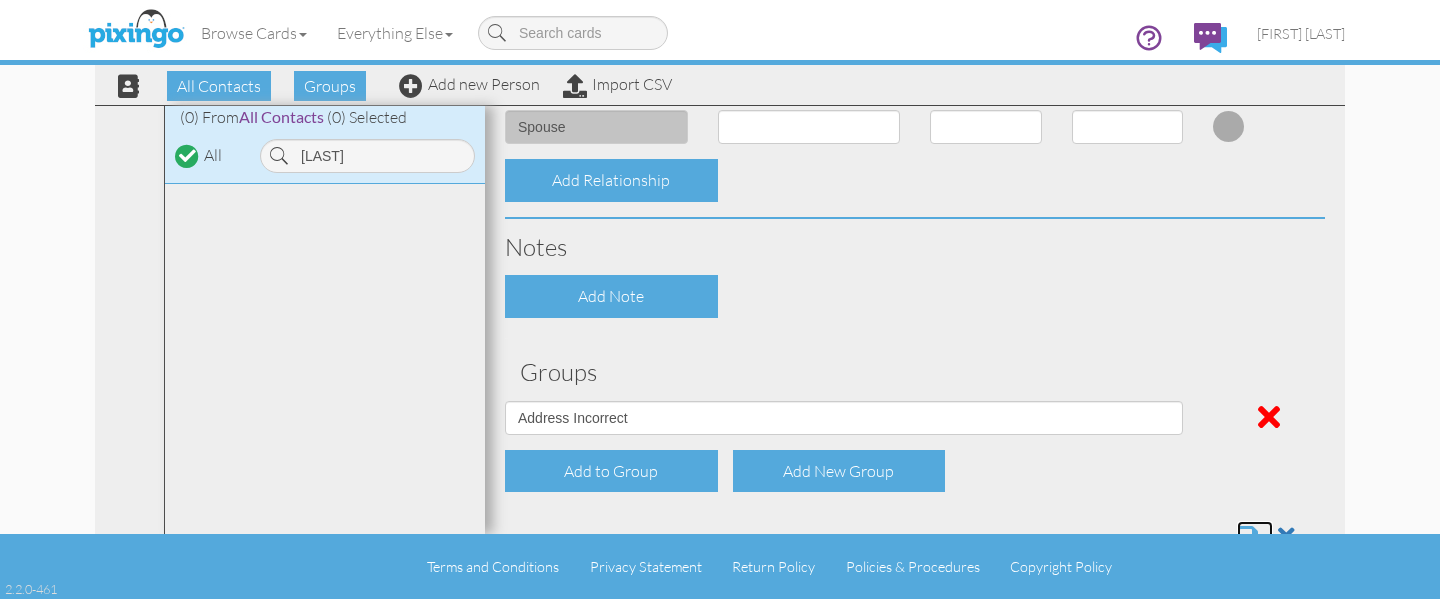 click at bounding box center [1247, 536] 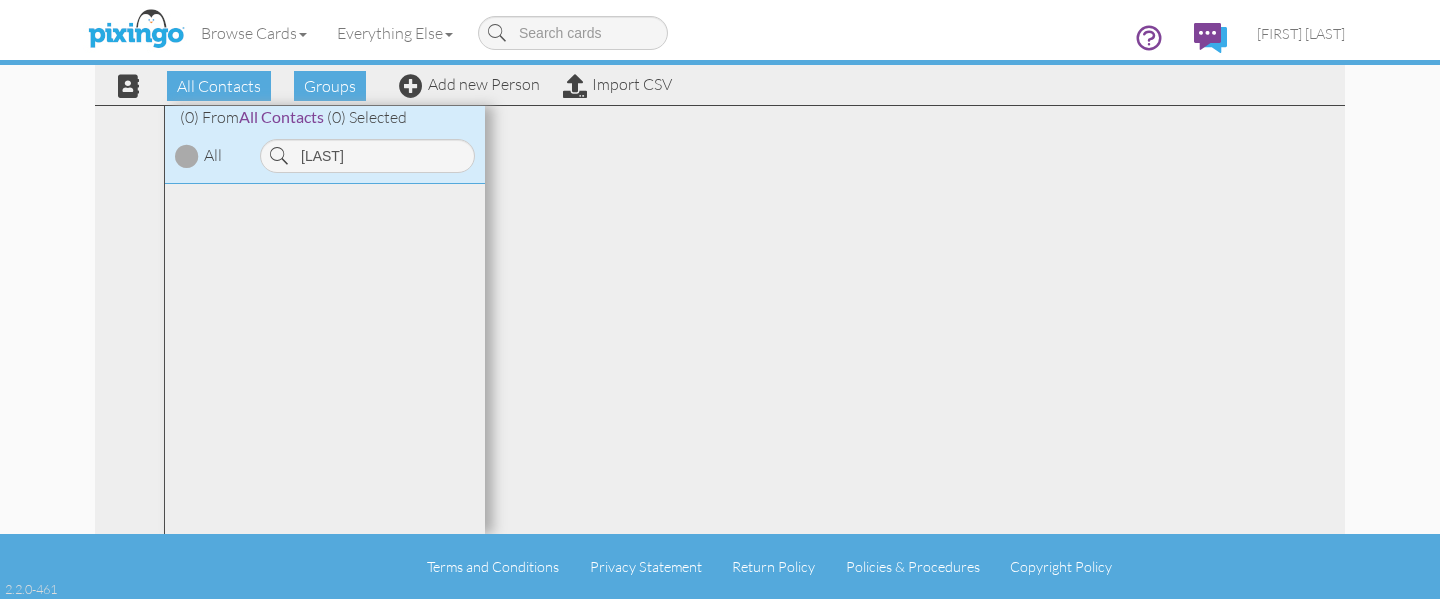 scroll, scrollTop: 0, scrollLeft: 0, axis: both 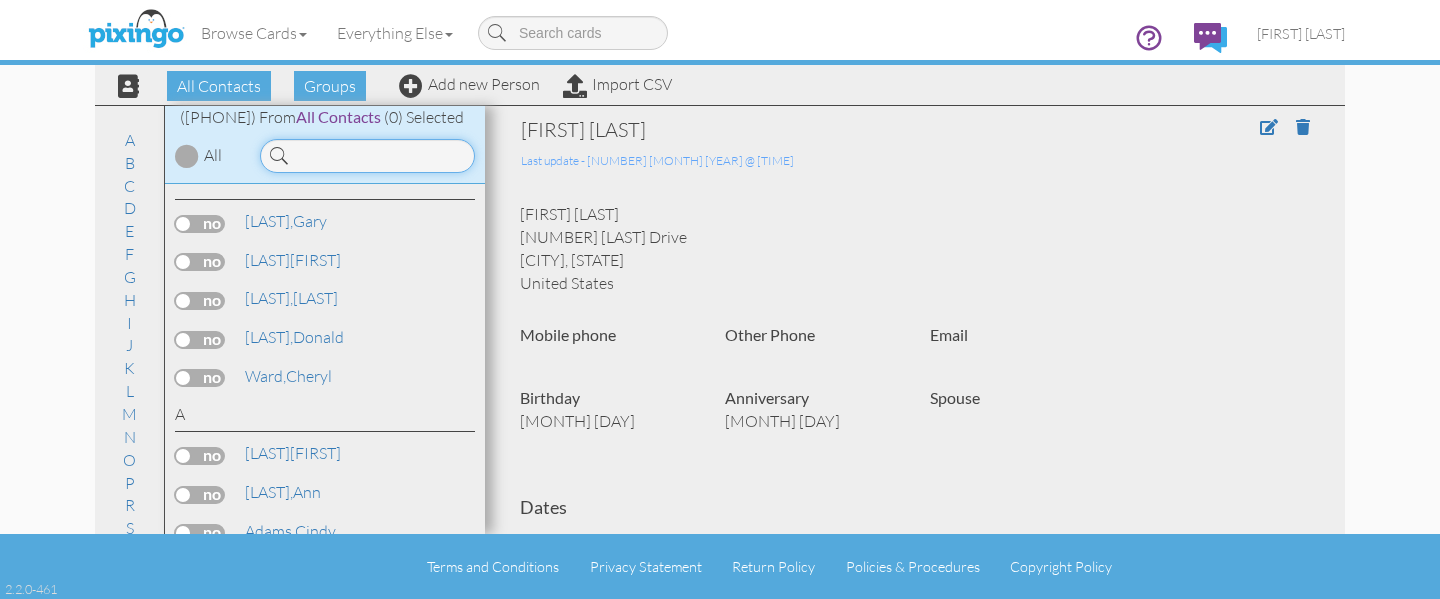 click at bounding box center [367, 156] 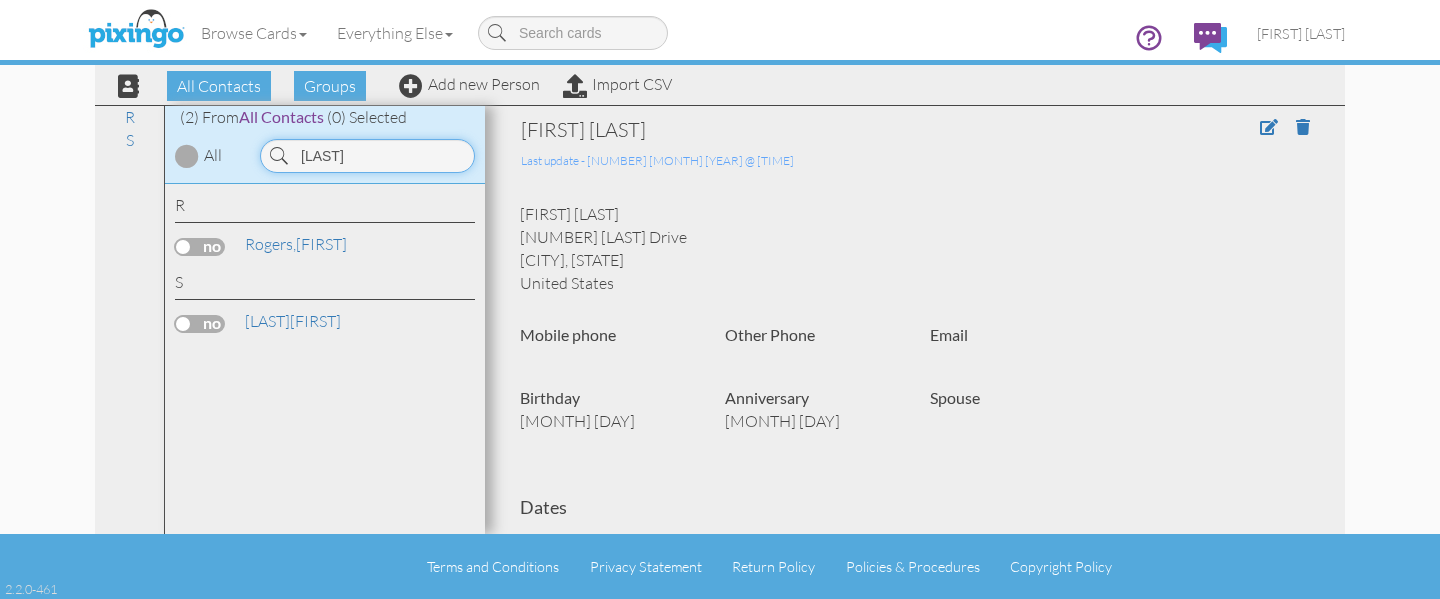type on "t" 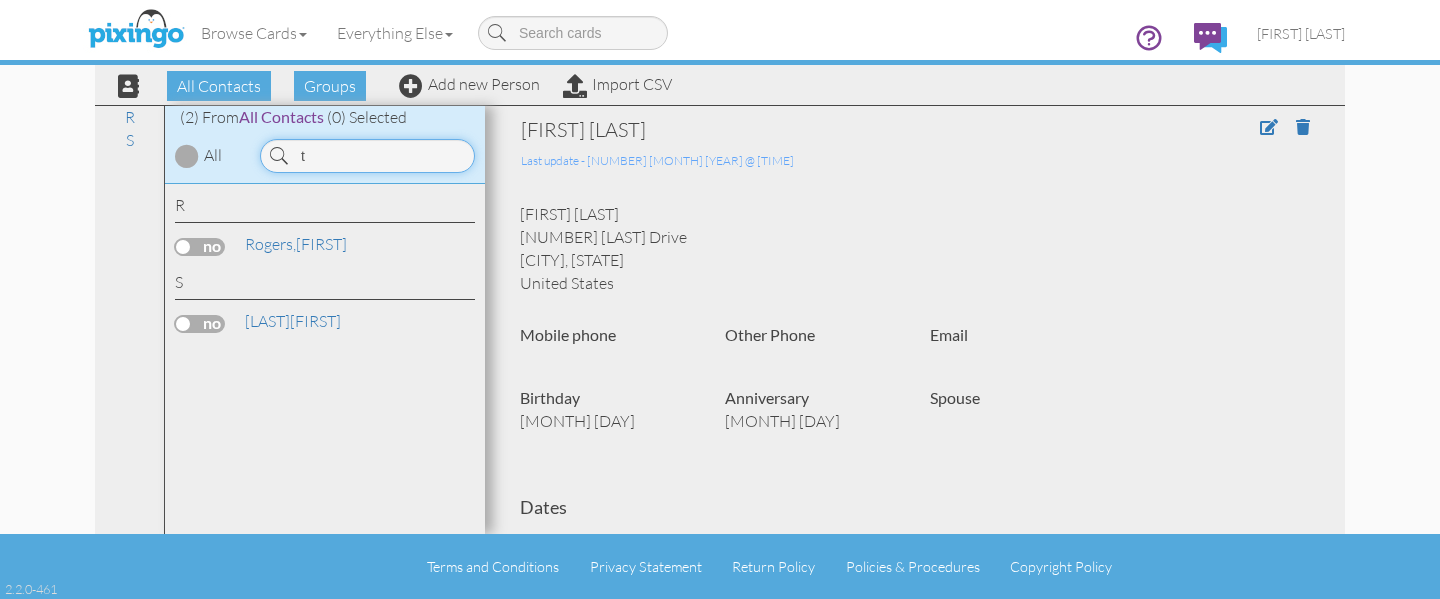 type 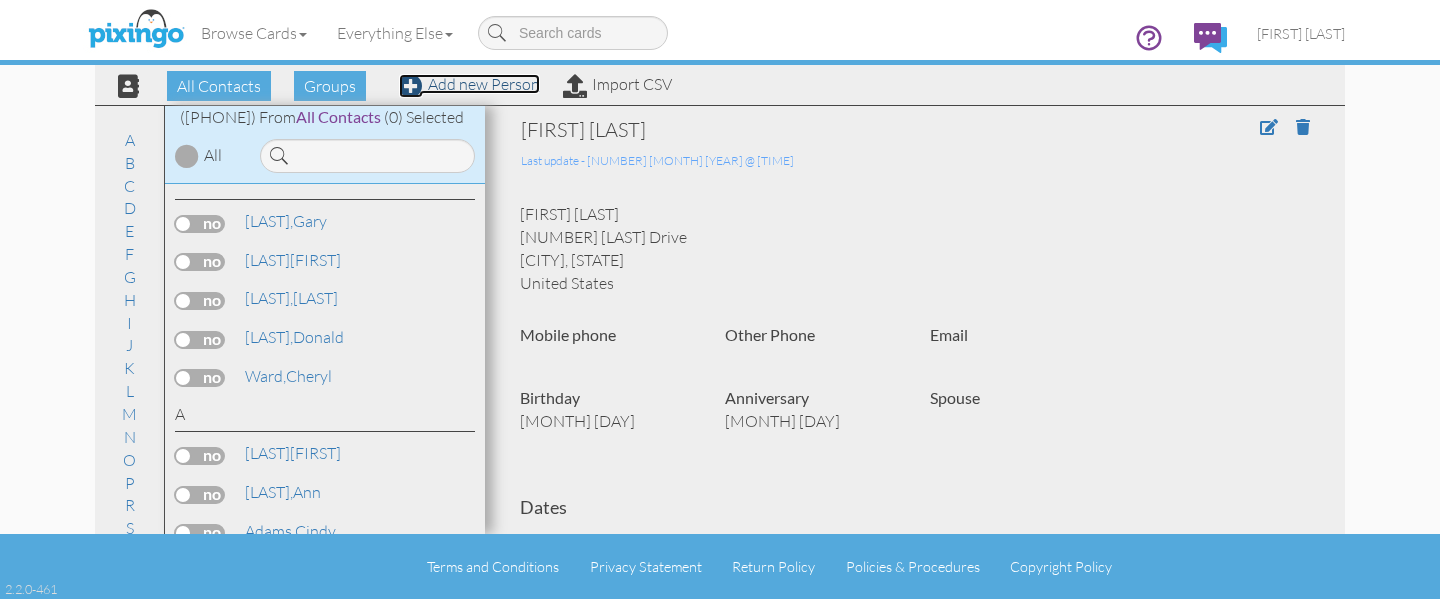 click on "Add new Person" at bounding box center [469, 84] 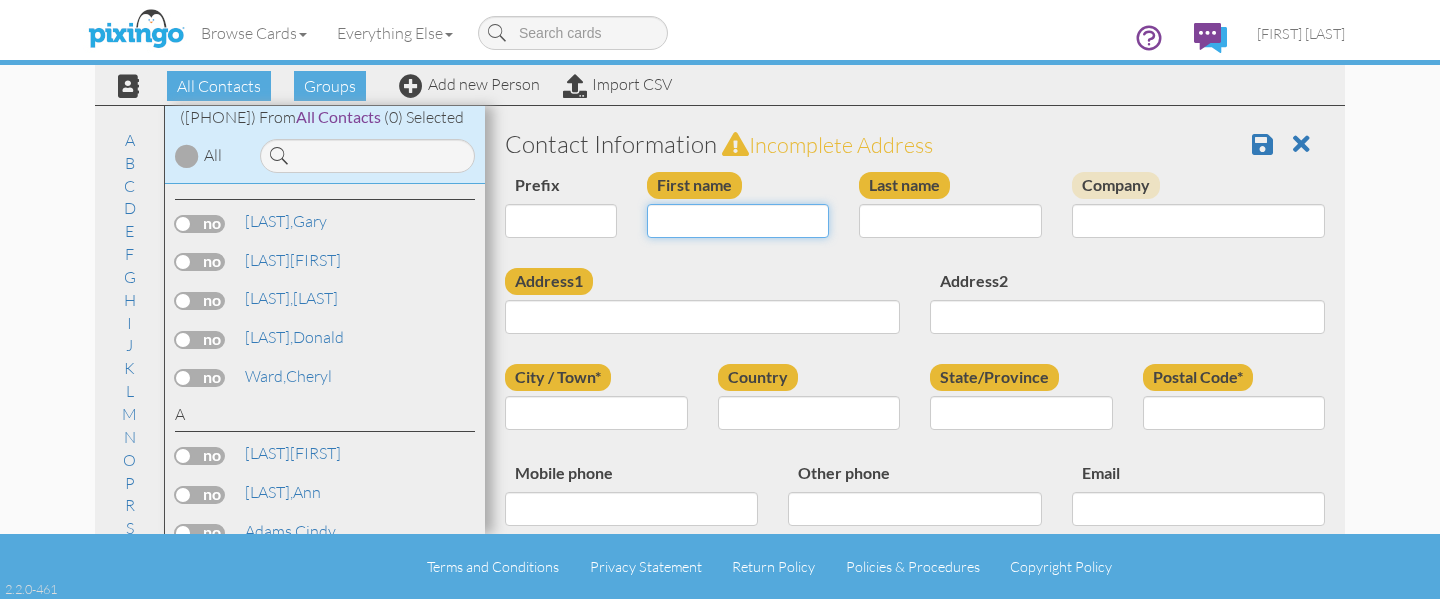 click on "First name" at bounding box center [738, 221] 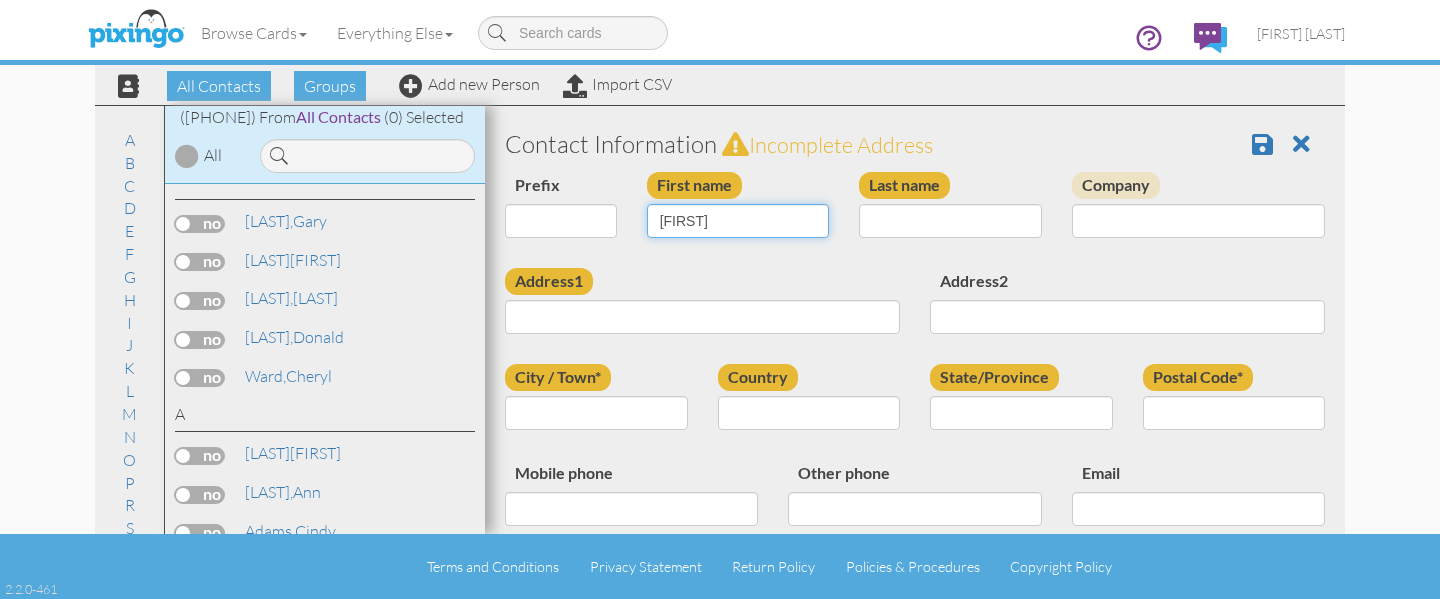 type on "[FIRST]" 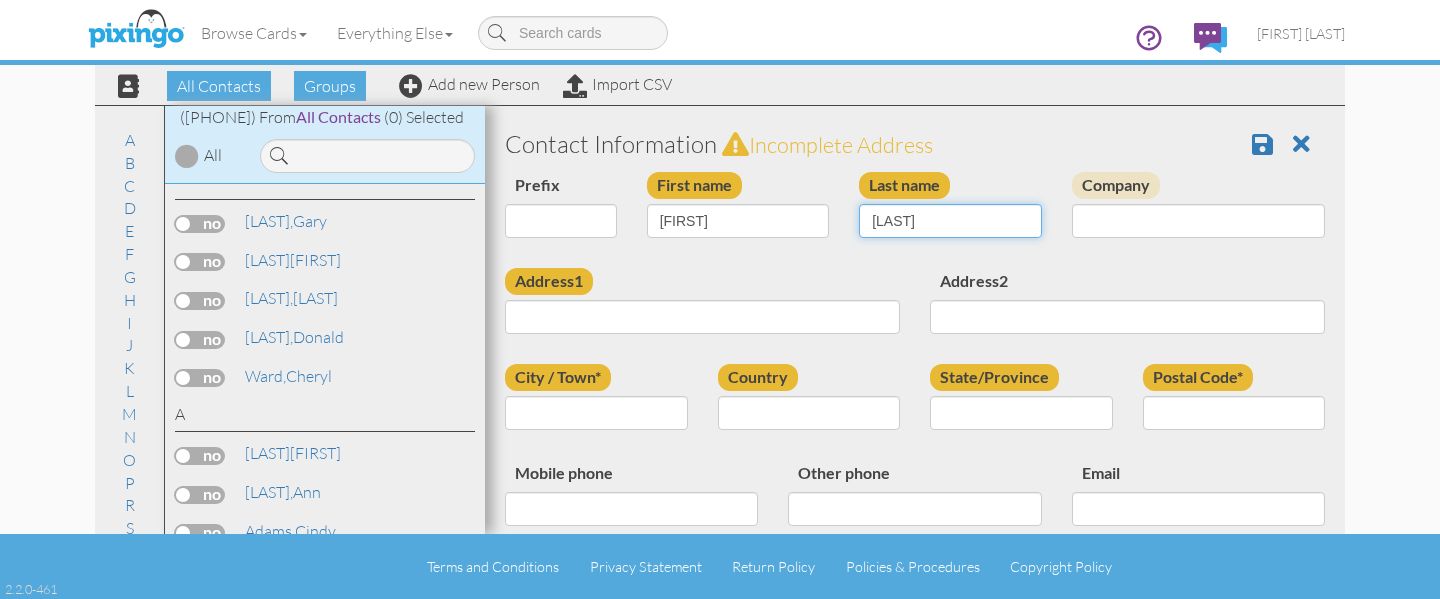 type on "Wood" 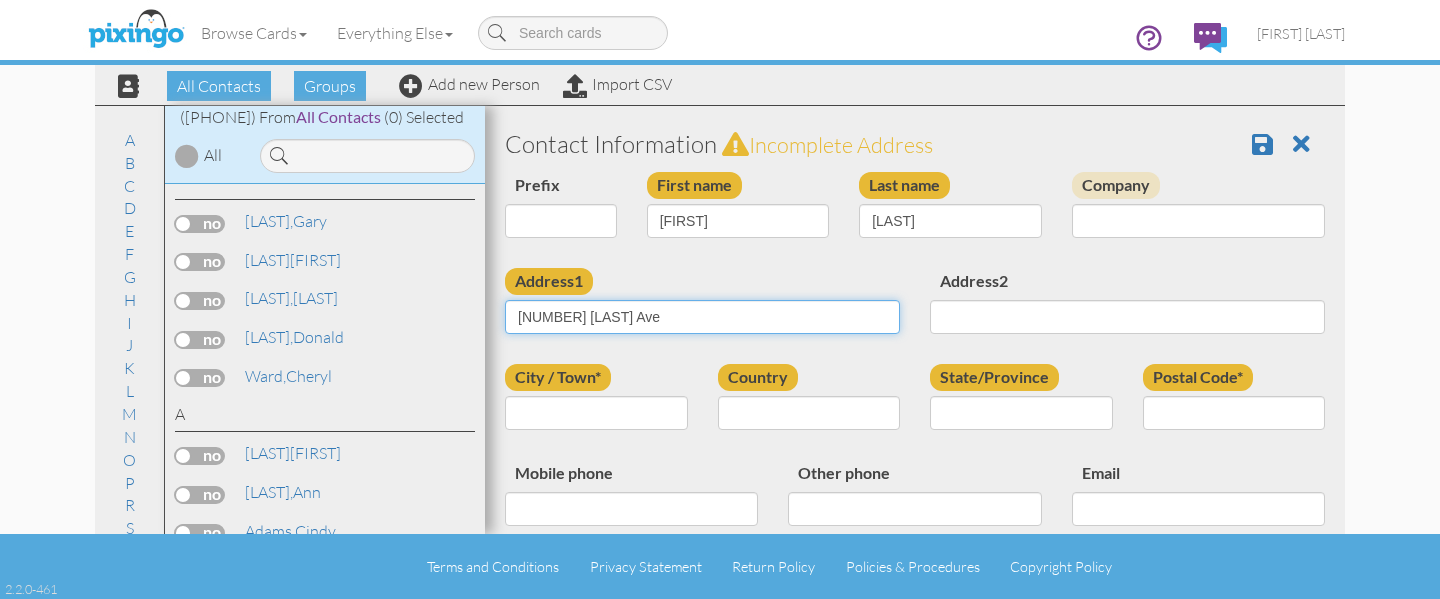 type on "128 Bellingham Ave" 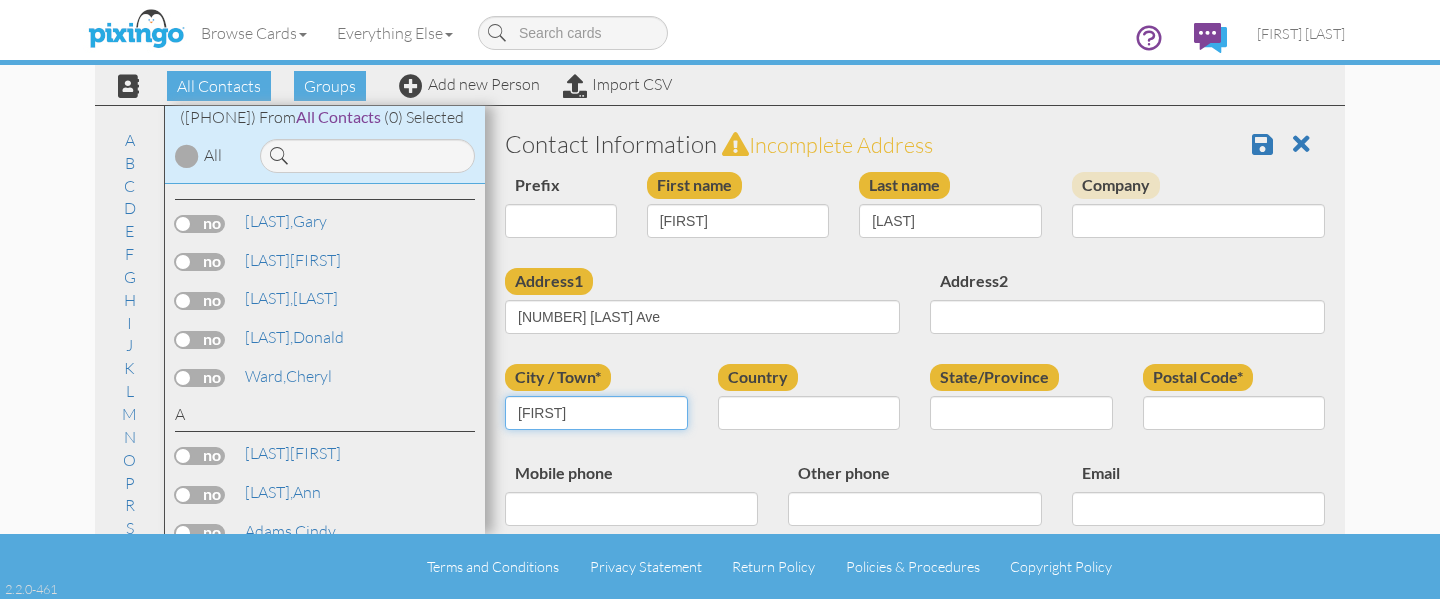 type on "Lafayette" 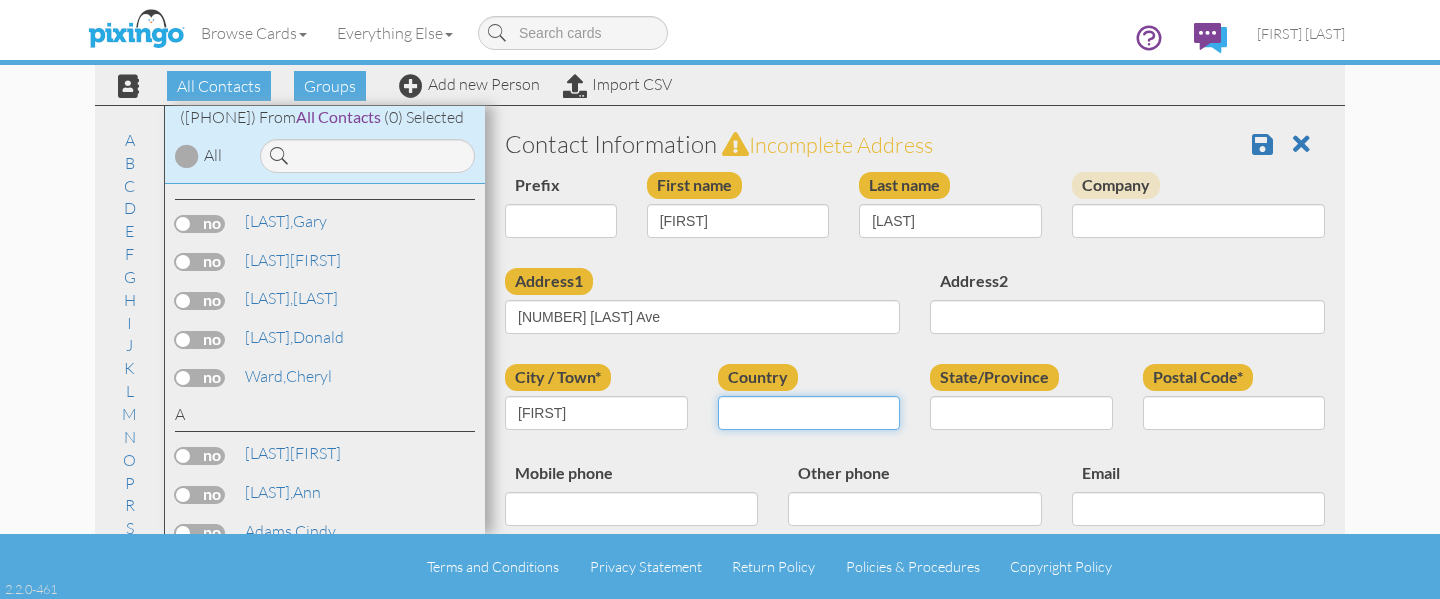 select on "object:4536" 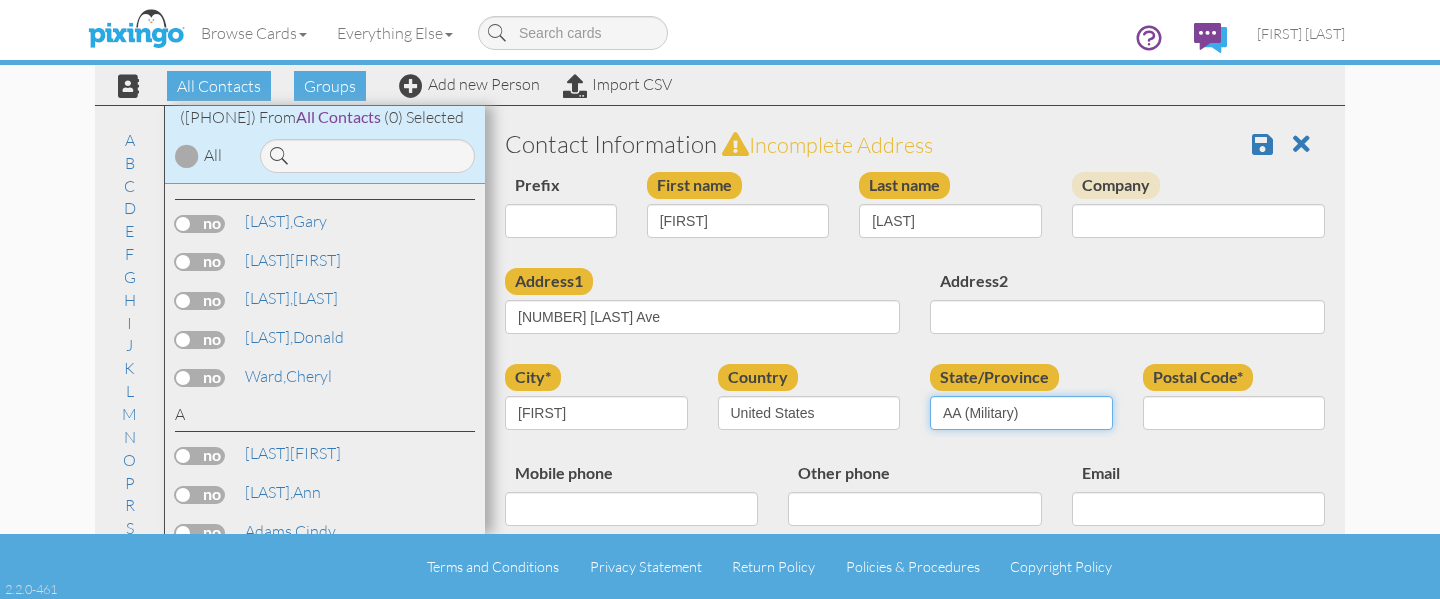 select on "object:4801" 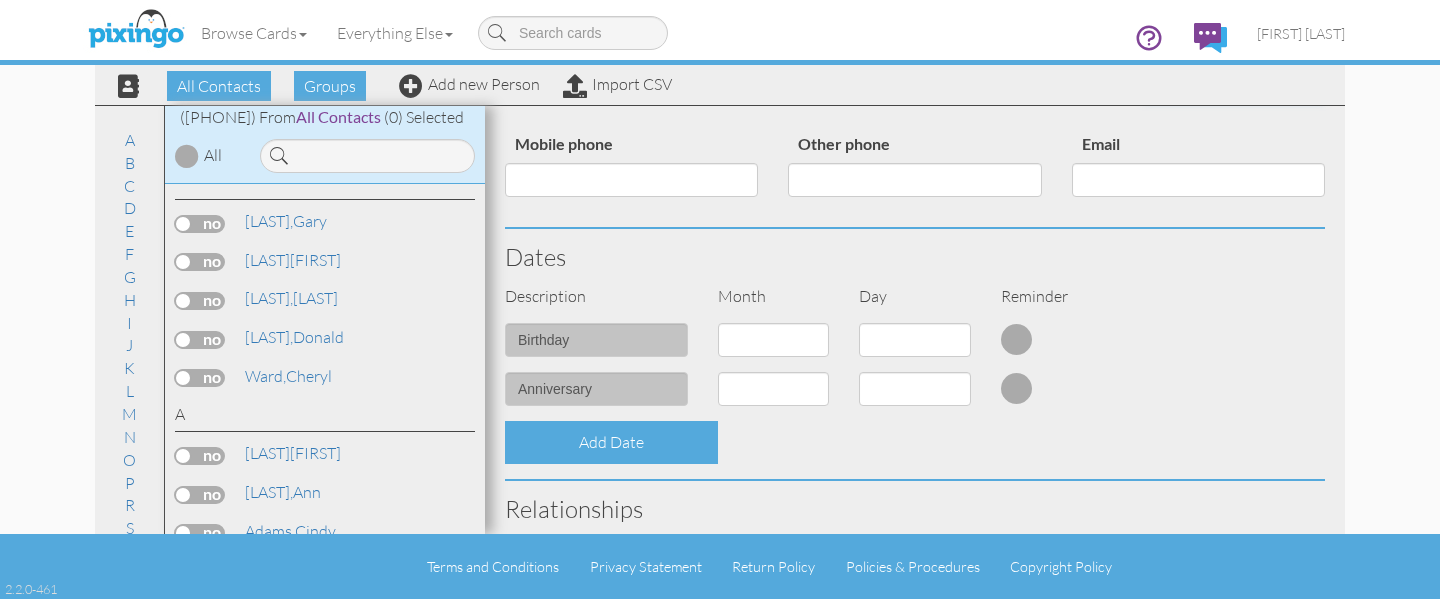 scroll, scrollTop: 360, scrollLeft: 0, axis: vertical 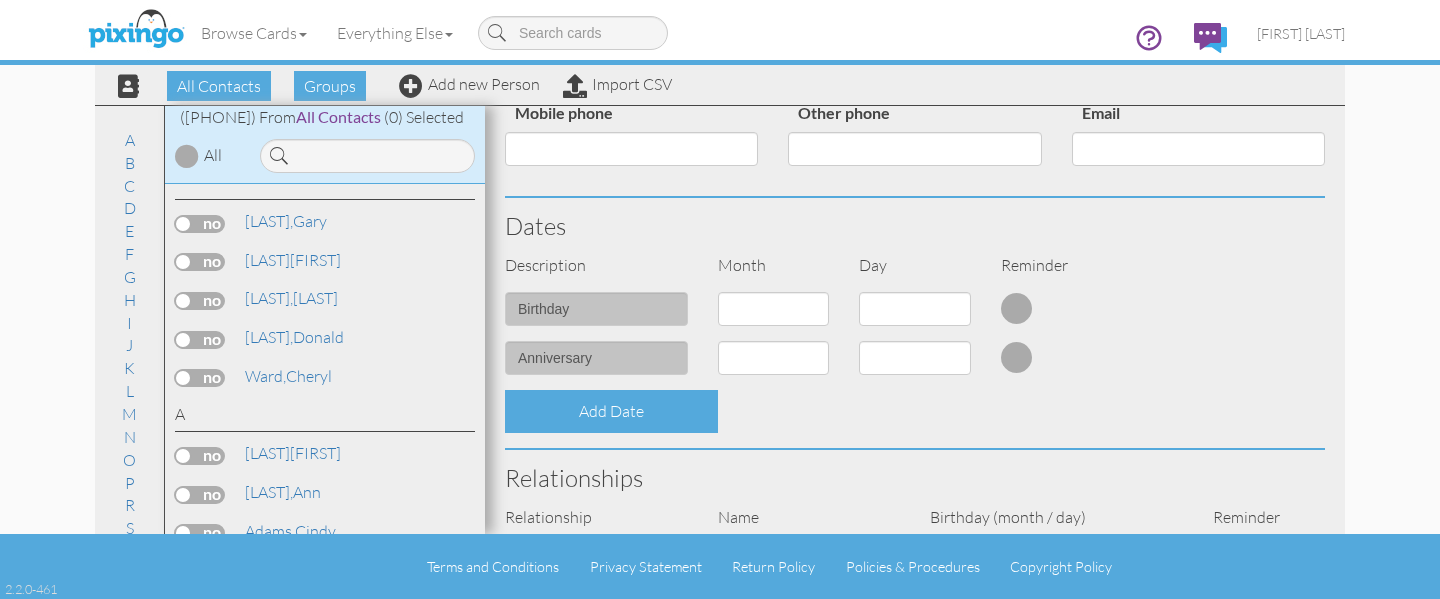 type on "47909" 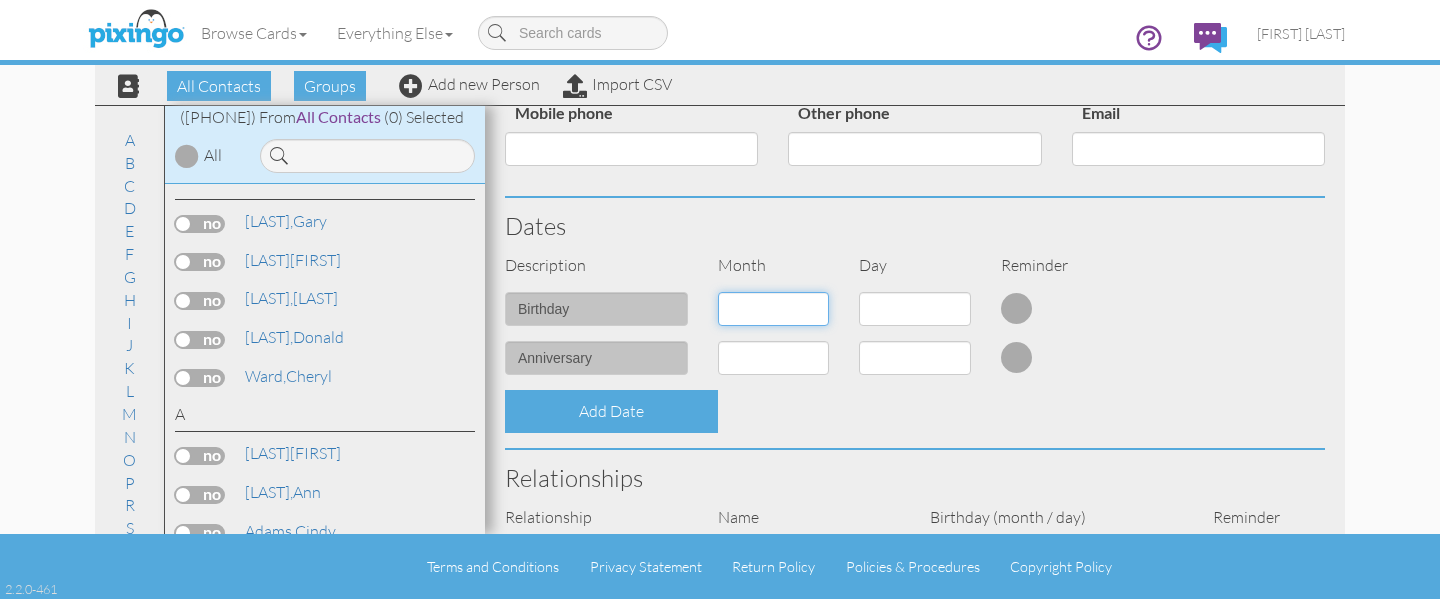 click on "1 - Jan 2 - Feb 3 - Mar 4 - Apr 5 - May 6 - Jun 7 - Jul 8 - Aug 9 - Sep 10 - Oct 11 - Nov 12 - Dec" at bounding box center [774, 309] 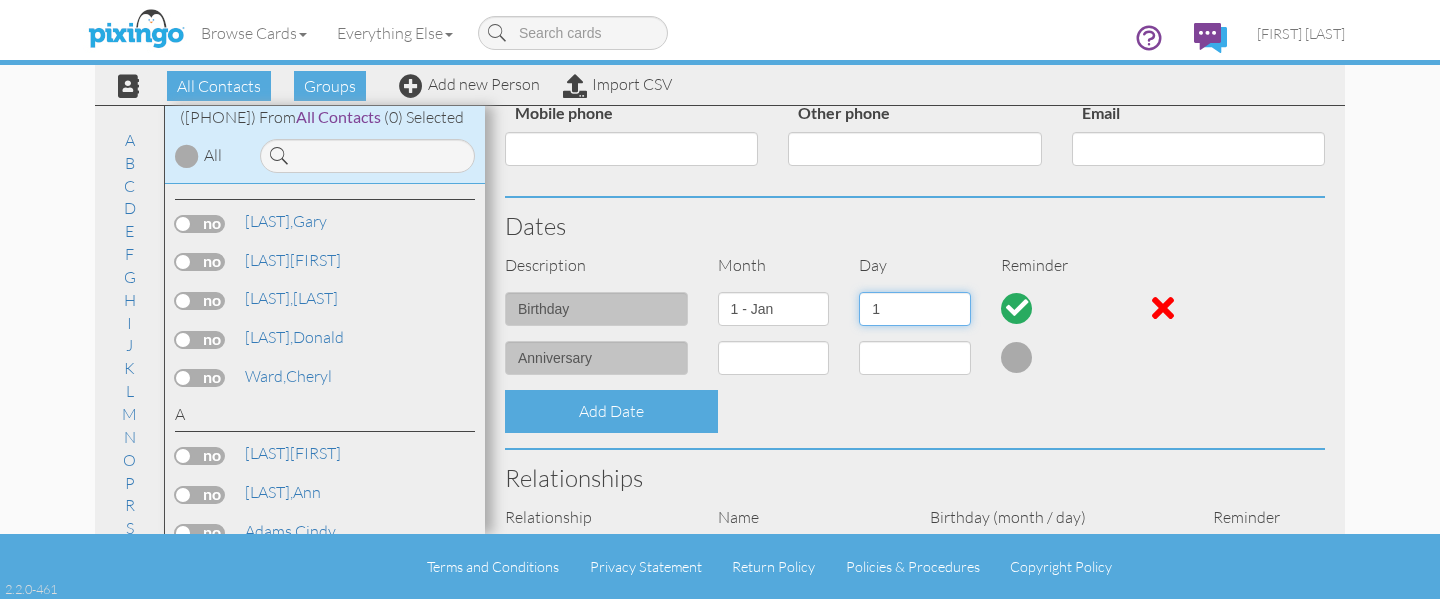 click on "1 2 3 4 5 6 7 8 9 10 11 12 13 14 15 16 17 18 19 20 21 22 23 24 25 26 27 28 29 30 31" at bounding box center (915, 309) 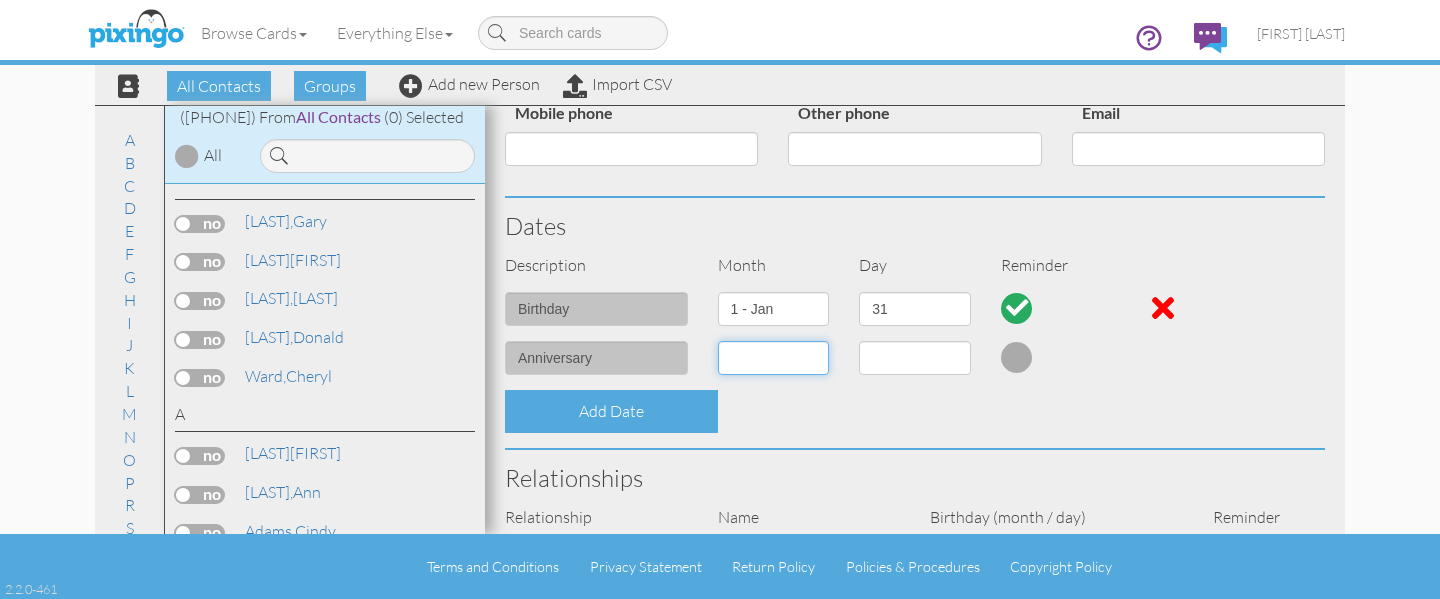 click on "1 - Jan 2 - Feb 3 - Mar 4 - Apr 5 - May 6 - Jun 7 - Jul 8 - Aug 9 - Sep 10 - Oct 11 - Nov 12 - Dec" at bounding box center [774, 358] 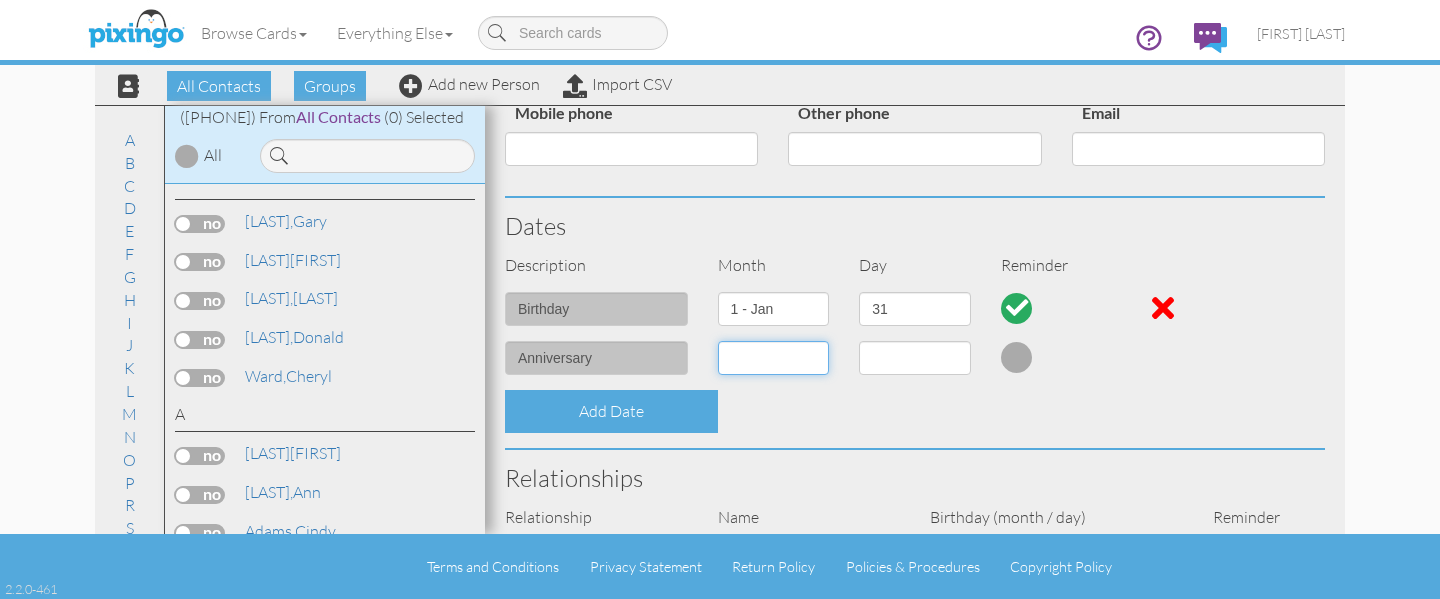 select on "object:4531" 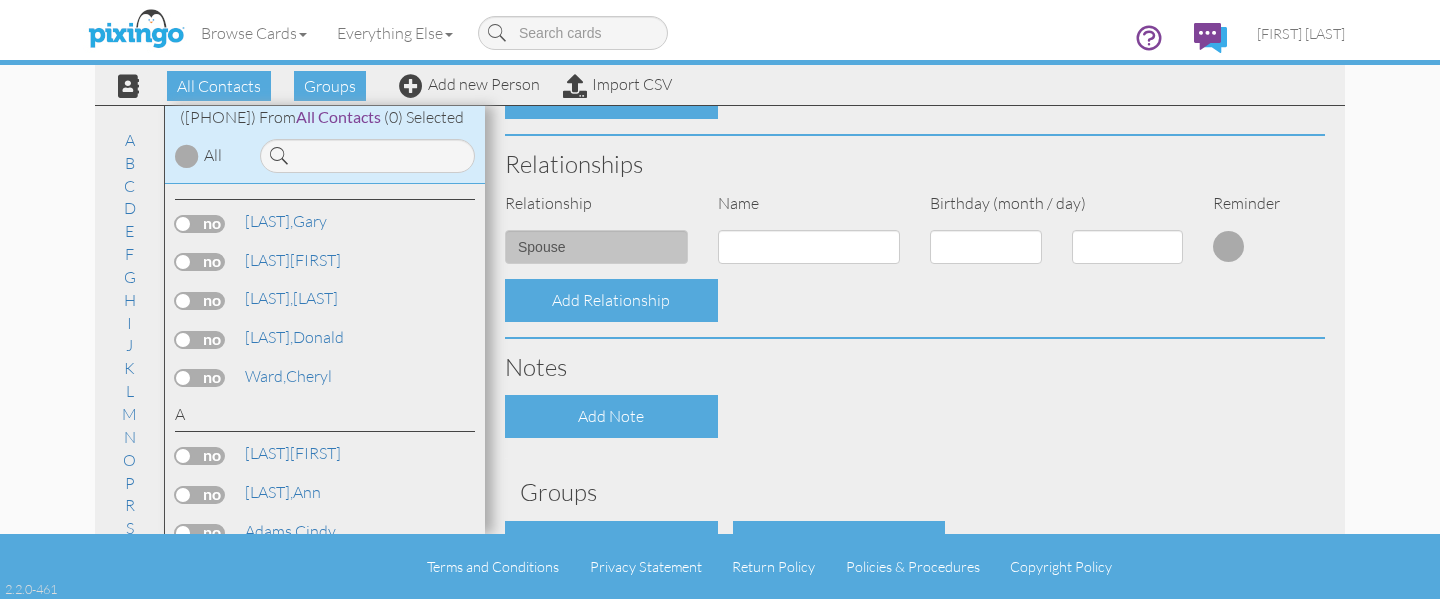 scroll, scrollTop: 806, scrollLeft: 0, axis: vertical 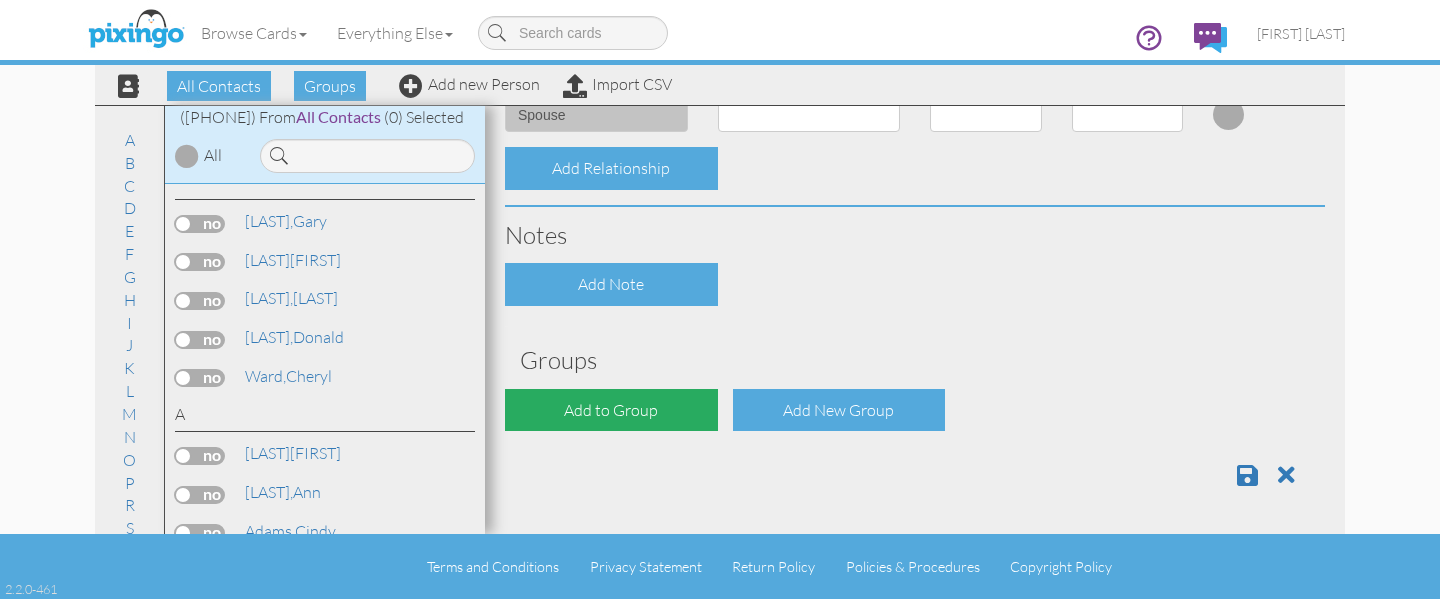 click on "Add to Group" at bounding box center [611, 410] 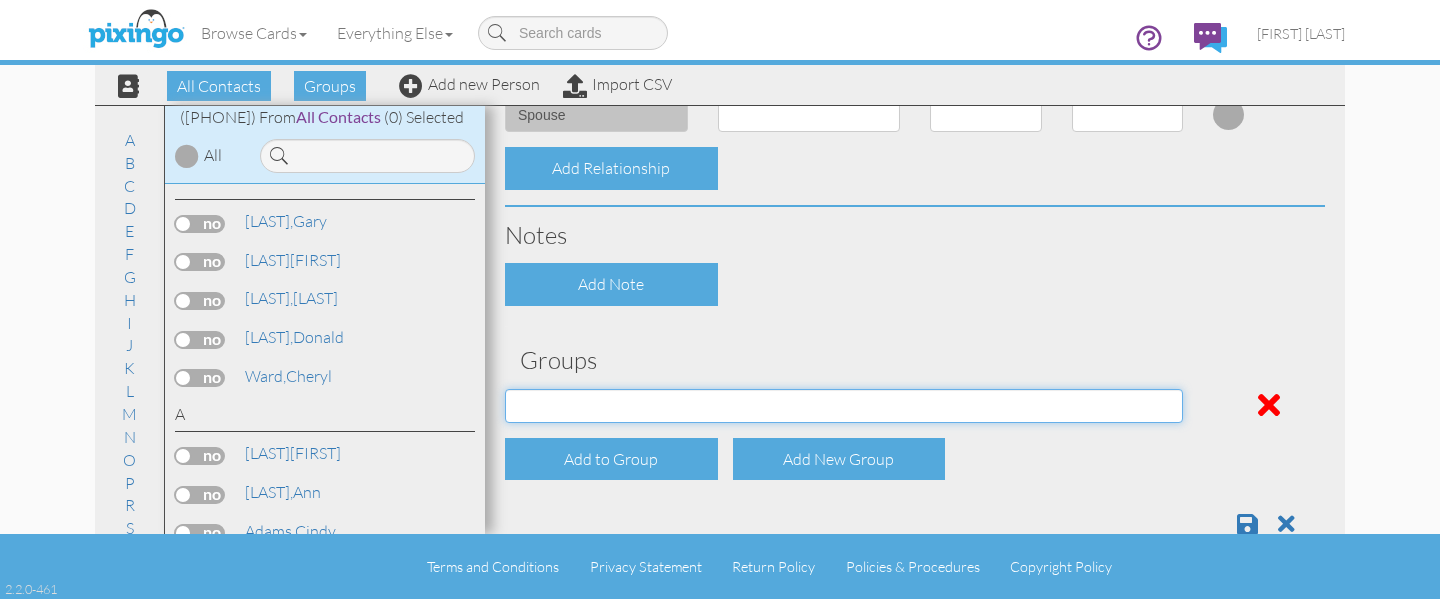 click on "Address Incorrect [FIRST] [COMPANY] [FIRST] [COMPANY] [FIRST] [COMPANY] [FIRST] [COMPANY] [FIRST] [COMPANY] [FIRST] [COMPANY] [FIRST] [COMPANY]" at bounding box center (844, 406) 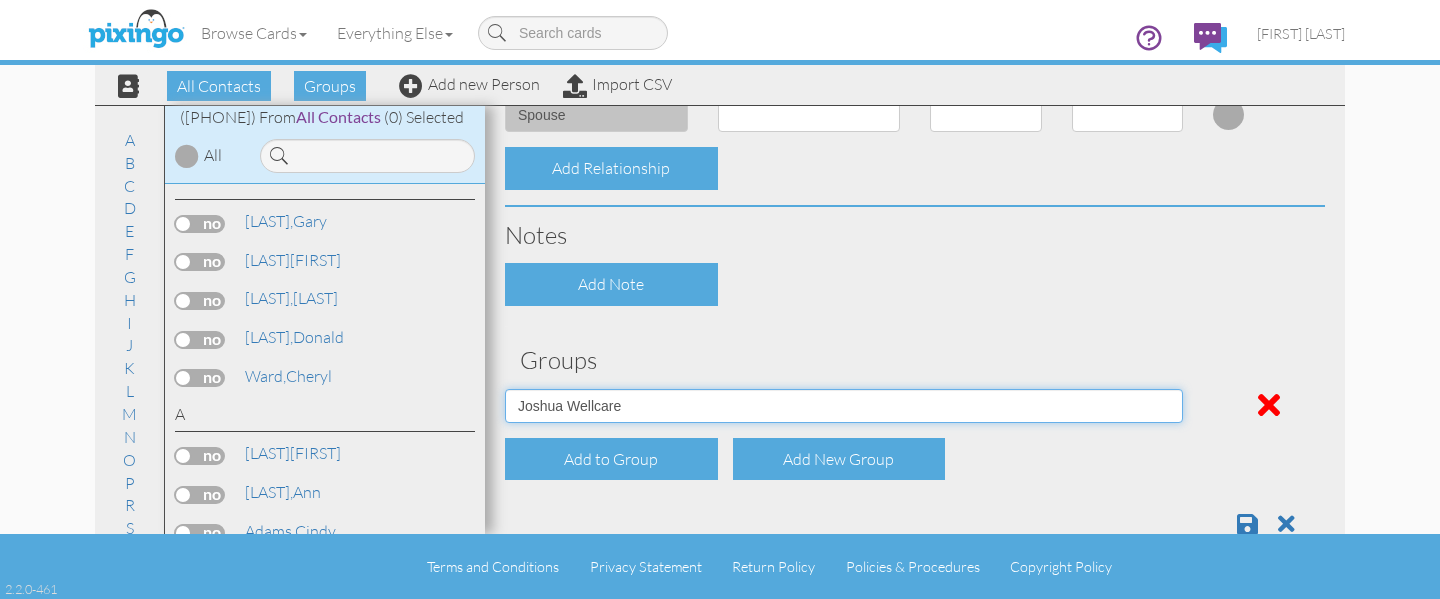 click on "Address Incorrect [FIRST] [COMPANY] [FIRST] [COMPANY] [FIRST] [COMPANY] [FIRST] [COMPANY] [FIRST] [COMPANY] [FIRST] [COMPANY] [FIRST] [COMPANY]" at bounding box center (844, 406) 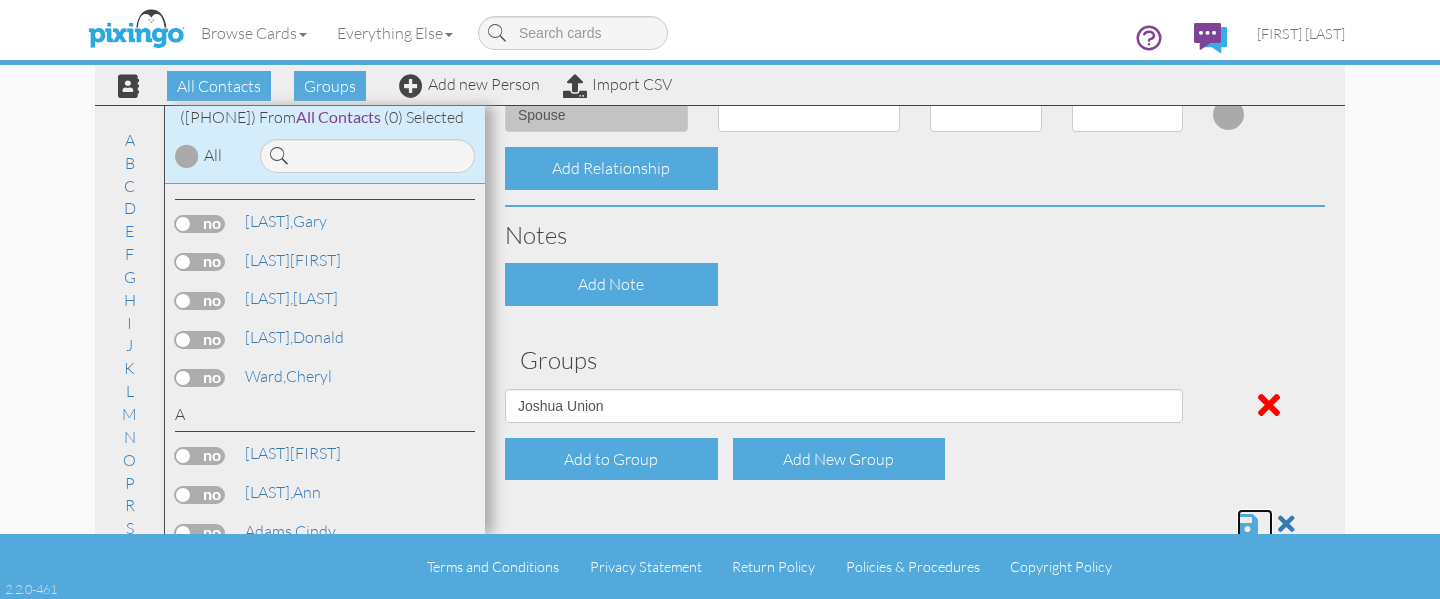 click at bounding box center [1247, 524] 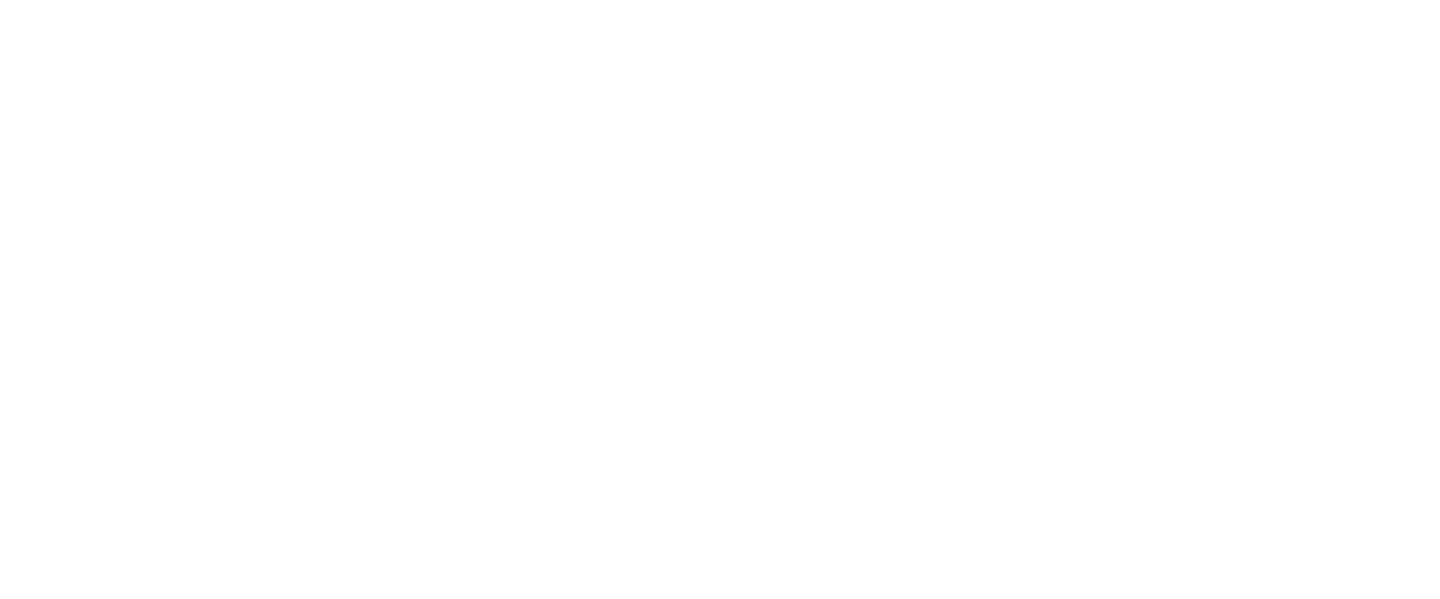 scroll, scrollTop: 0, scrollLeft: 0, axis: both 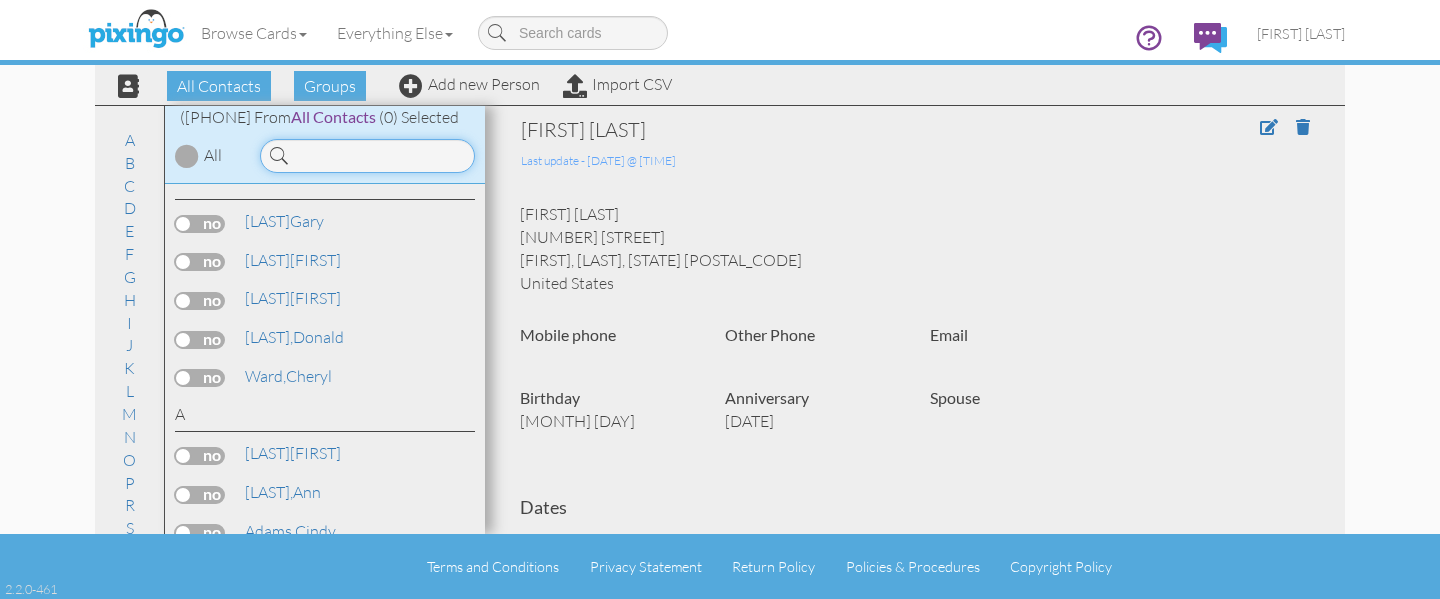 click at bounding box center [367, 156] 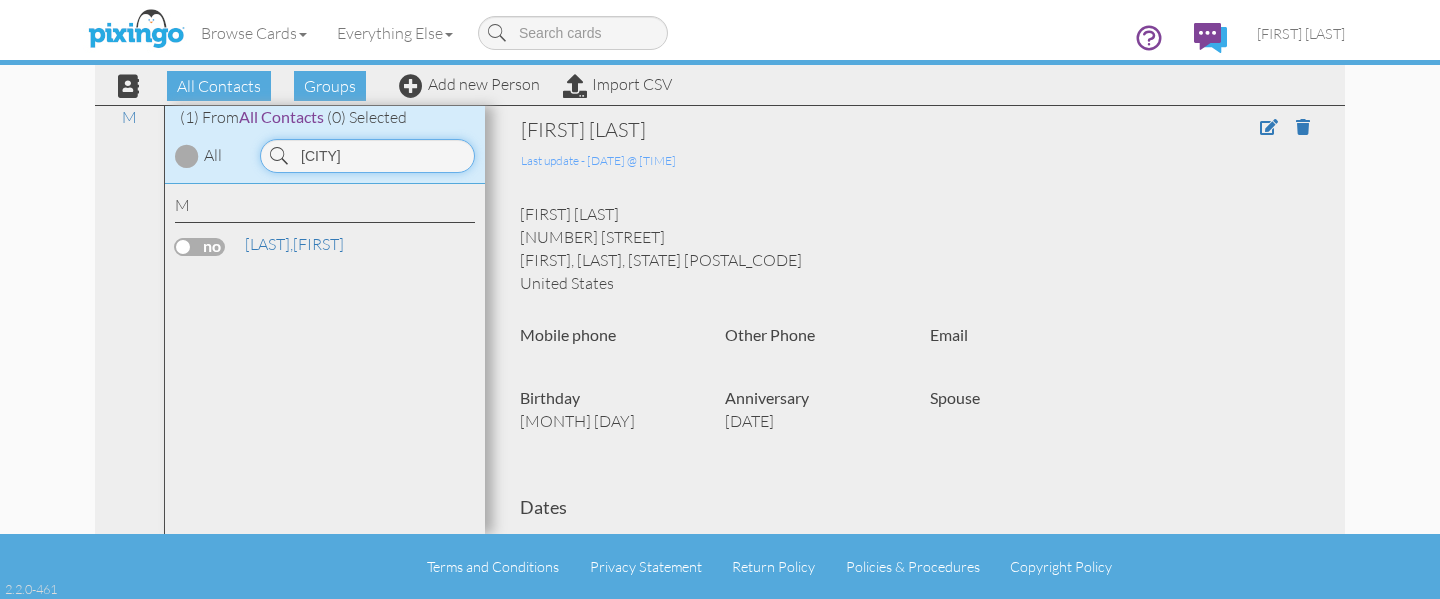type on "l" 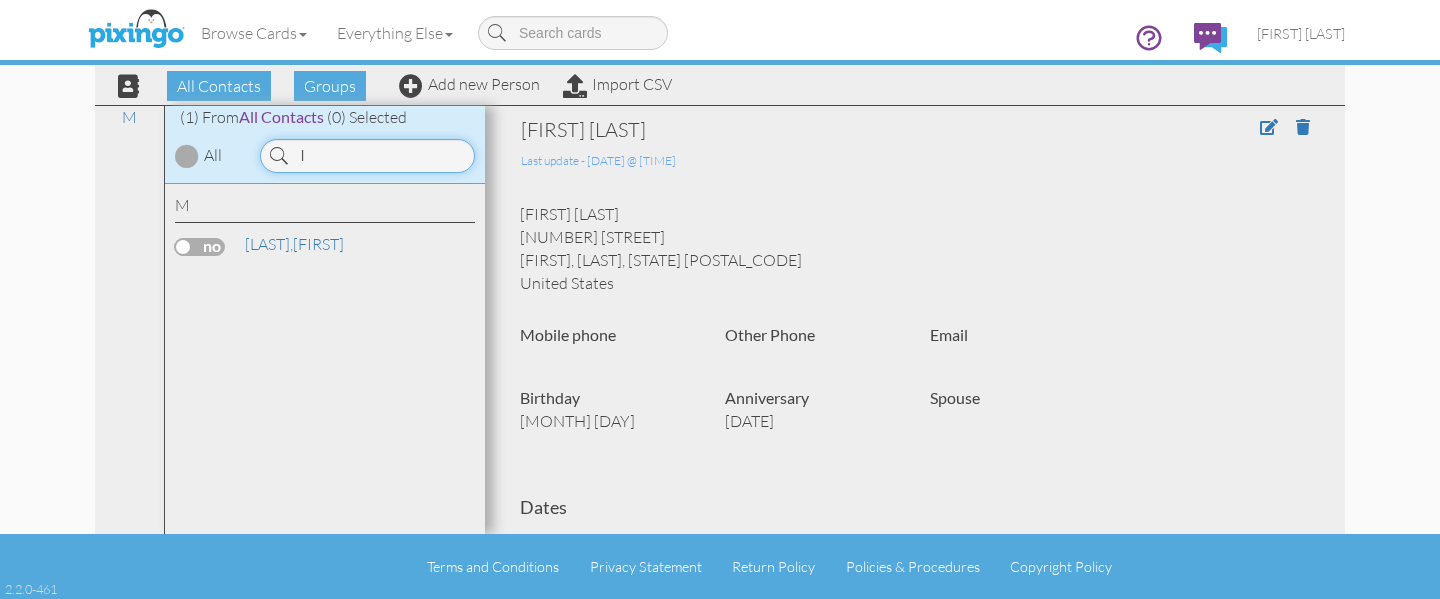 type 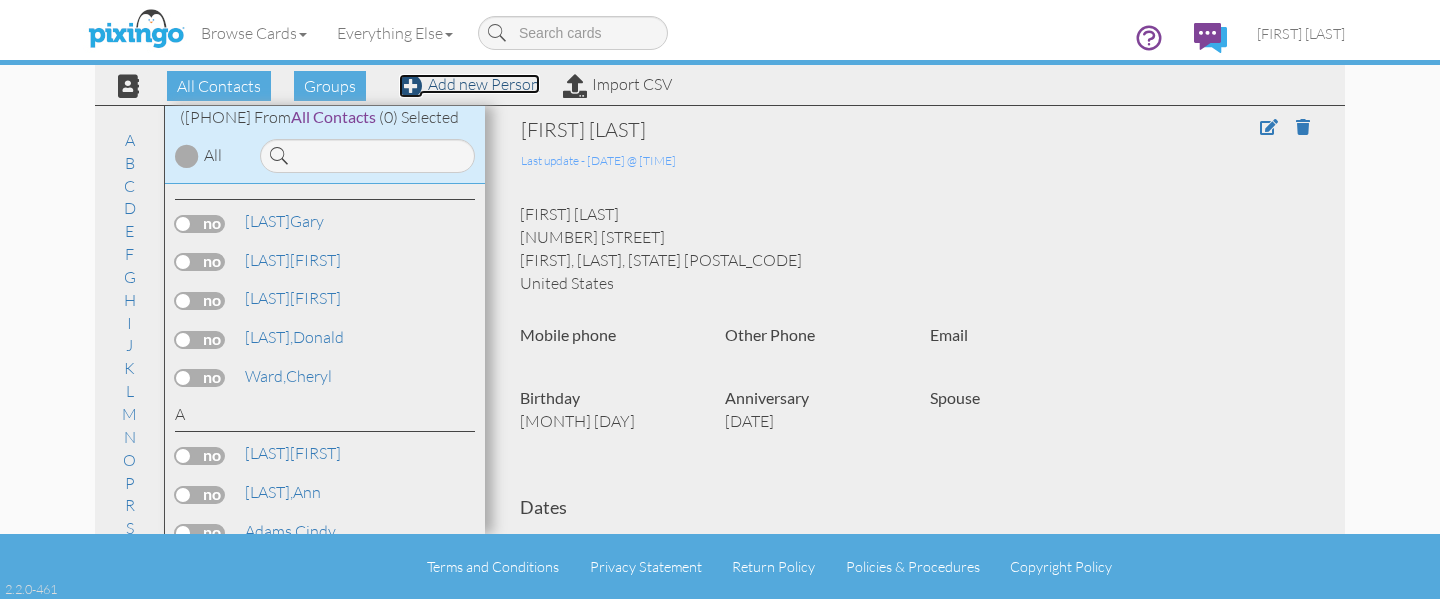 click on "Add new Person" at bounding box center [469, 84] 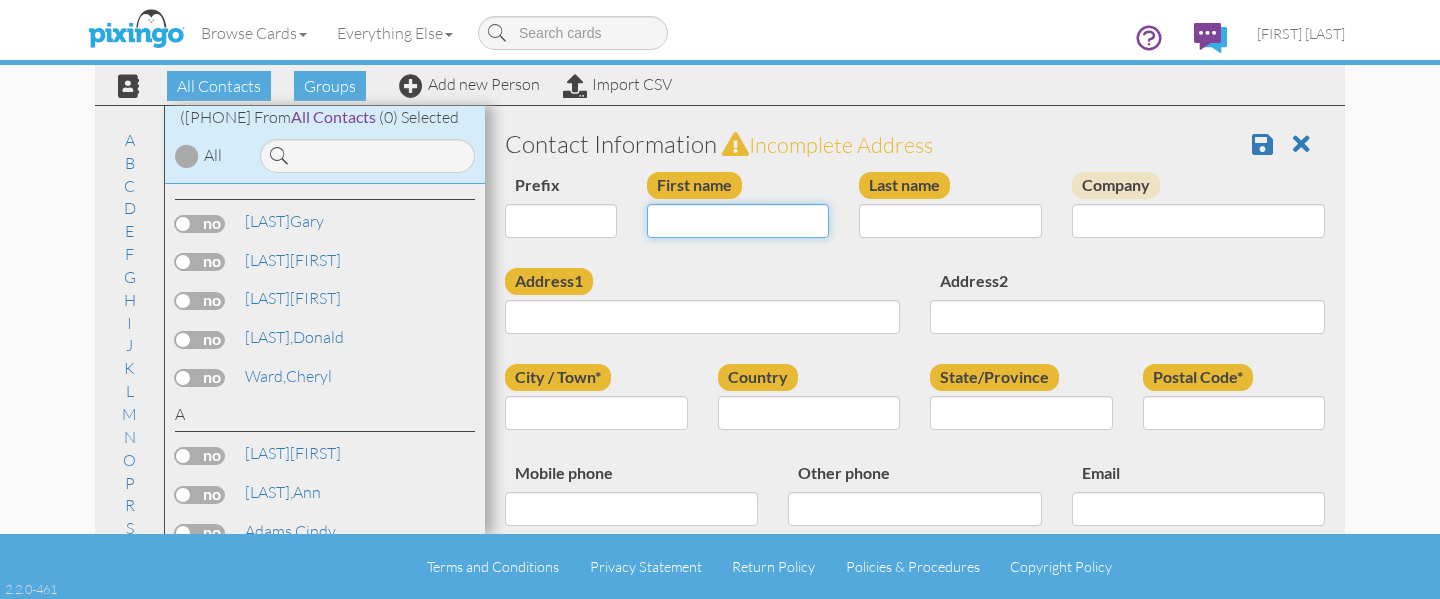 click on "First name" at bounding box center (738, 221) 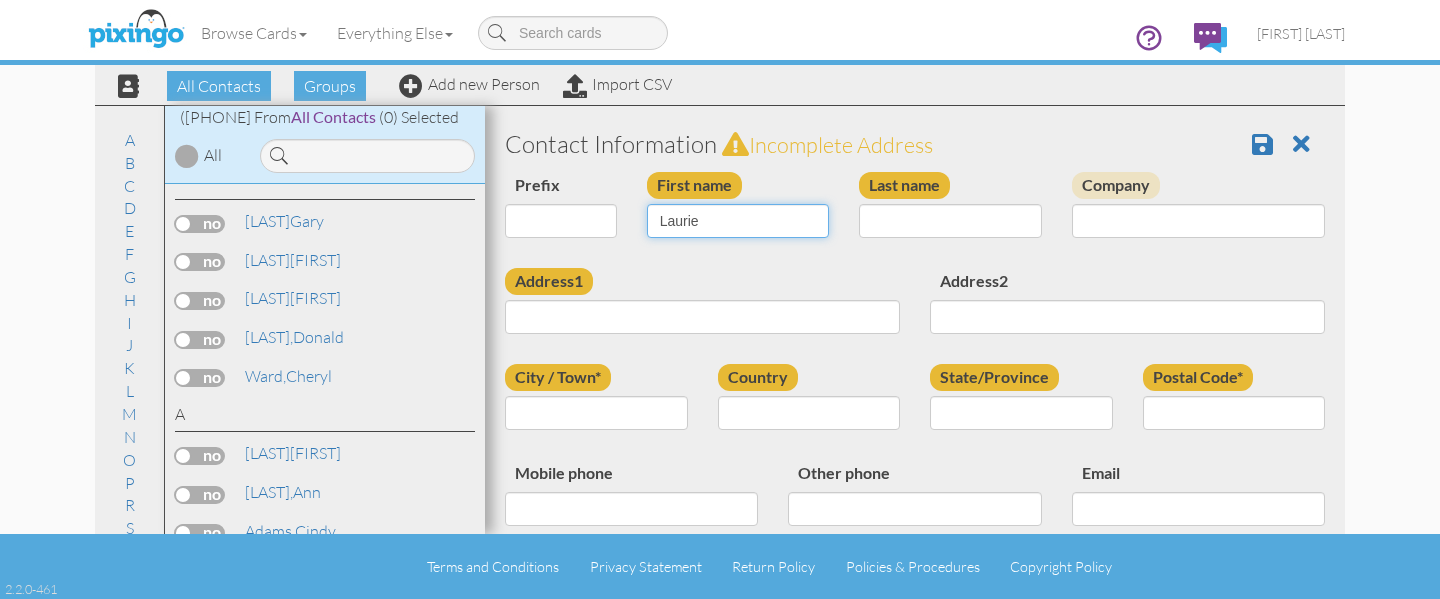 type on "Laurie" 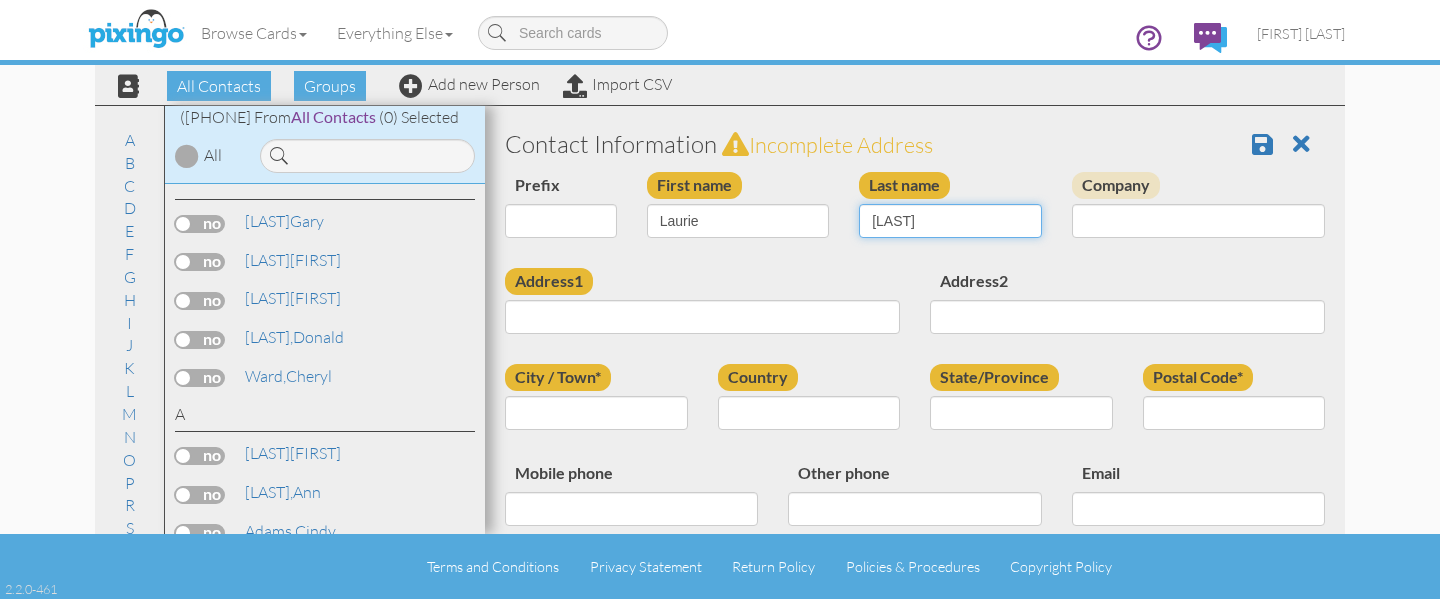 type on "[LAST]" 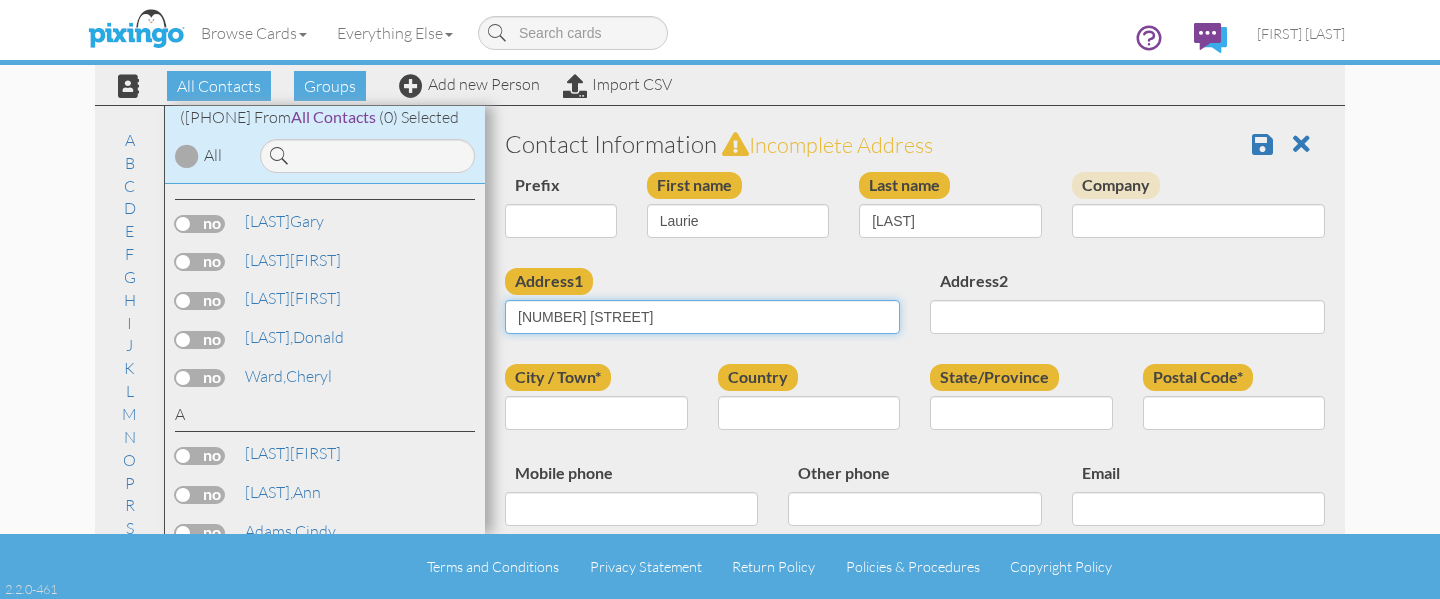 type on "[NUMBER] [STREET]" 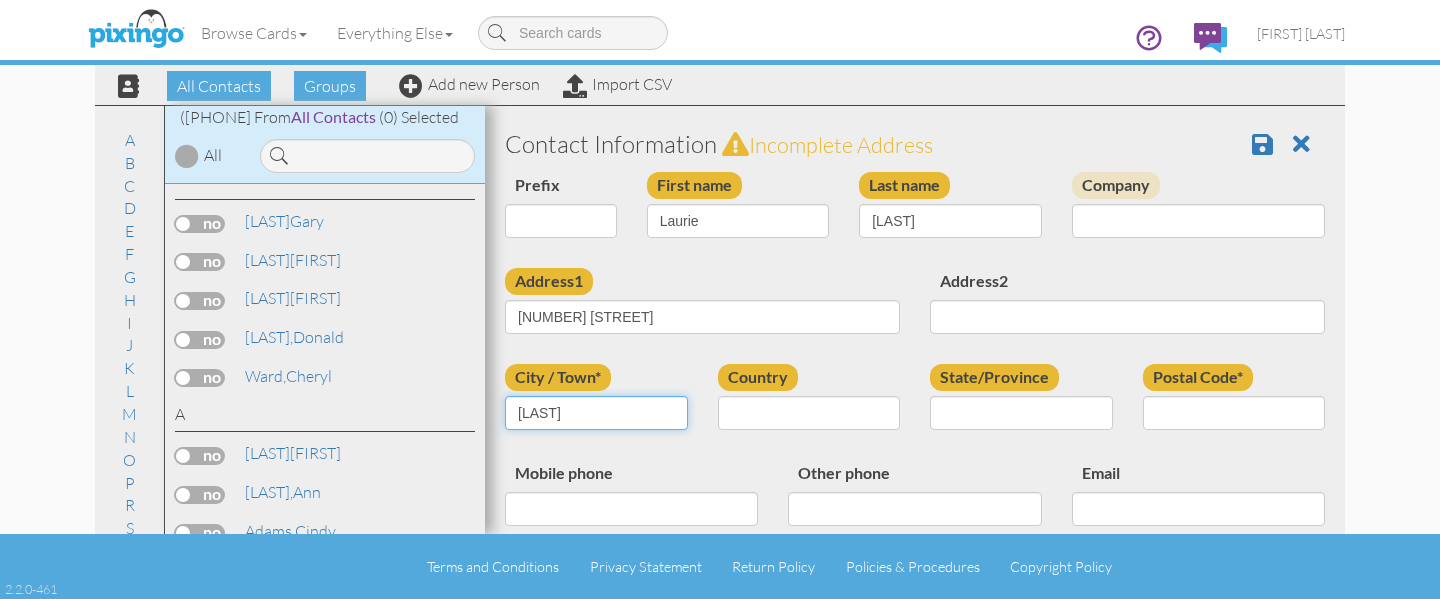 type on "[LAST]" 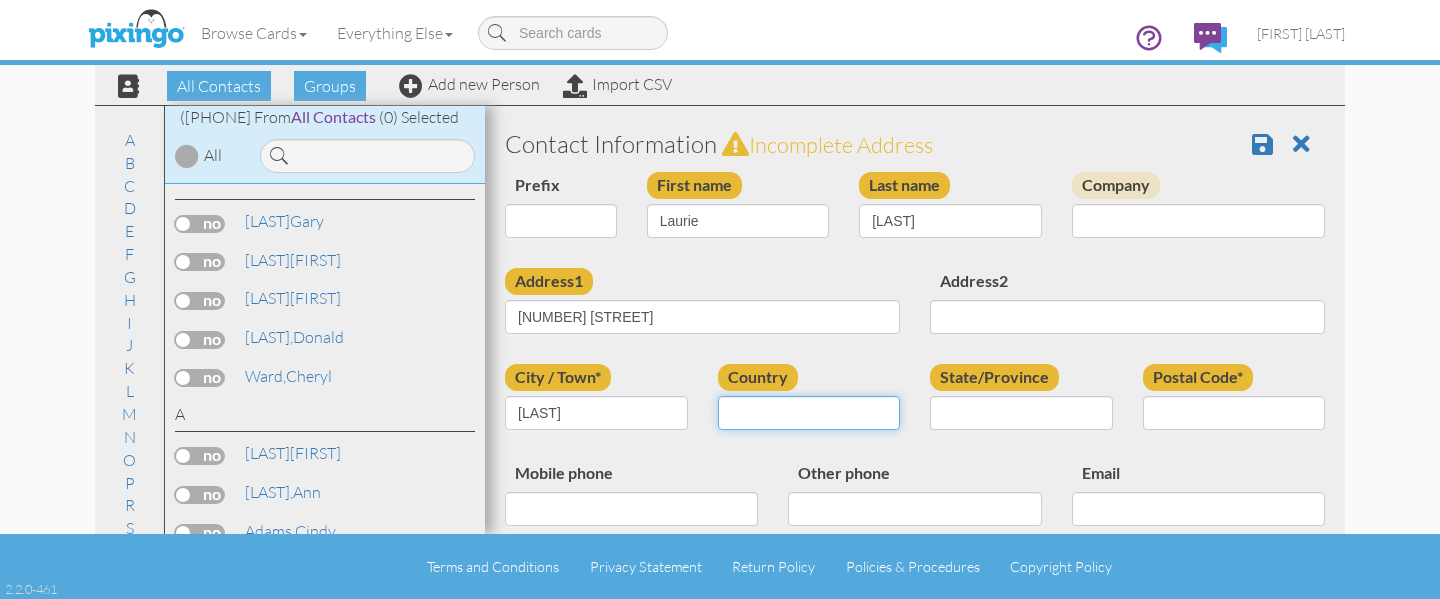 select on "object:4560" 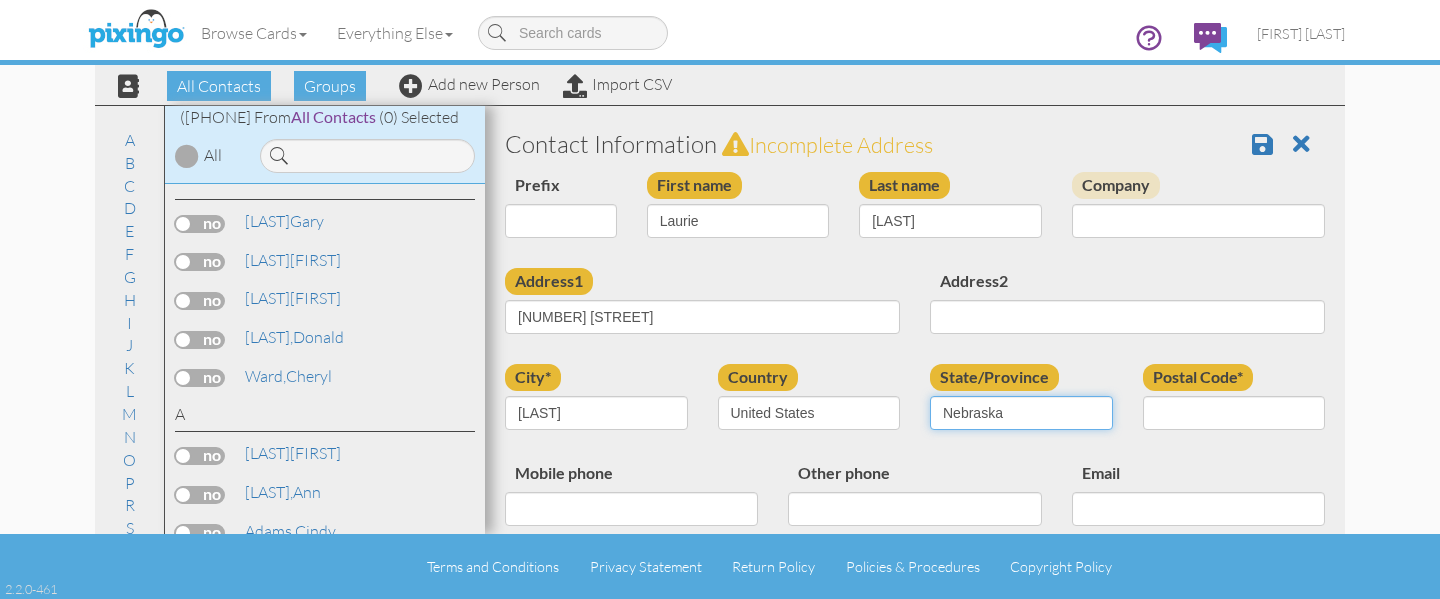 select on "object:4844" 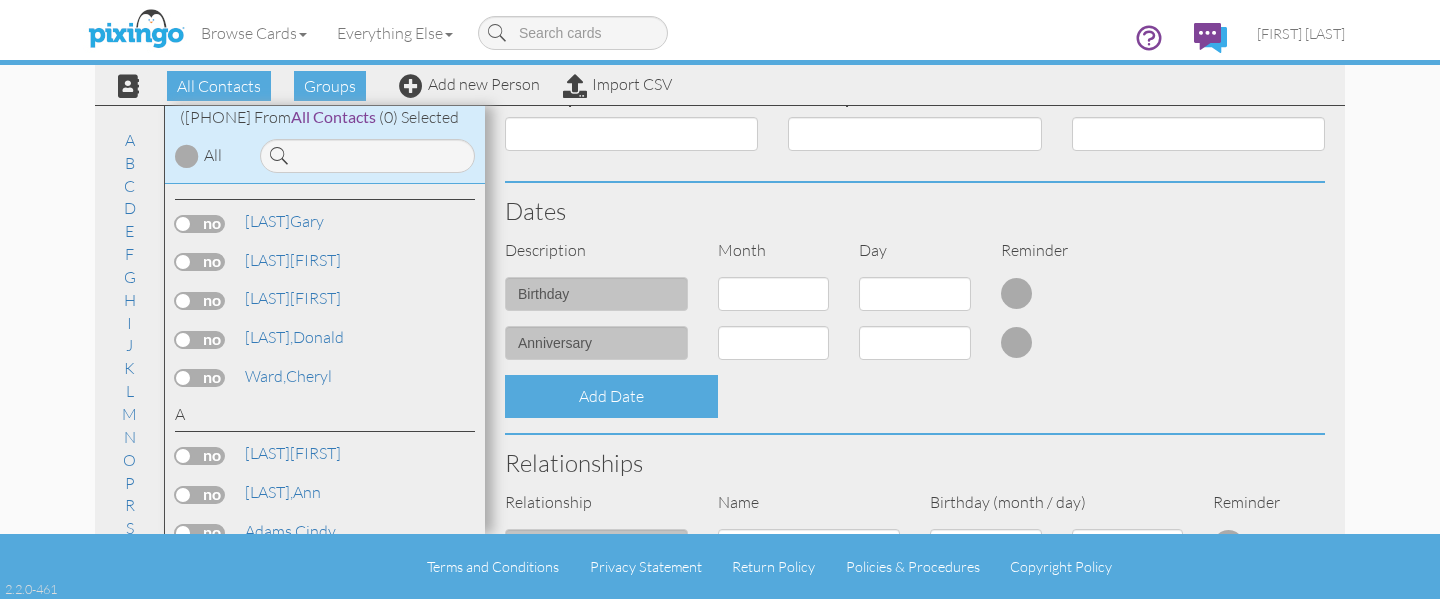 scroll, scrollTop: 379, scrollLeft: 0, axis: vertical 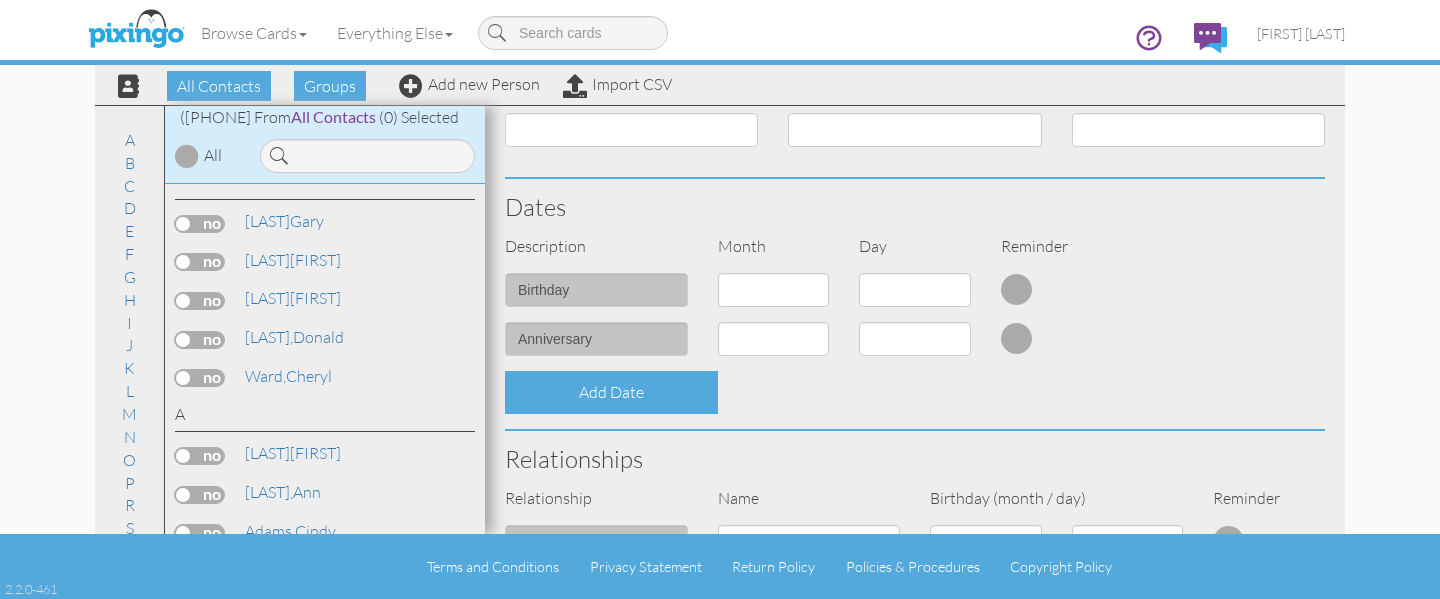 type on "14228" 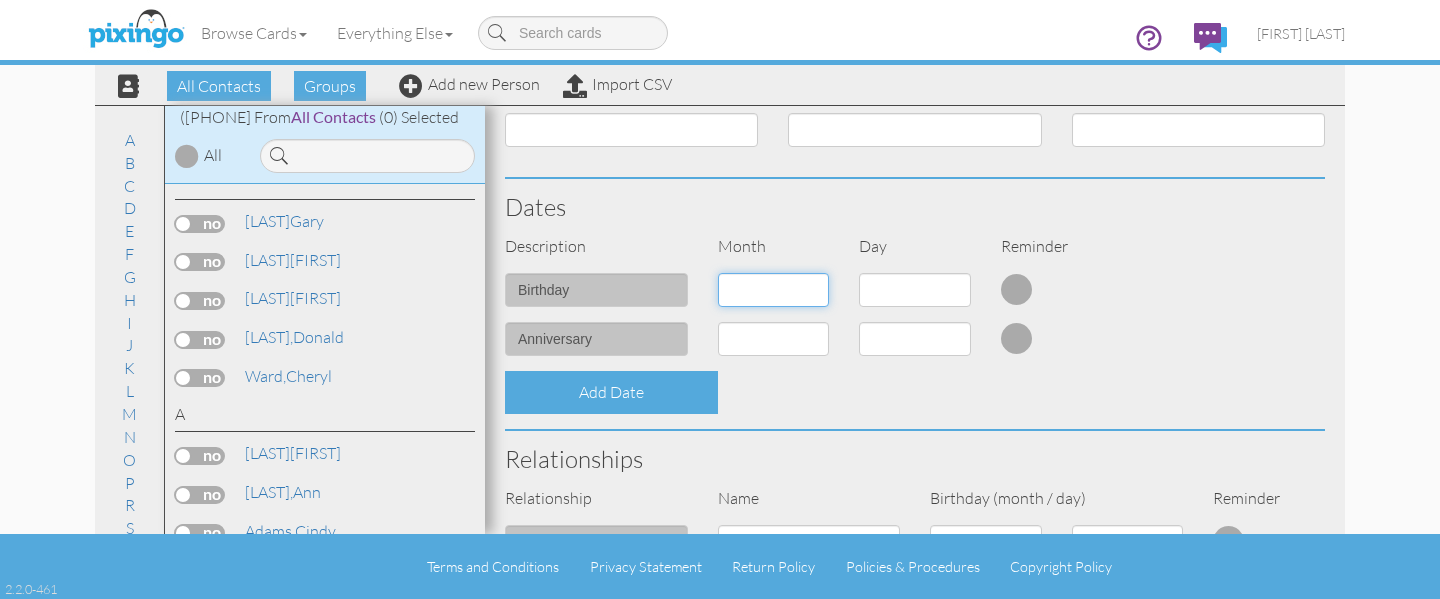 click on "1 - Jan 2 - Feb 3 - Mar 4 - Apr 5 - May 6 - Jun 7 - Jul 8 - Aug 9 - Sep 10 - Oct 11 - Nov 12 - Dec" at bounding box center (774, 290) 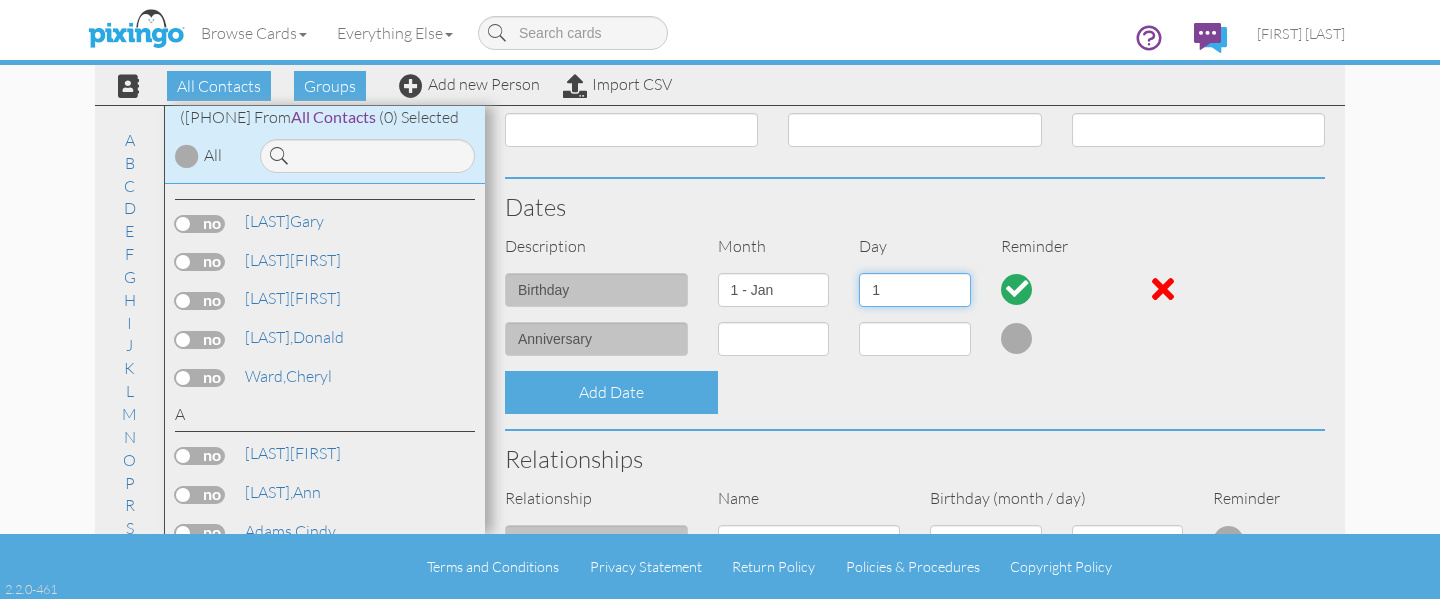 click on "1 2 3 4 5 6 7 8 9 10 11 12 13 14 15 16 17 18 19 20 21 22 23 24 25 26 27 28 29 30" at bounding box center (915, 290) 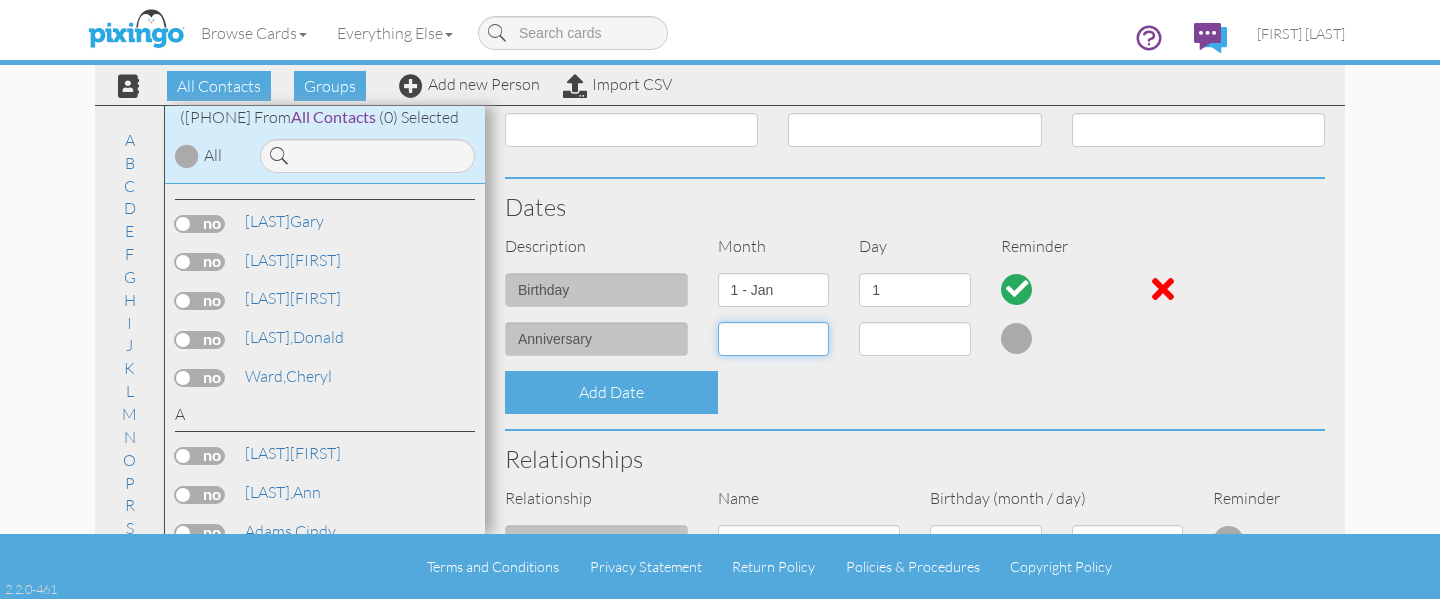 click on "1 - Jan 2 - Feb 3 - Mar 4 - Apr 5 - May 6 - Jun 7 - Jul 8 - Aug 9 - Sep 10 - Oct 11 - Nov 12 - Dec" at bounding box center [774, 339] 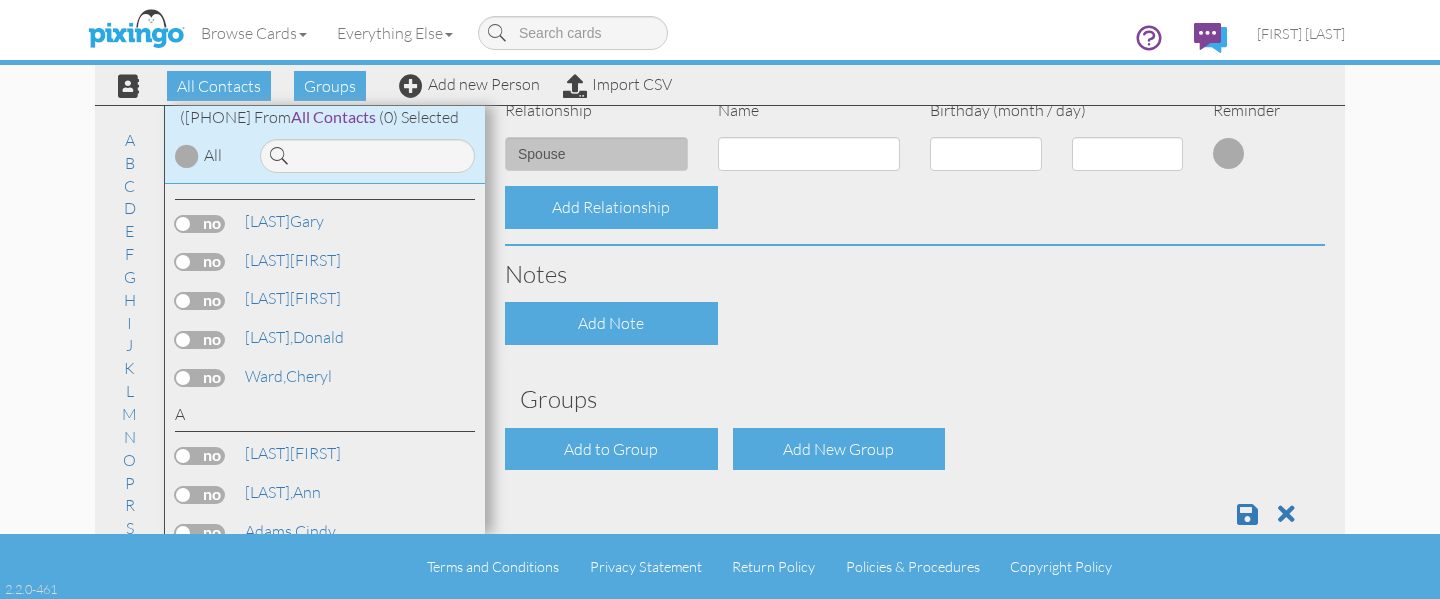 scroll, scrollTop: 806, scrollLeft: 0, axis: vertical 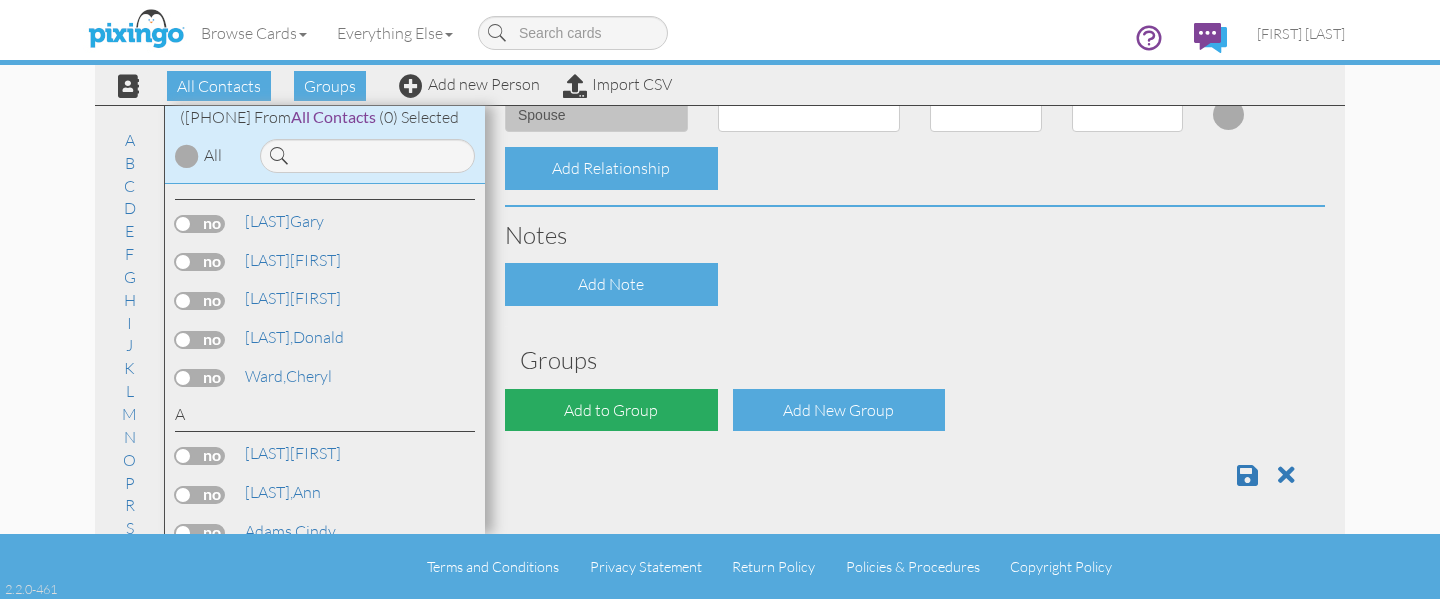 click on "Add to Group" at bounding box center (611, 410) 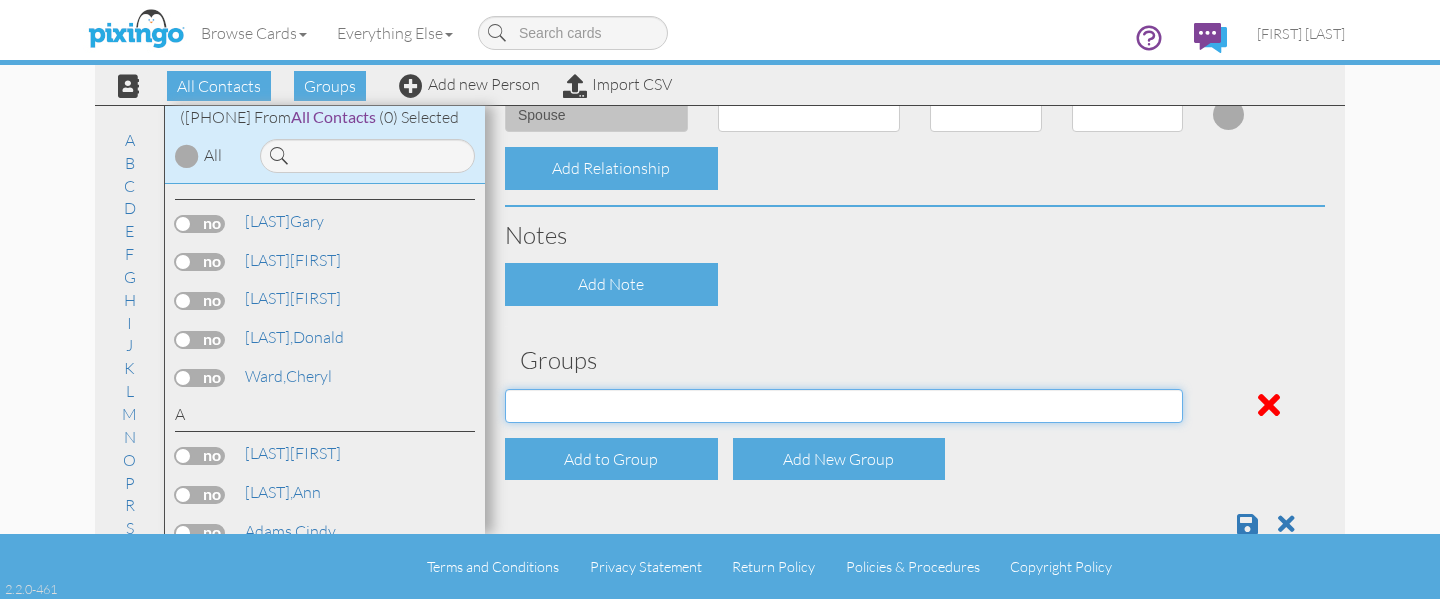 click on "Address Incorrect [FIRST] Aetna [FIRST] Cigna [FIRST] UHC [FIRST] Union [FIRST] Wellcare [FIRST] Aetna [FIRST] Cigna [FIRST] UHC" at bounding box center (844, 406) 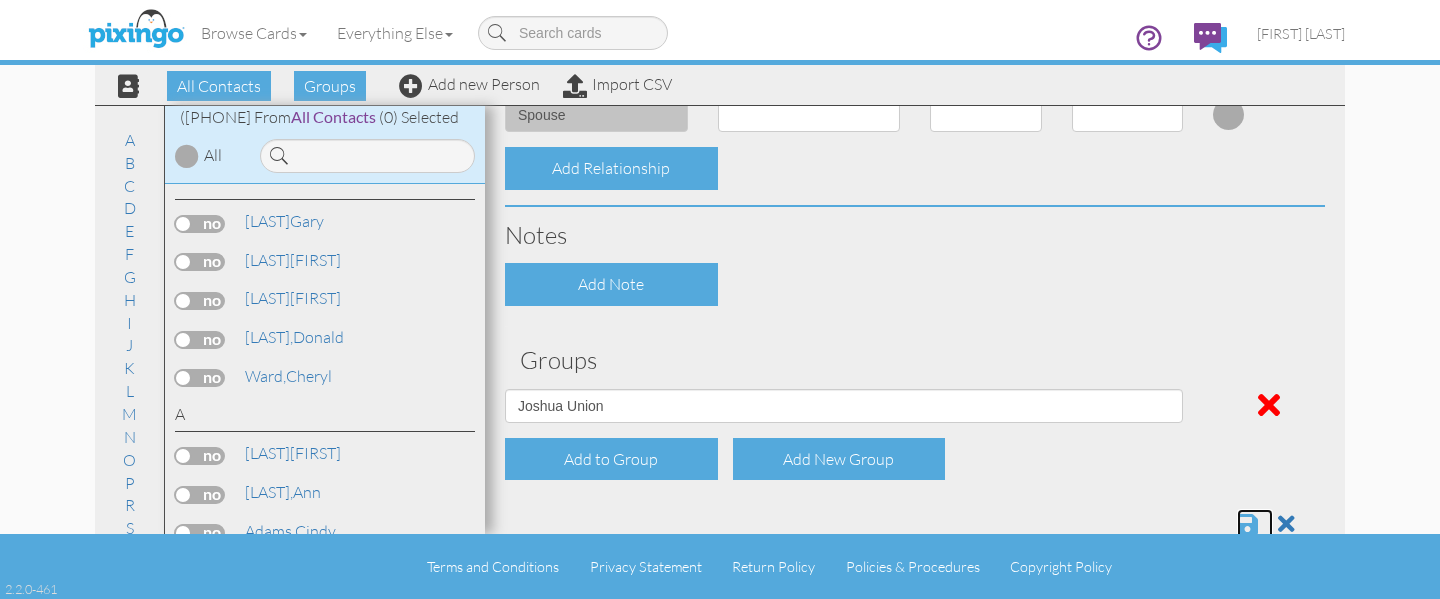 click at bounding box center (1247, 524) 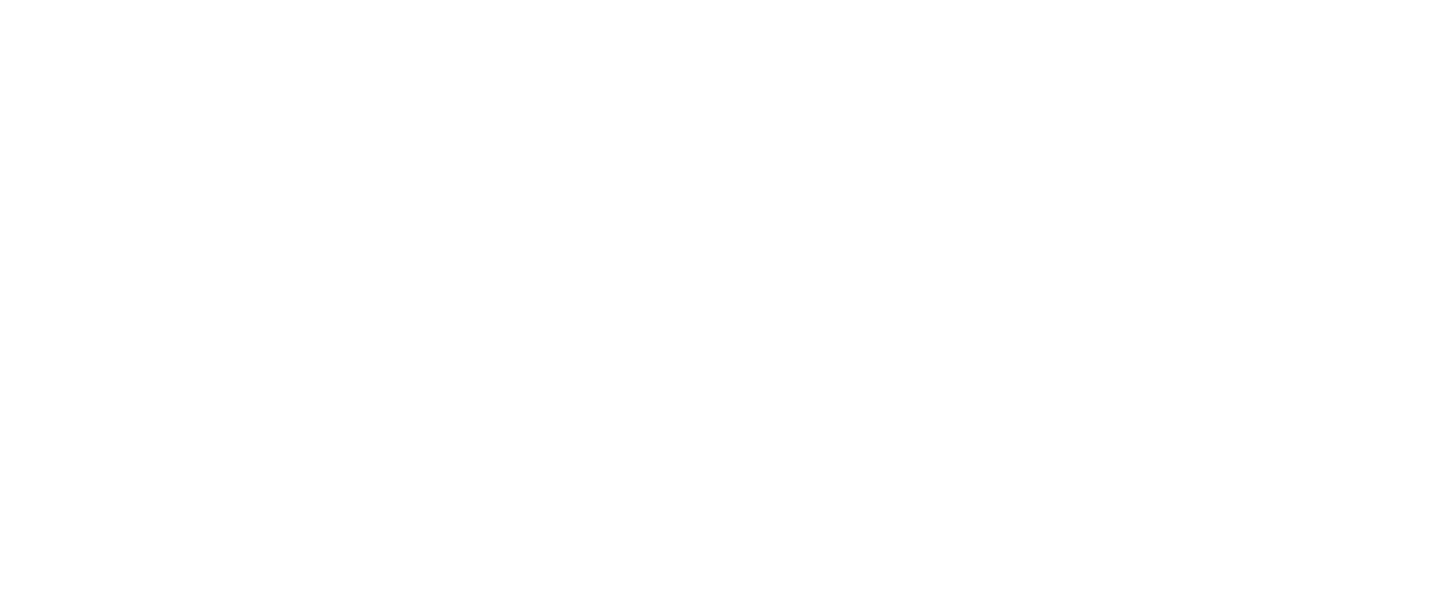 scroll, scrollTop: 0, scrollLeft: 0, axis: both 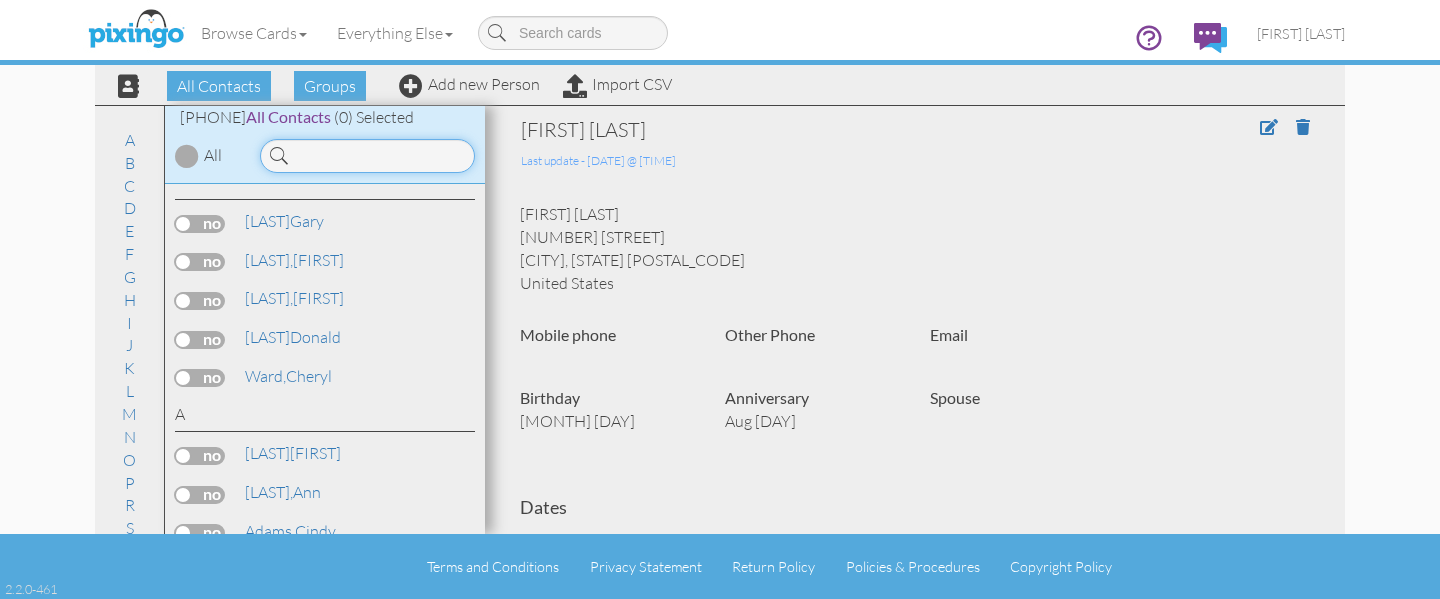 click at bounding box center [367, 156] 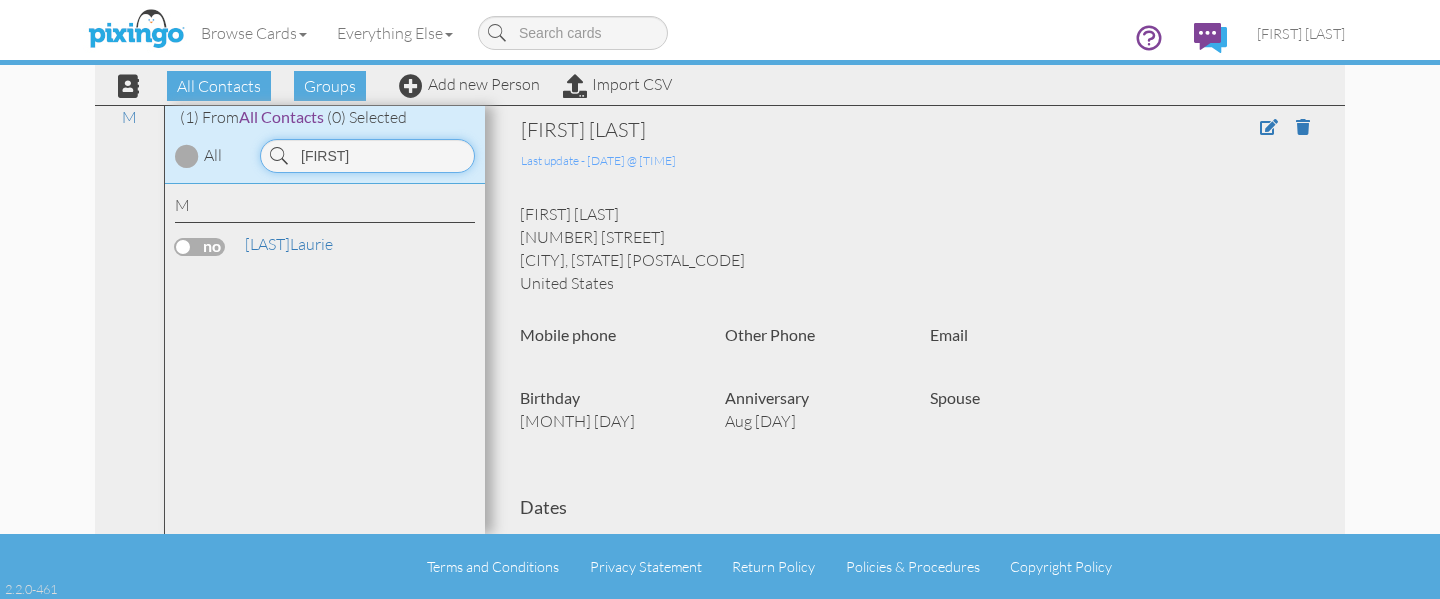 type on "[FIRST]" 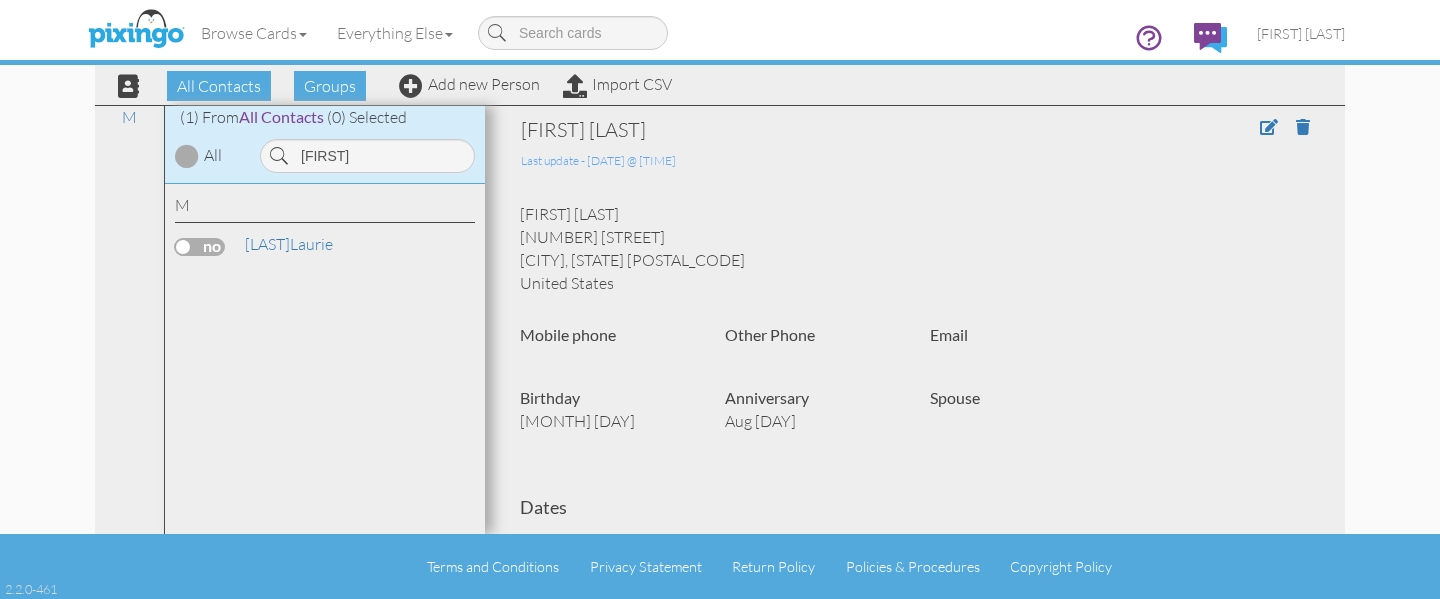 click at bounding box center (200, 247) 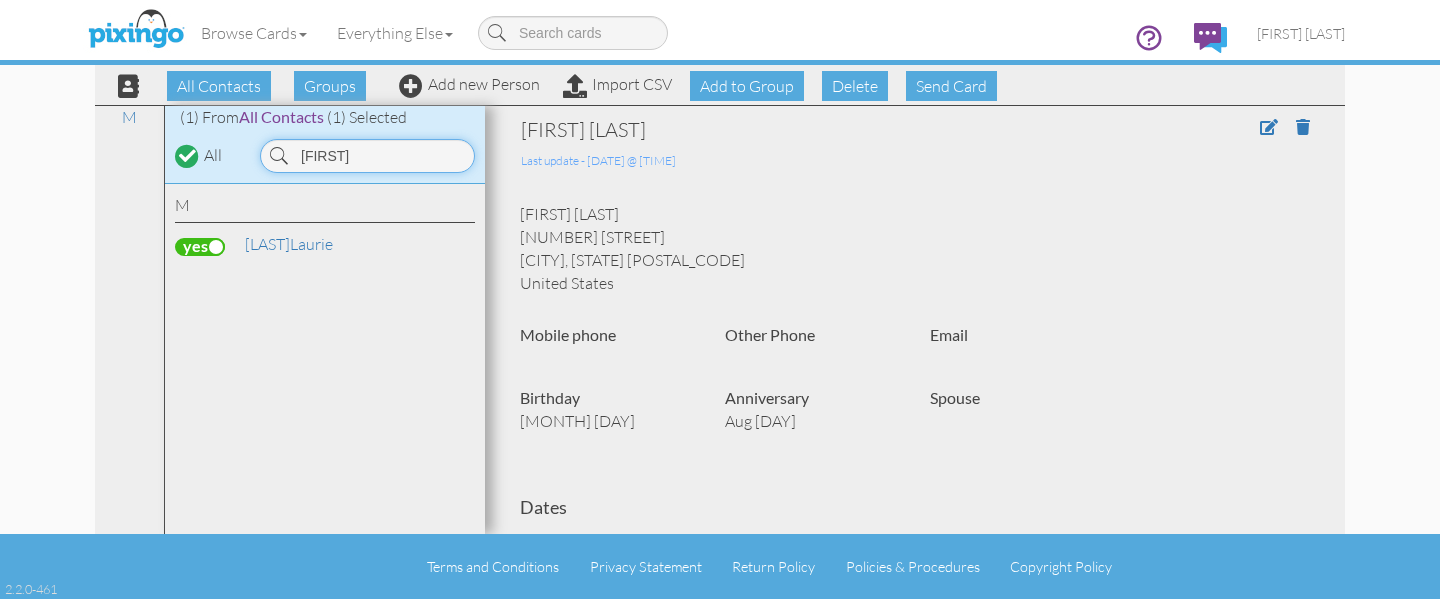 click on "[FIRST]" at bounding box center (367, 156) 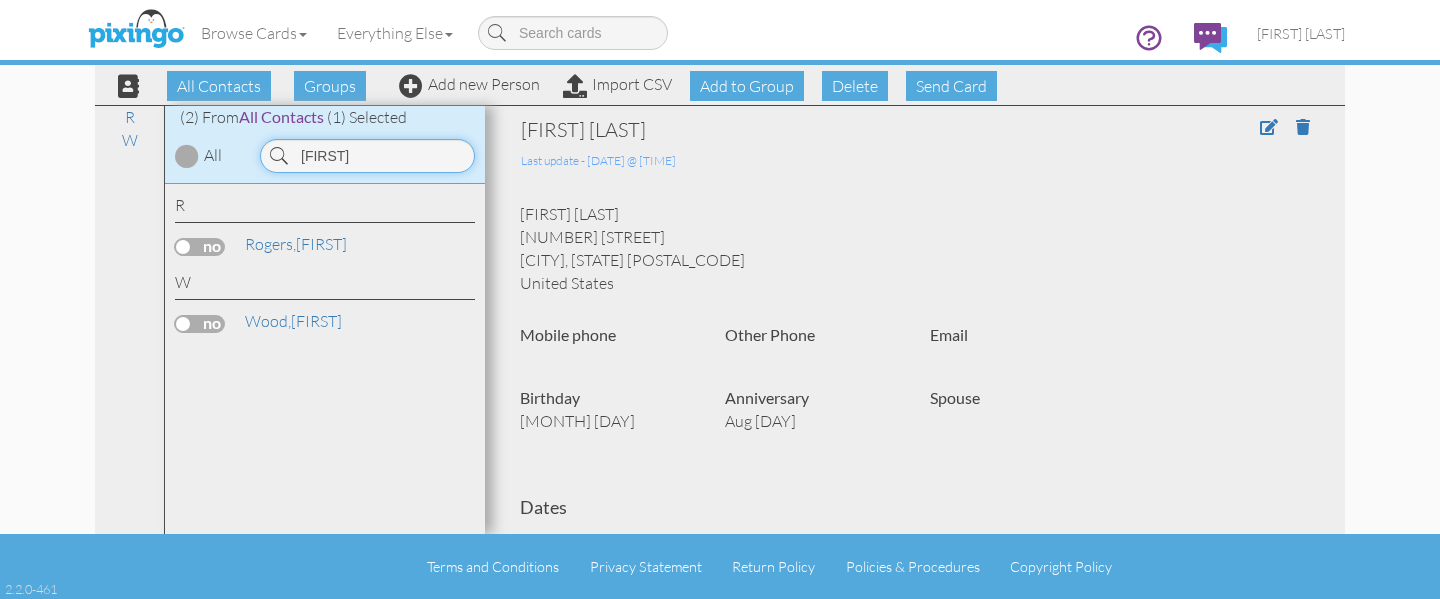 type on "[FIRST]" 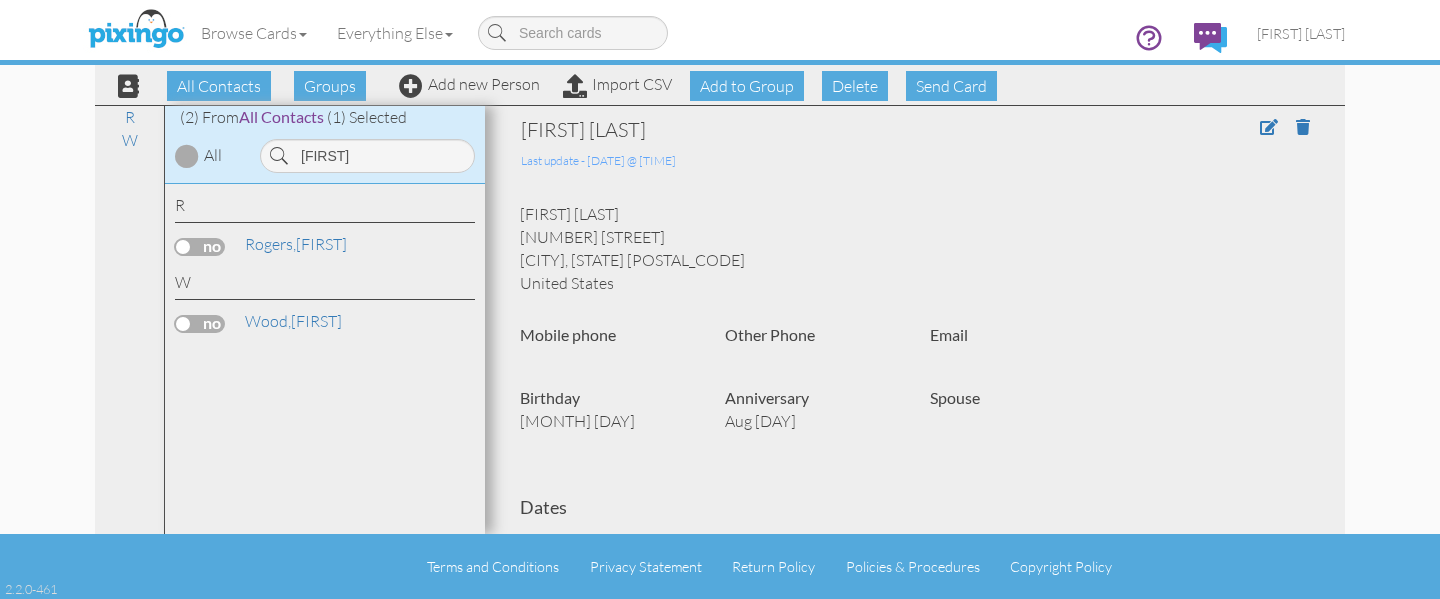 click at bounding box center [200, 324] 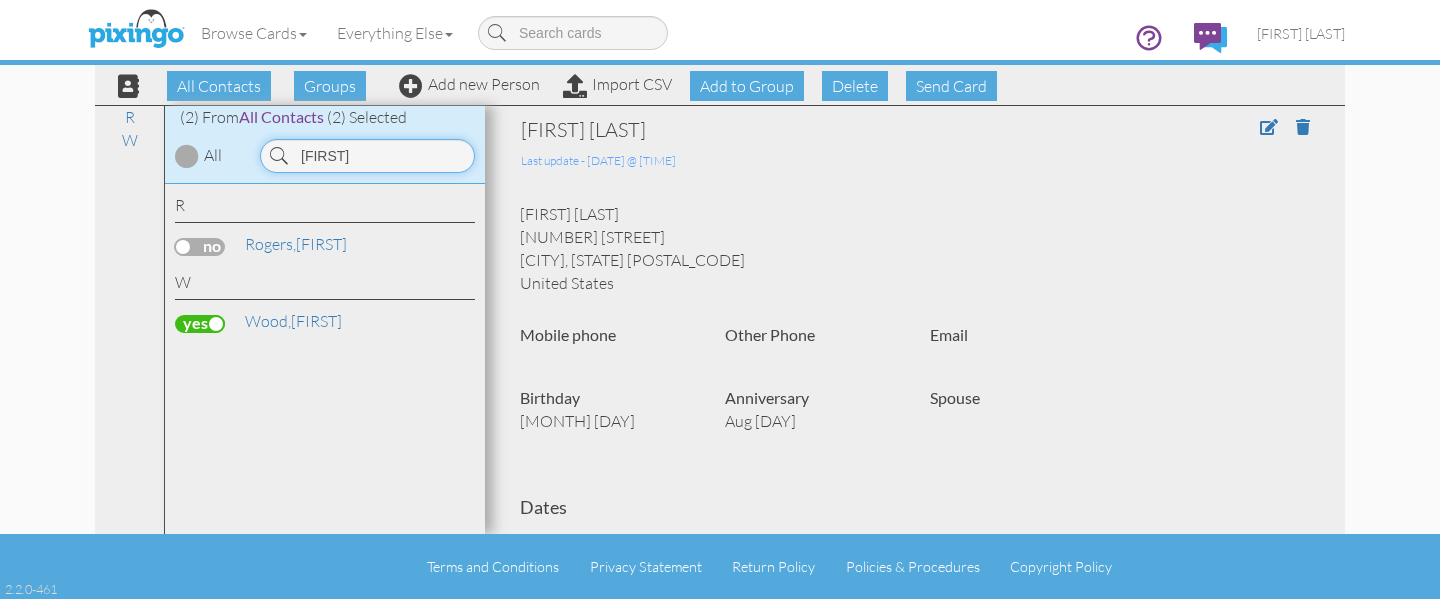 click on "[FIRST]" at bounding box center [367, 156] 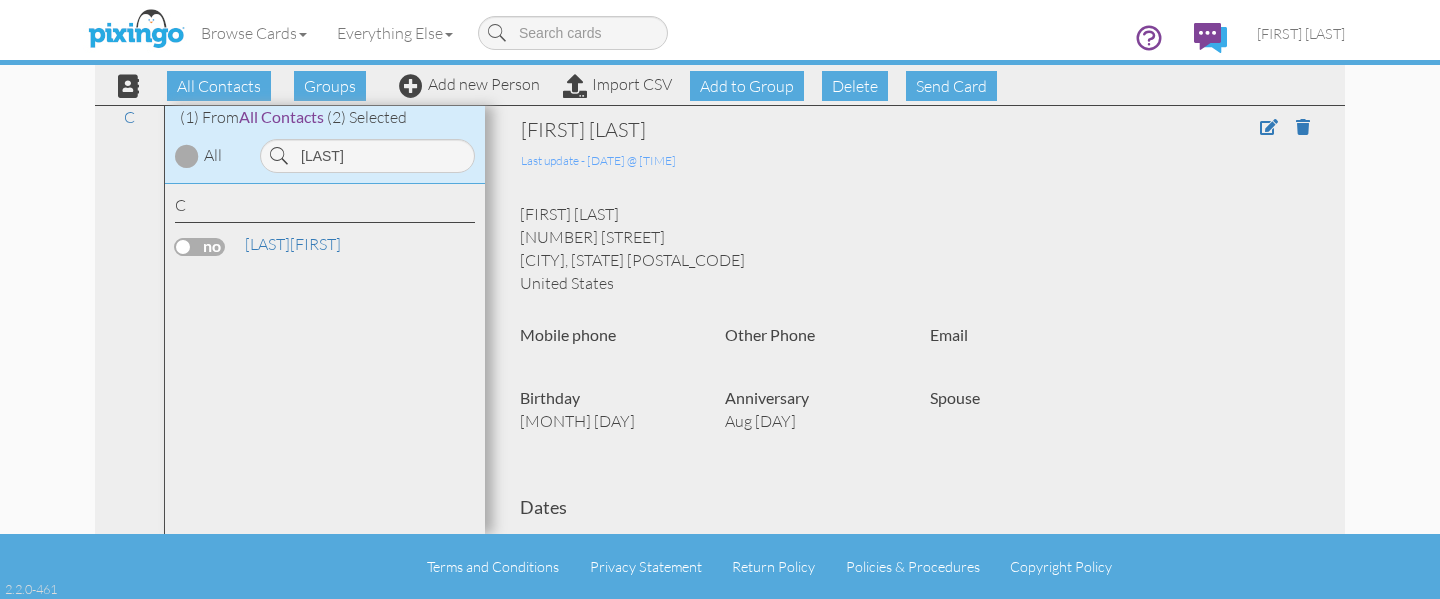 click at bounding box center [200, 247] 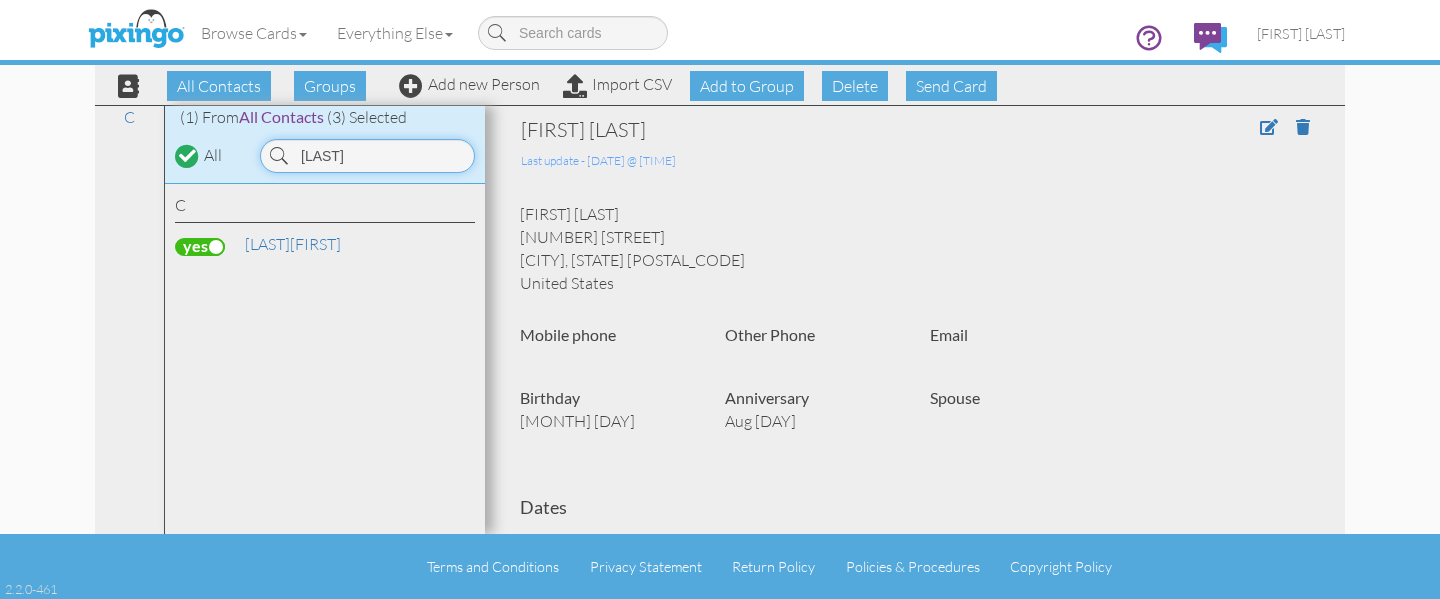 click on "[LAST]" at bounding box center (367, 156) 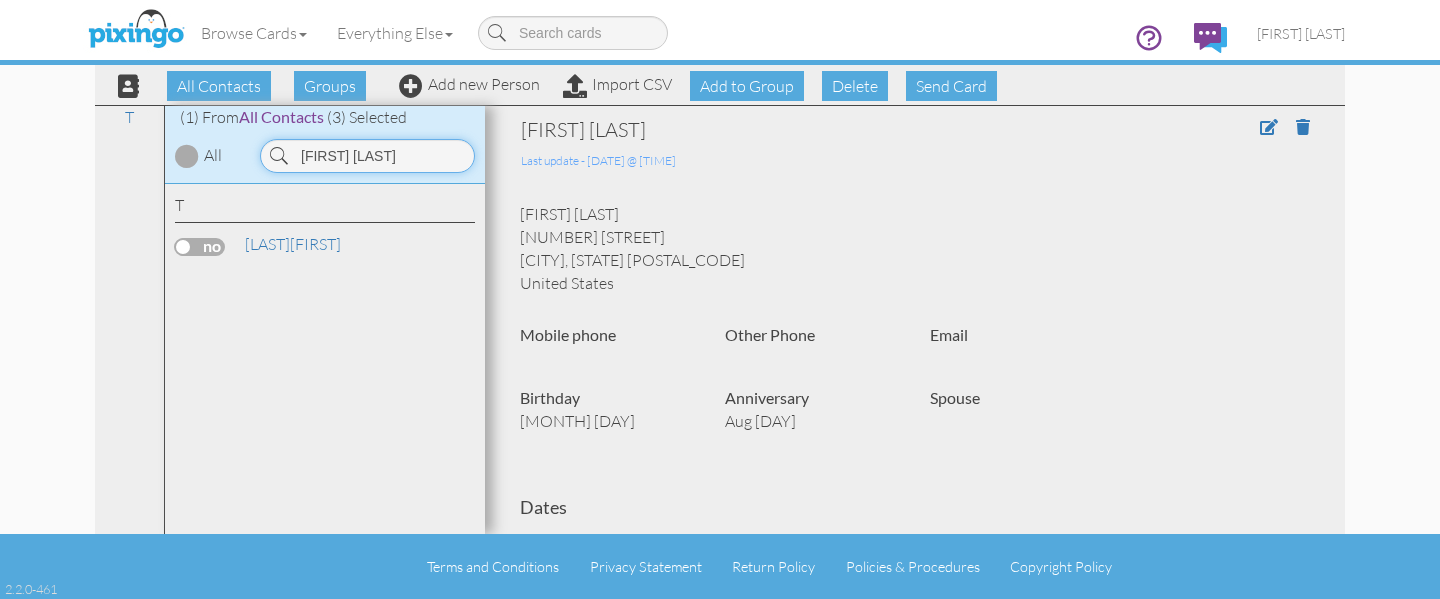 type on "[FIRST] [LAST]" 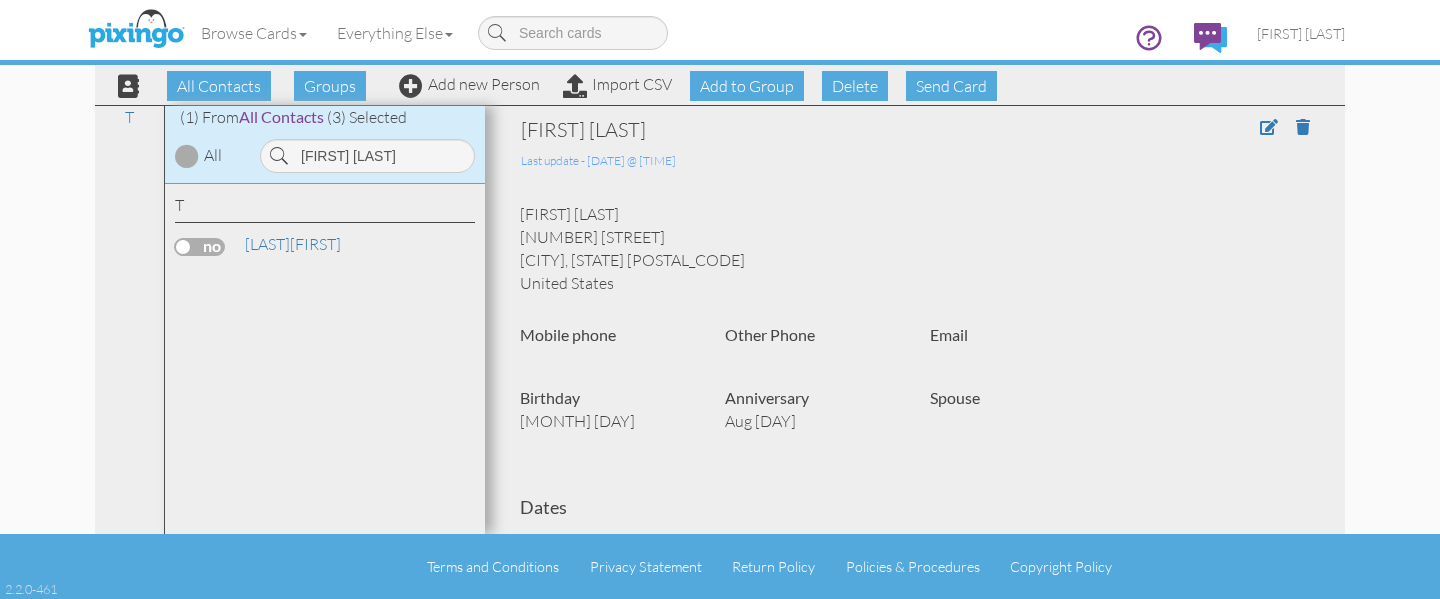 click at bounding box center [200, 247] 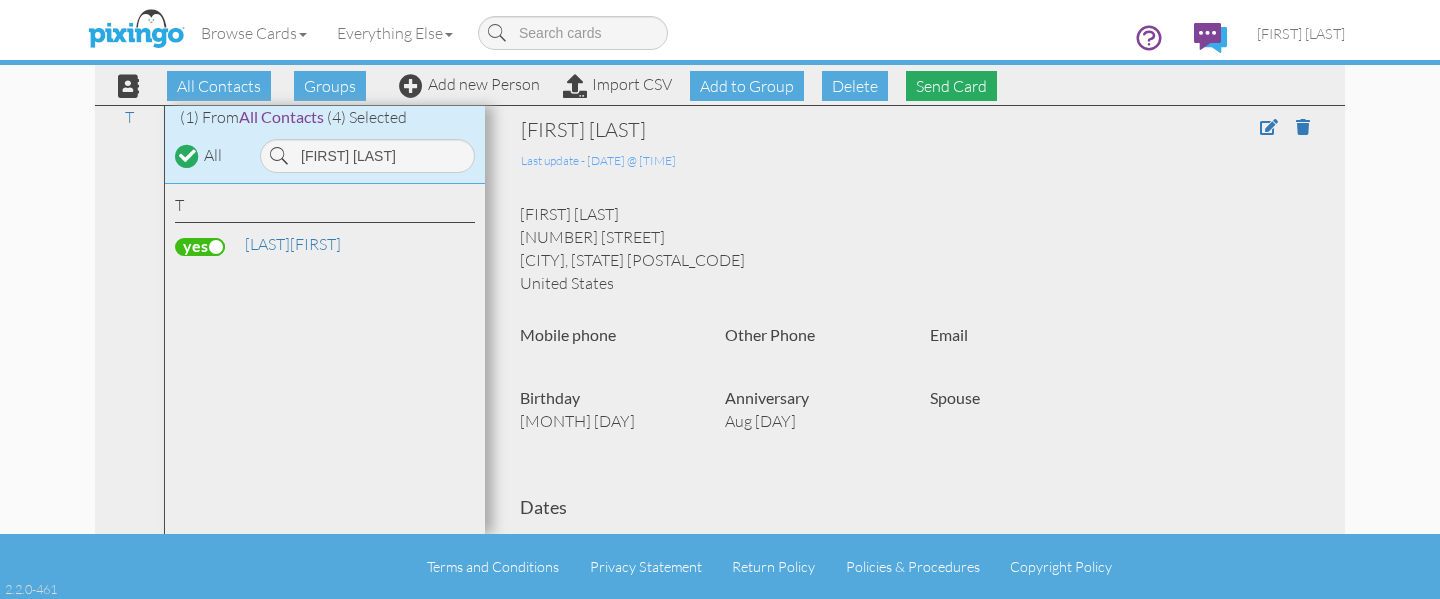 click on "Send Card" at bounding box center (951, 86) 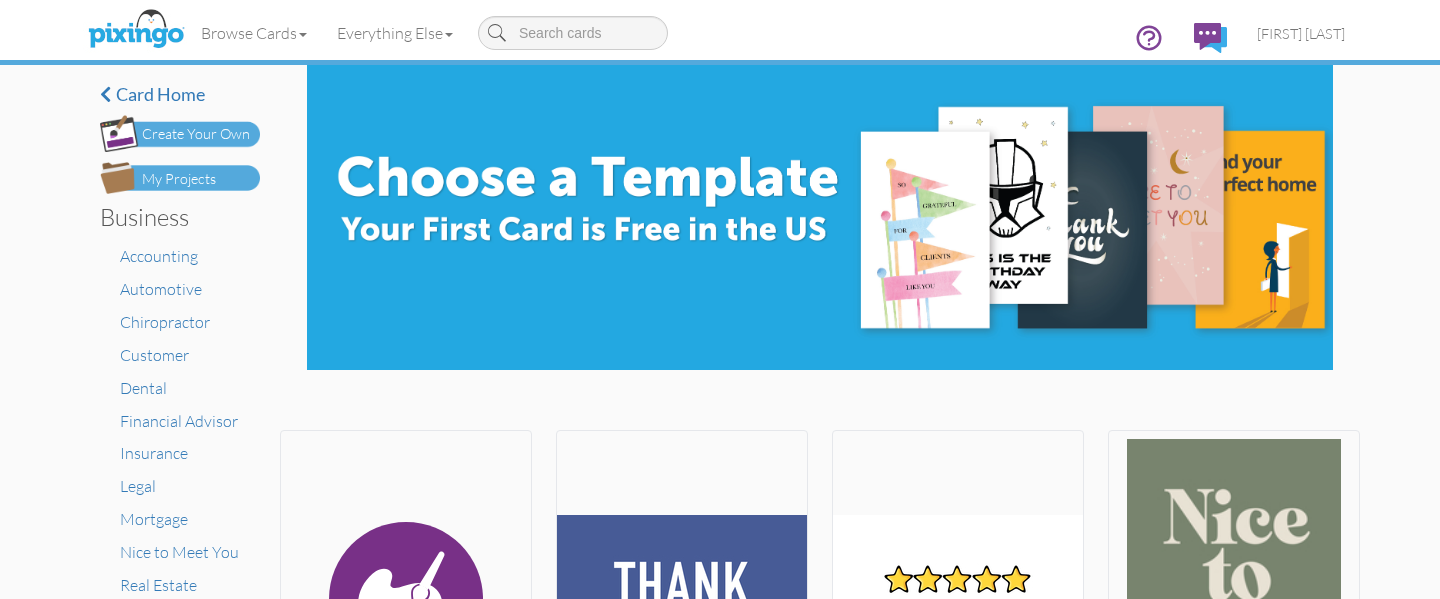 click at bounding box center (180, 178) 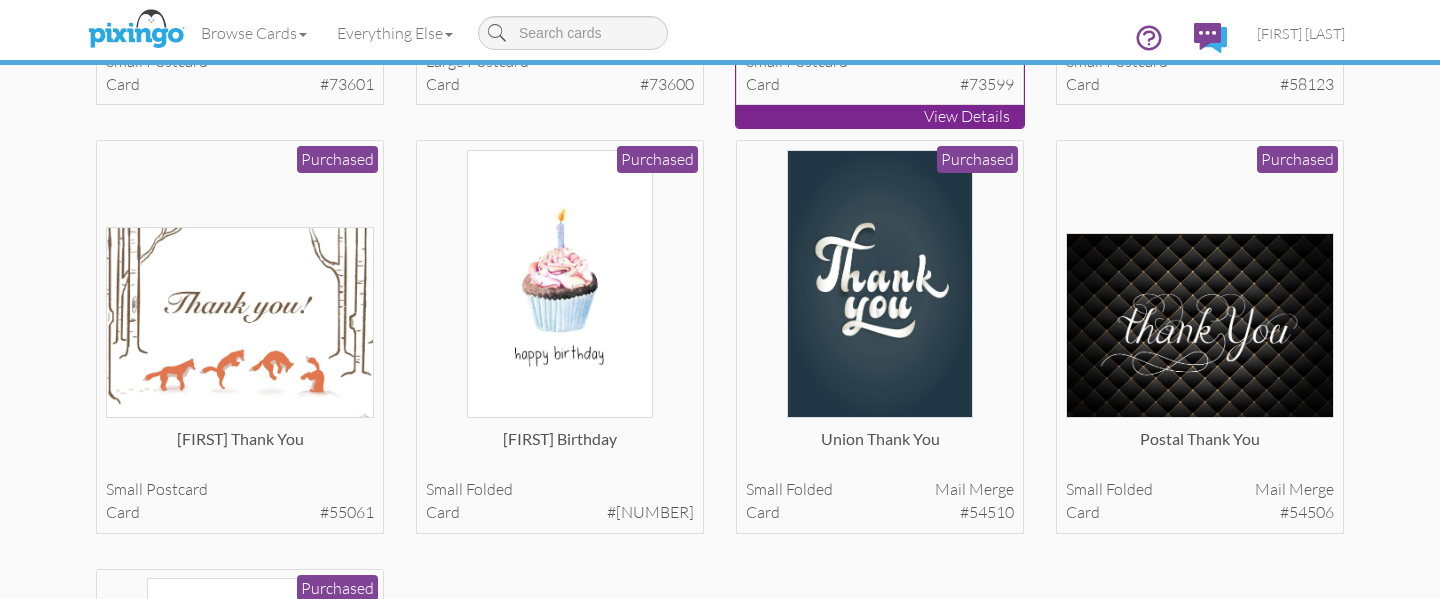 scroll, scrollTop: 490, scrollLeft: 0, axis: vertical 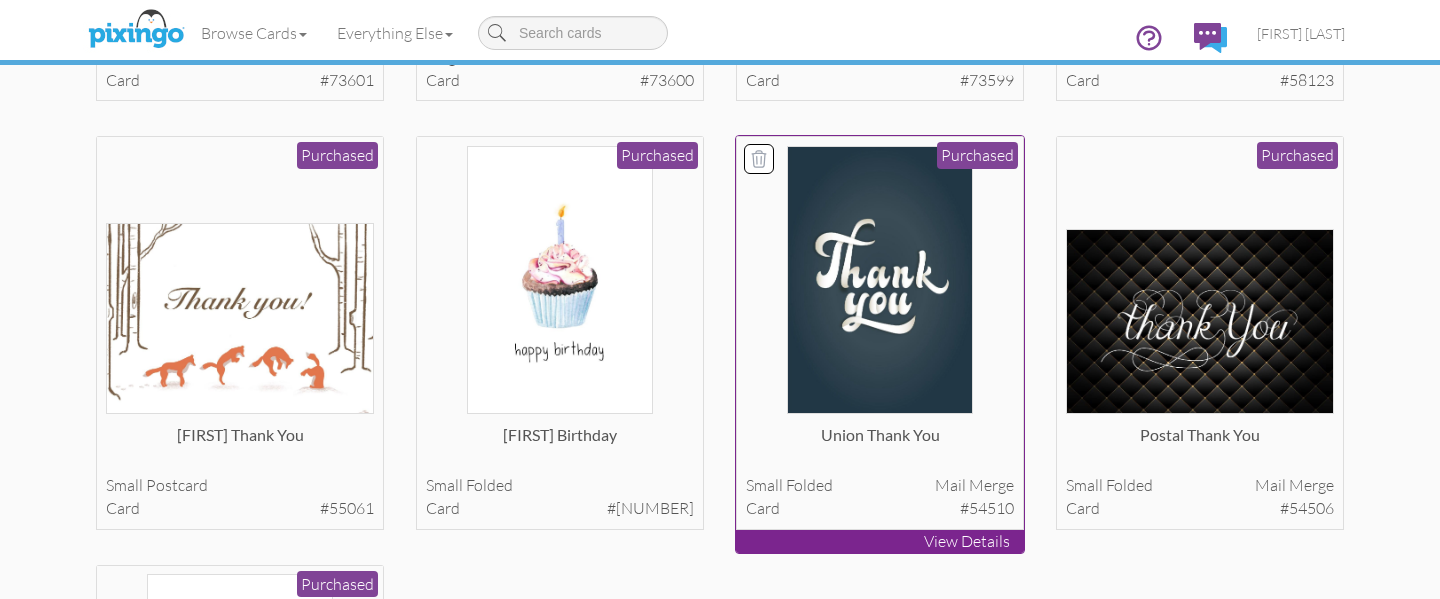 click at bounding box center [879, 280] 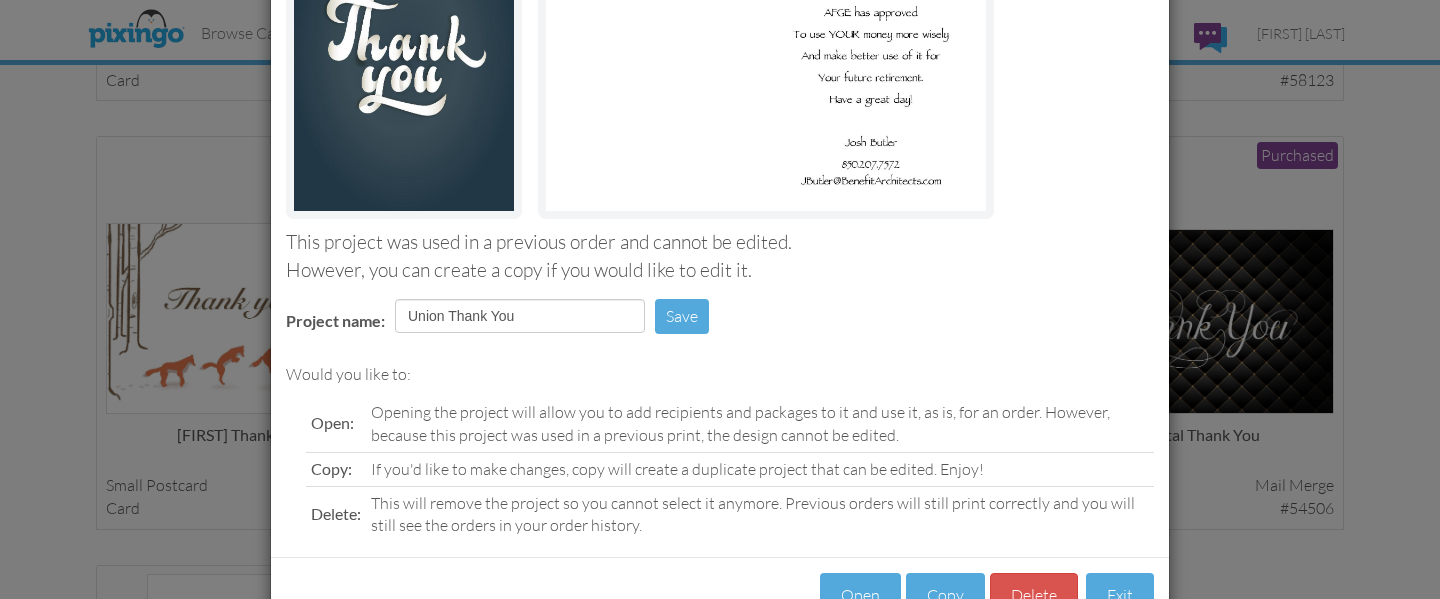 scroll, scrollTop: 337, scrollLeft: 0, axis: vertical 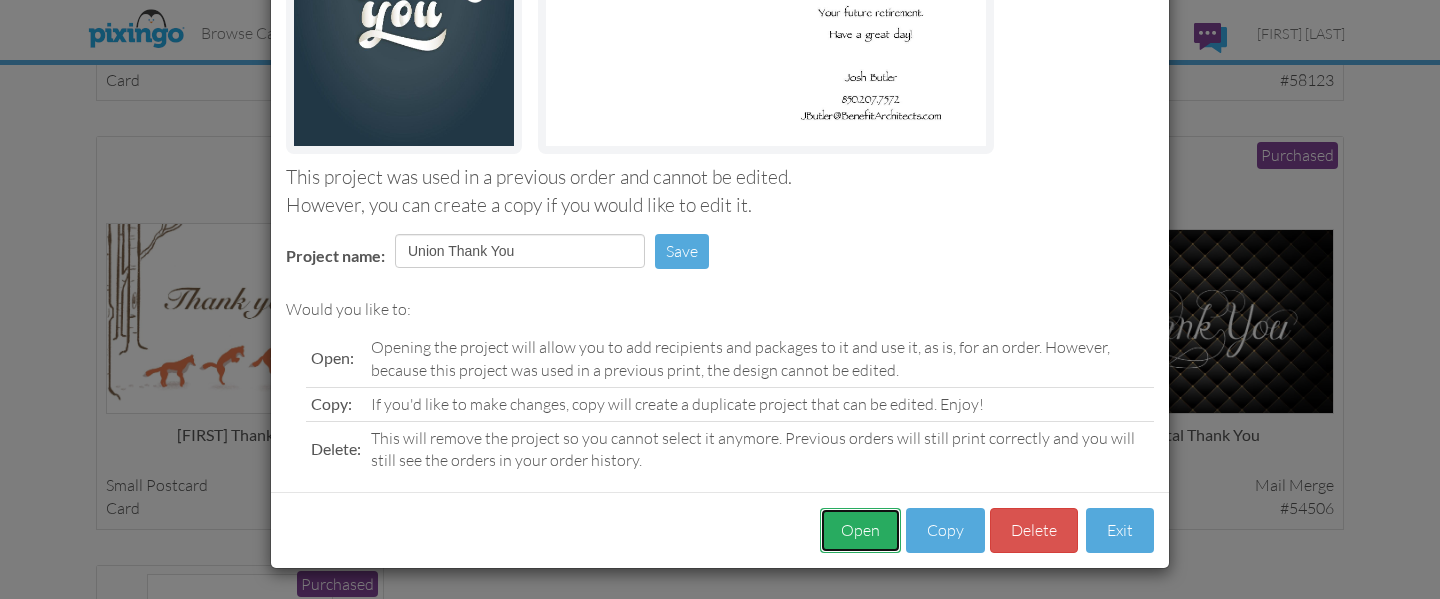click on "Open" at bounding box center (860, 530) 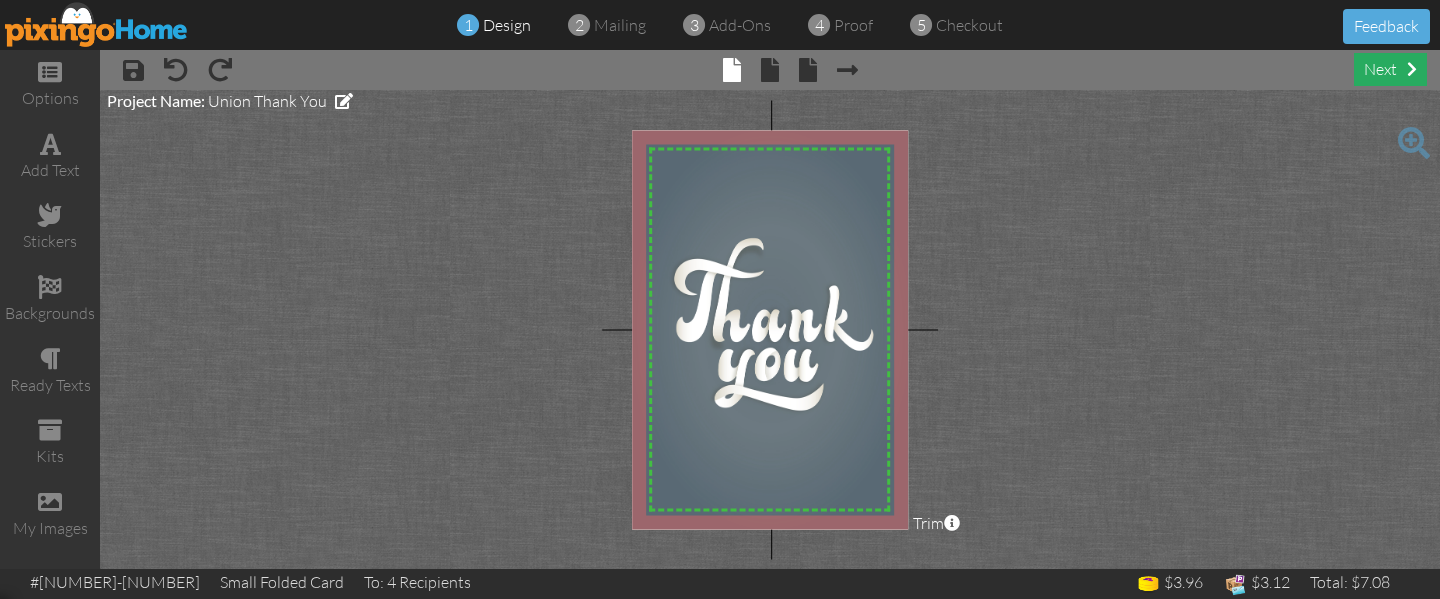 click on "next" at bounding box center [1390, 69] 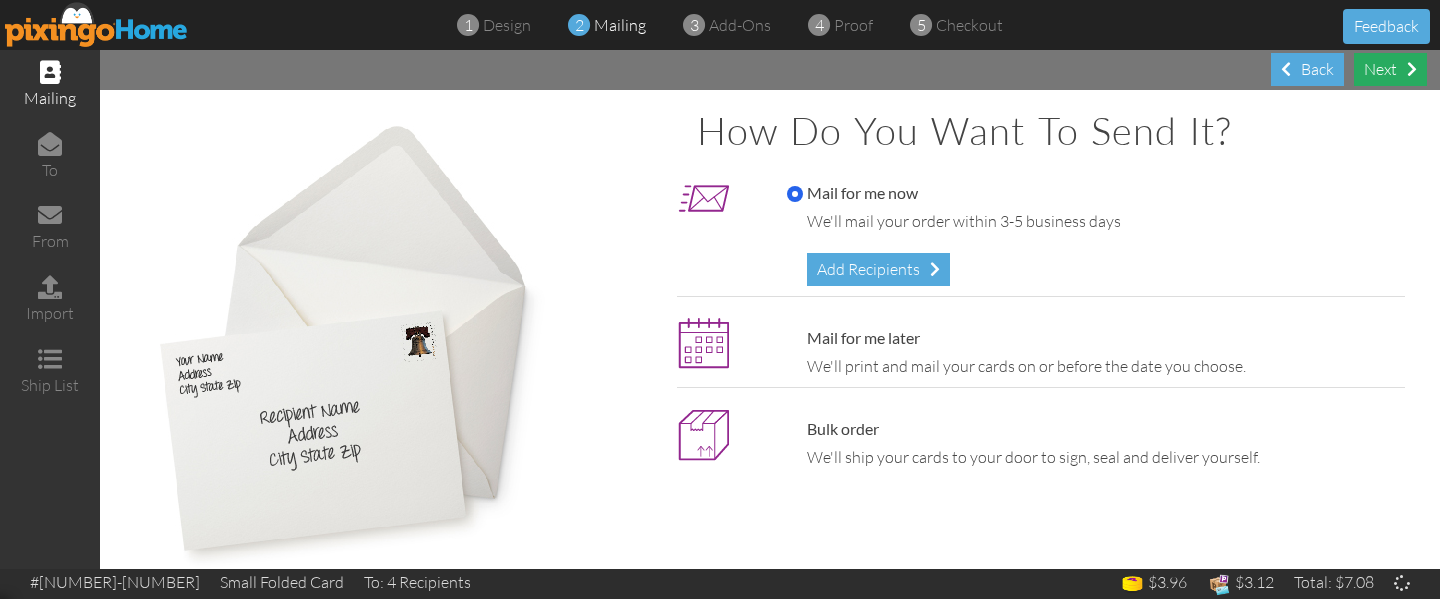 click on "Next" at bounding box center [1390, 69] 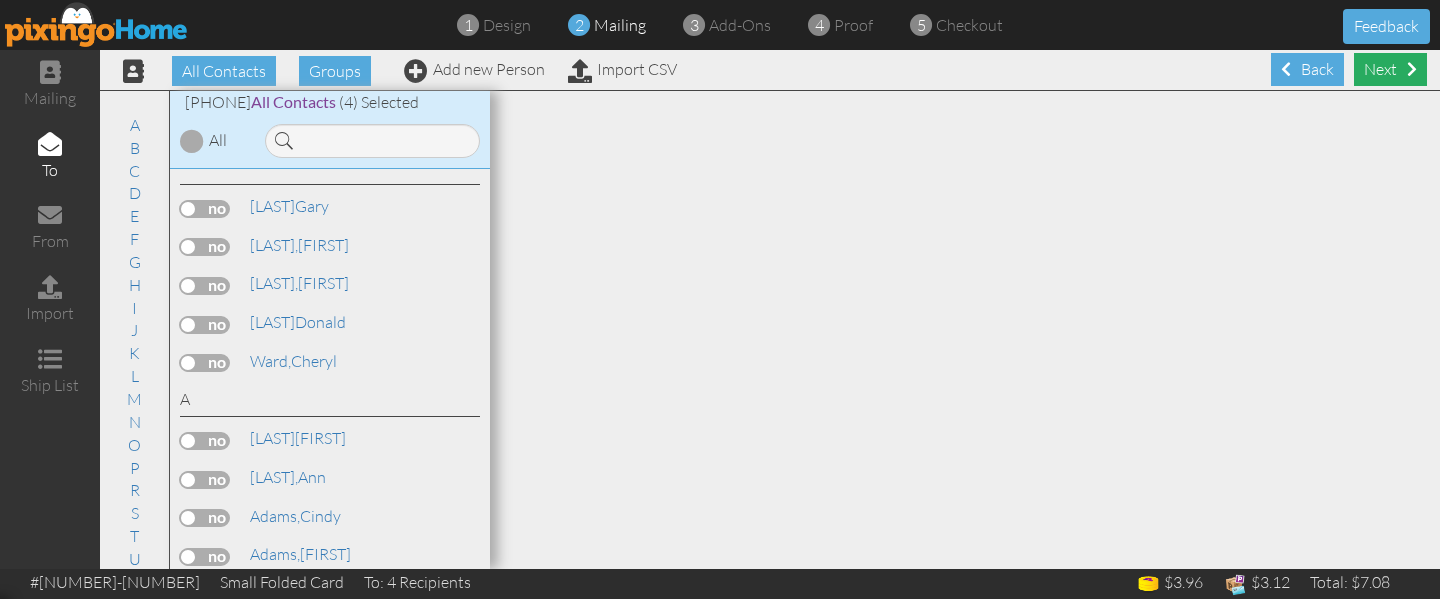 click on "Next" at bounding box center [1390, 69] 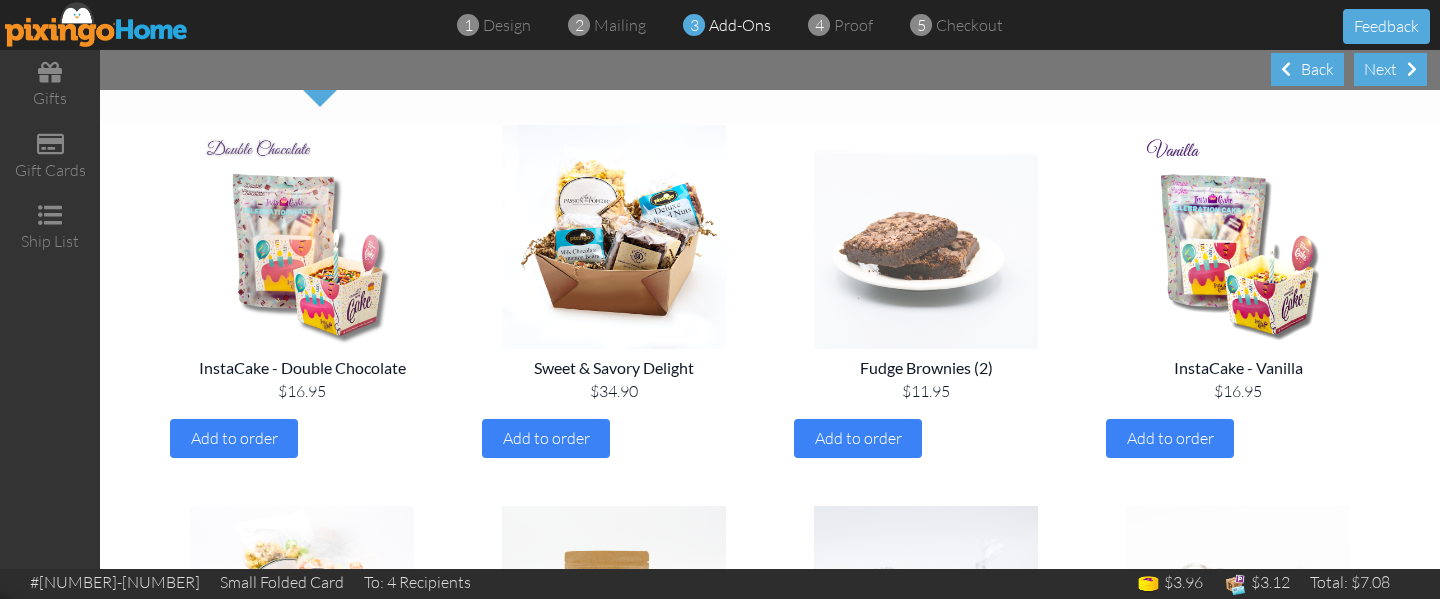 scroll, scrollTop: 182, scrollLeft: 0, axis: vertical 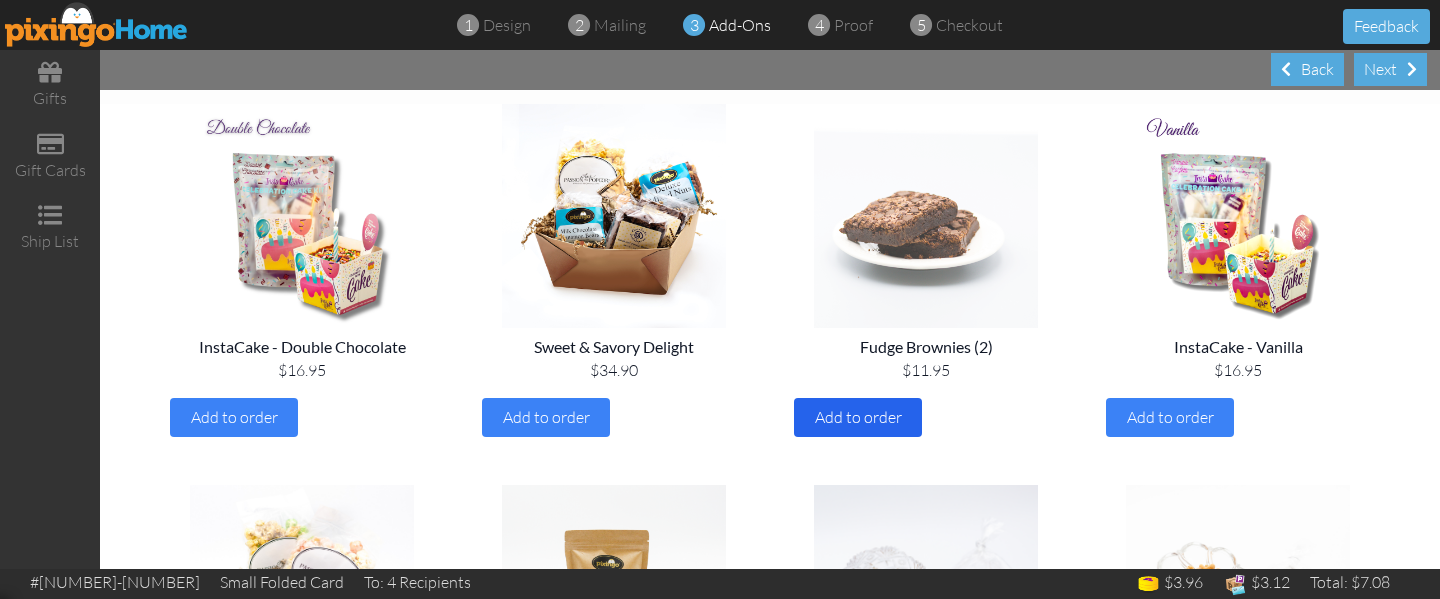 click on "Add to order" at bounding box center [858, 417] 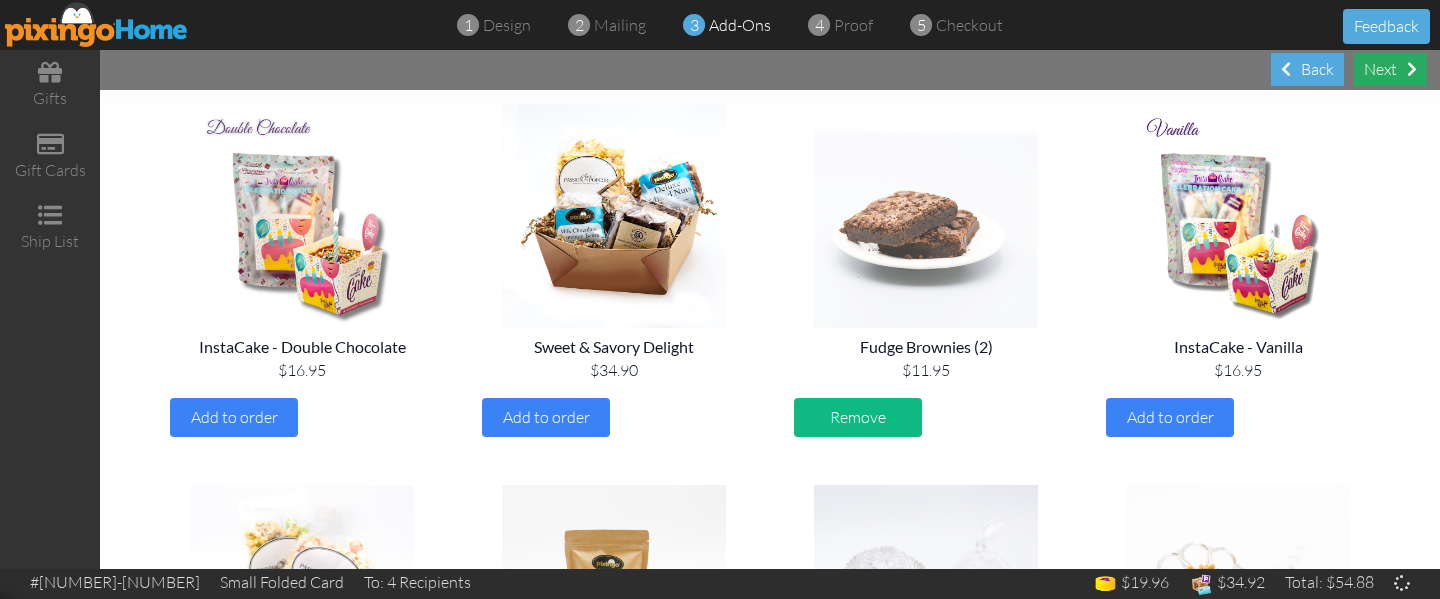 click on "Next" at bounding box center (1390, 69) 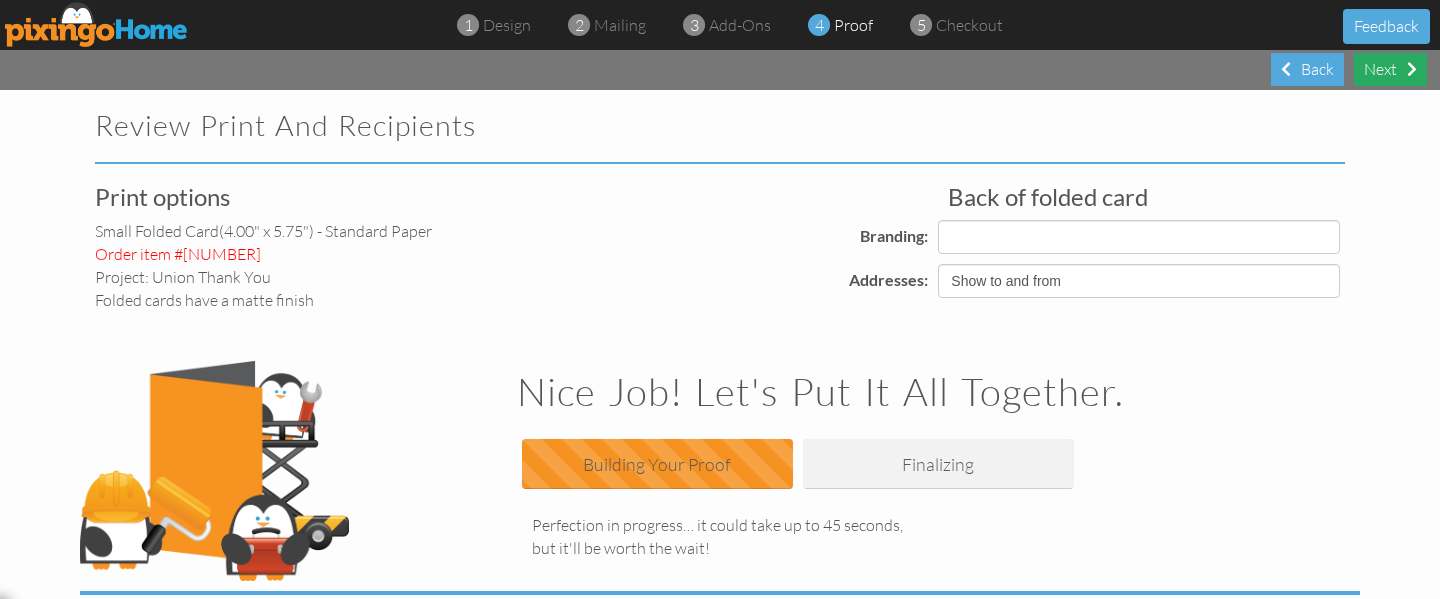 select on "object:[NUMBER]" 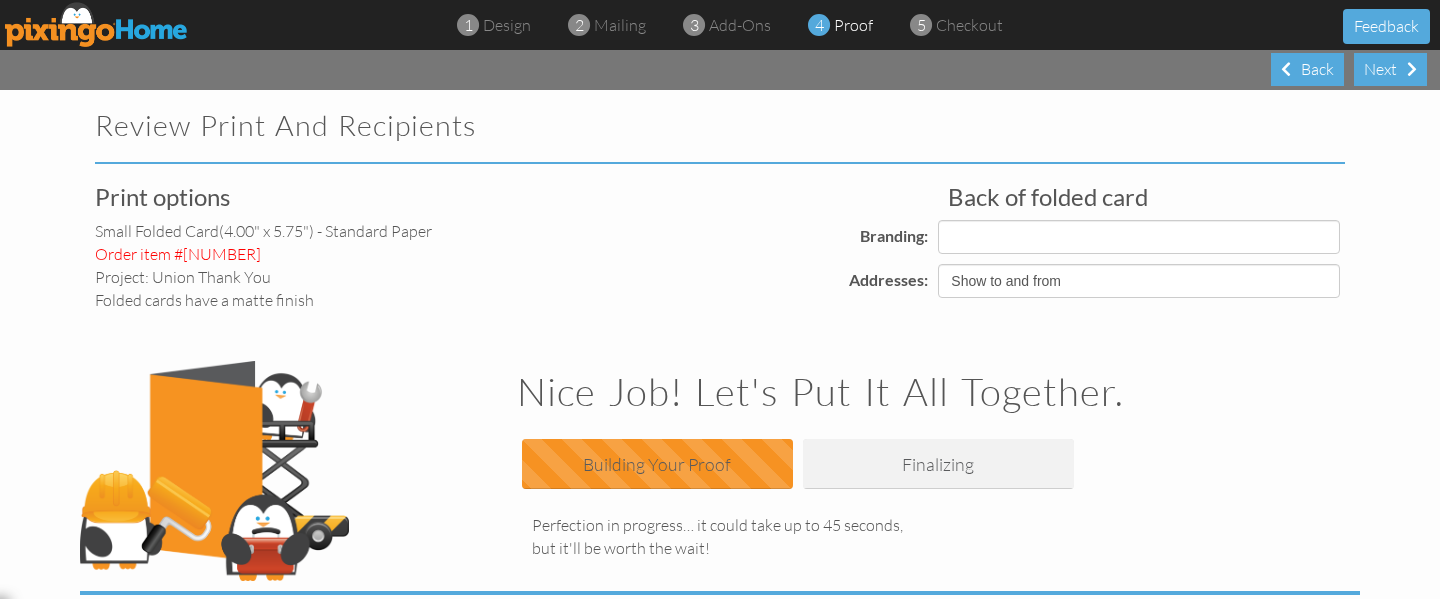 select on "object:[NUMBER]" 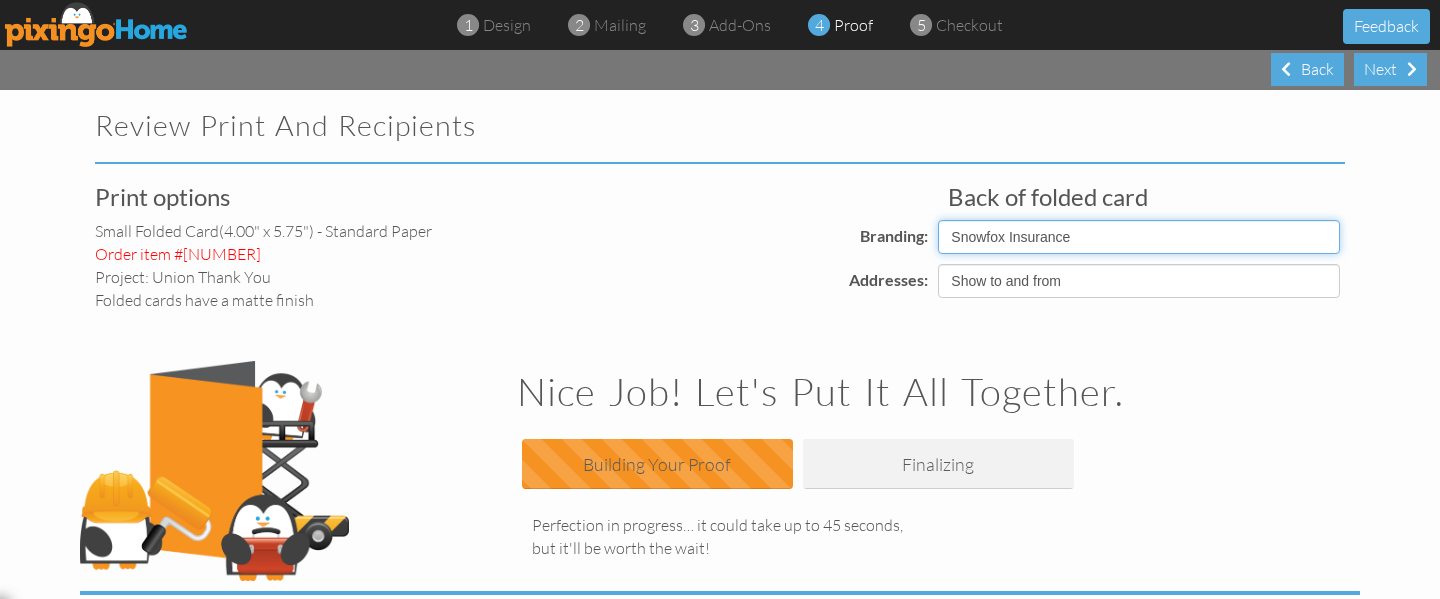 click on "Pixingo Default Profile Snowfox Insurance" at bounding box center (1139, 237) 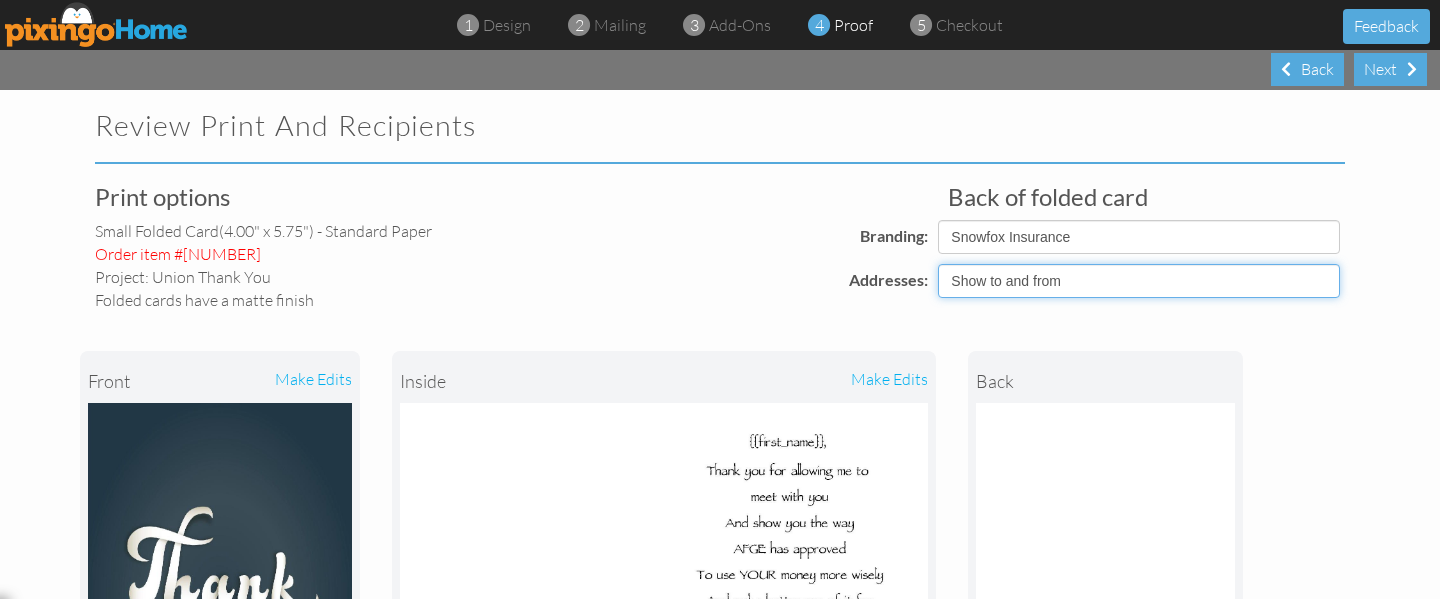 click on "Show to and from Show from only Hide to and from" at bounding box center (1139, 281) 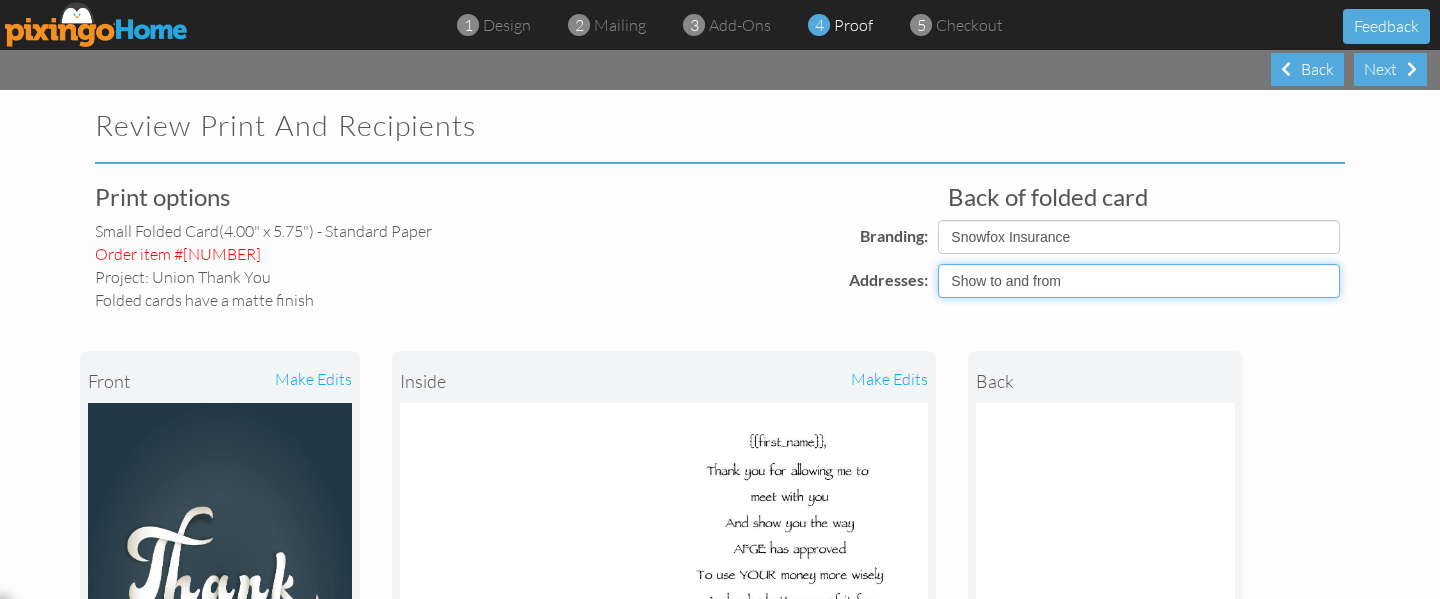 select on "object:[NUMBER]" 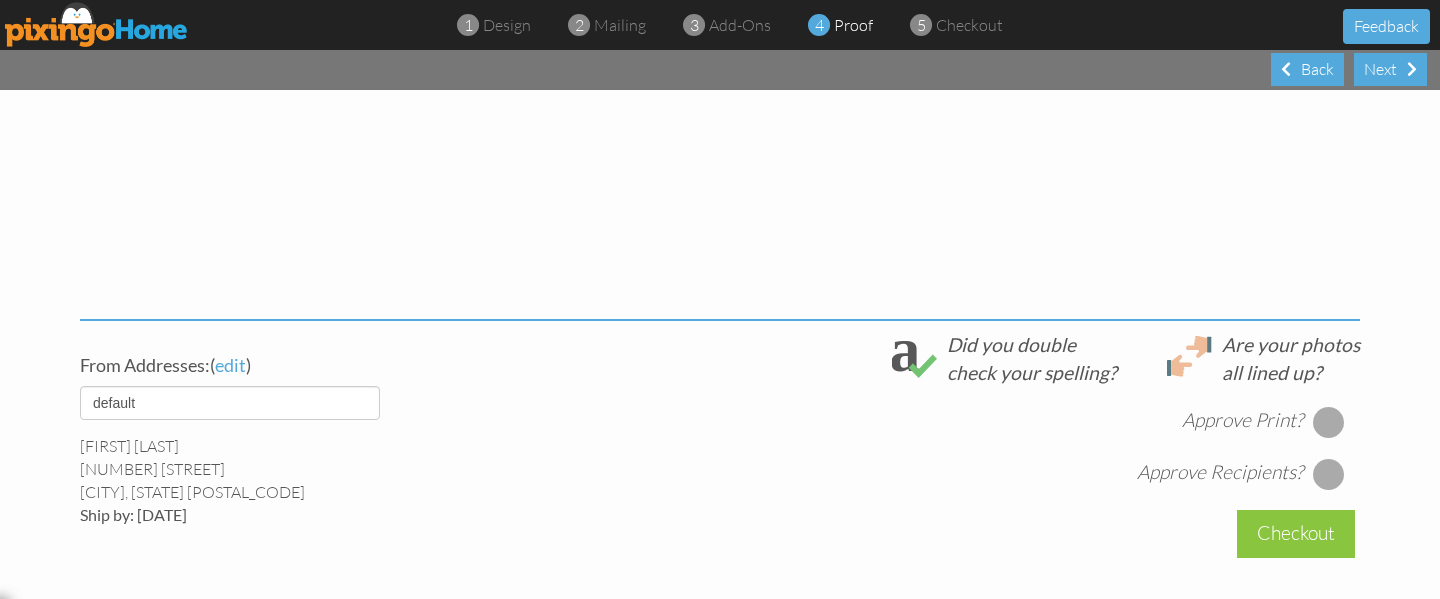 scroll, scrollTop: 274, scrollLeft: 0, axis: vertical 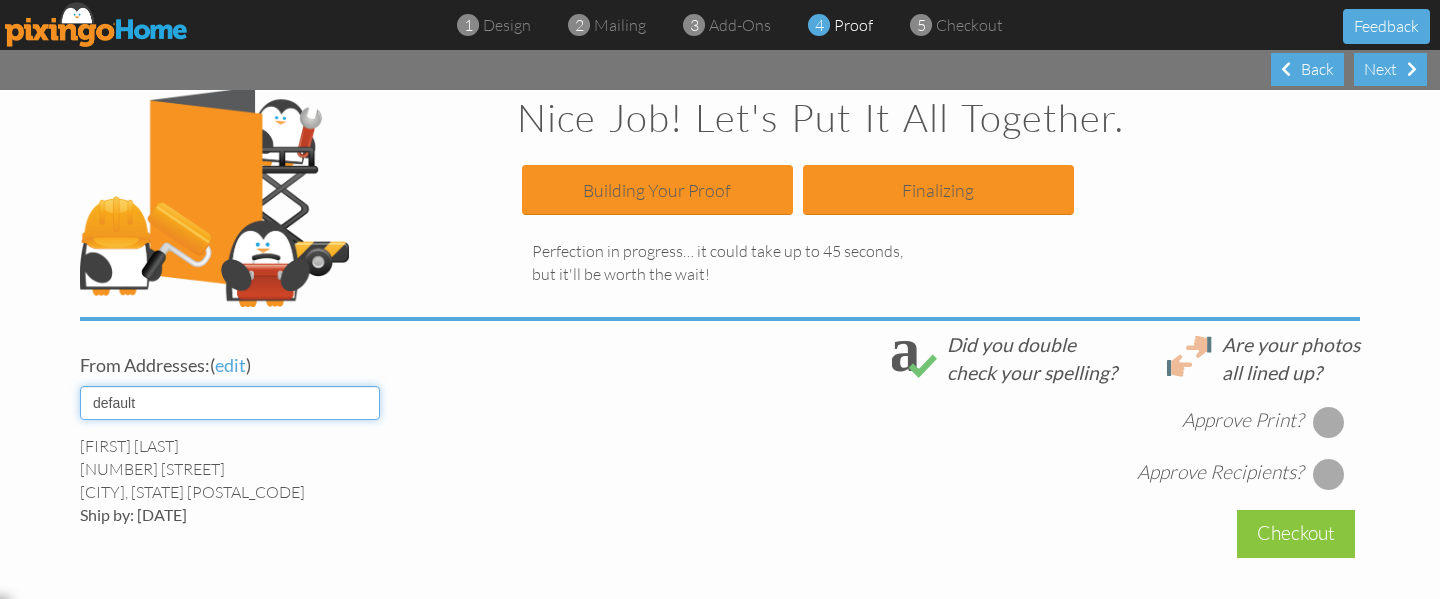 click on "default [FIRST] [LAST]" at bounding box center [230, 403] 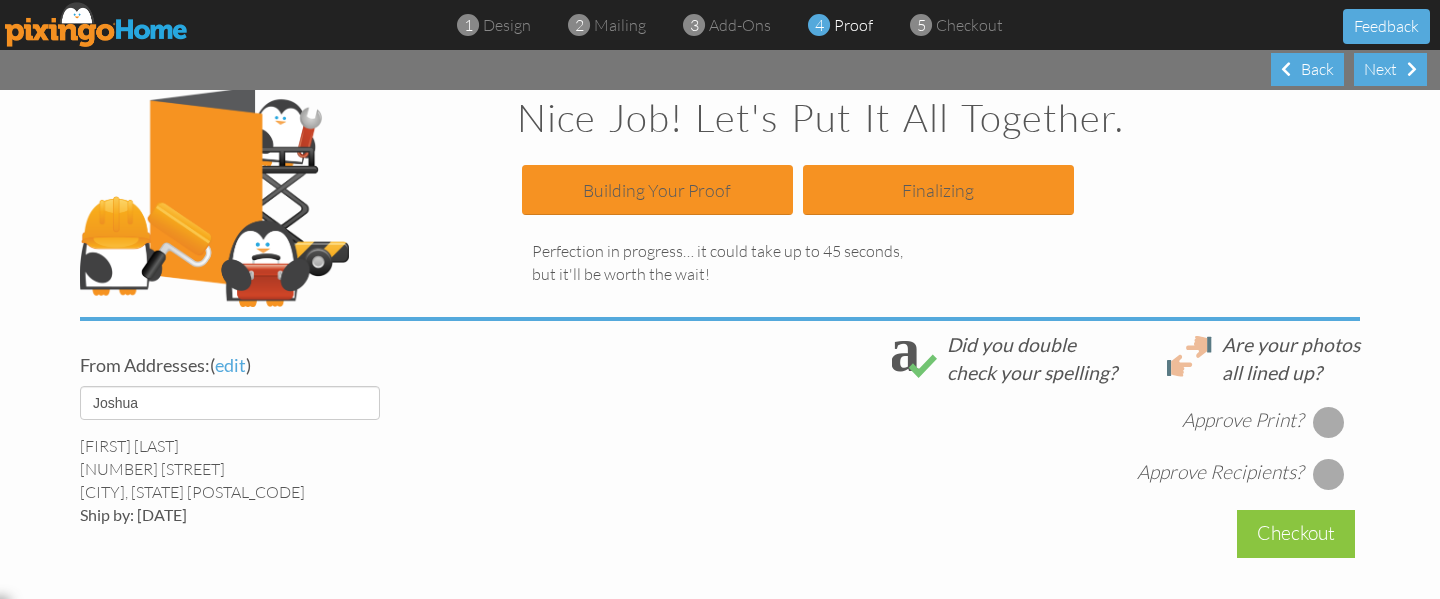 click at bounding box center [1329, 422] 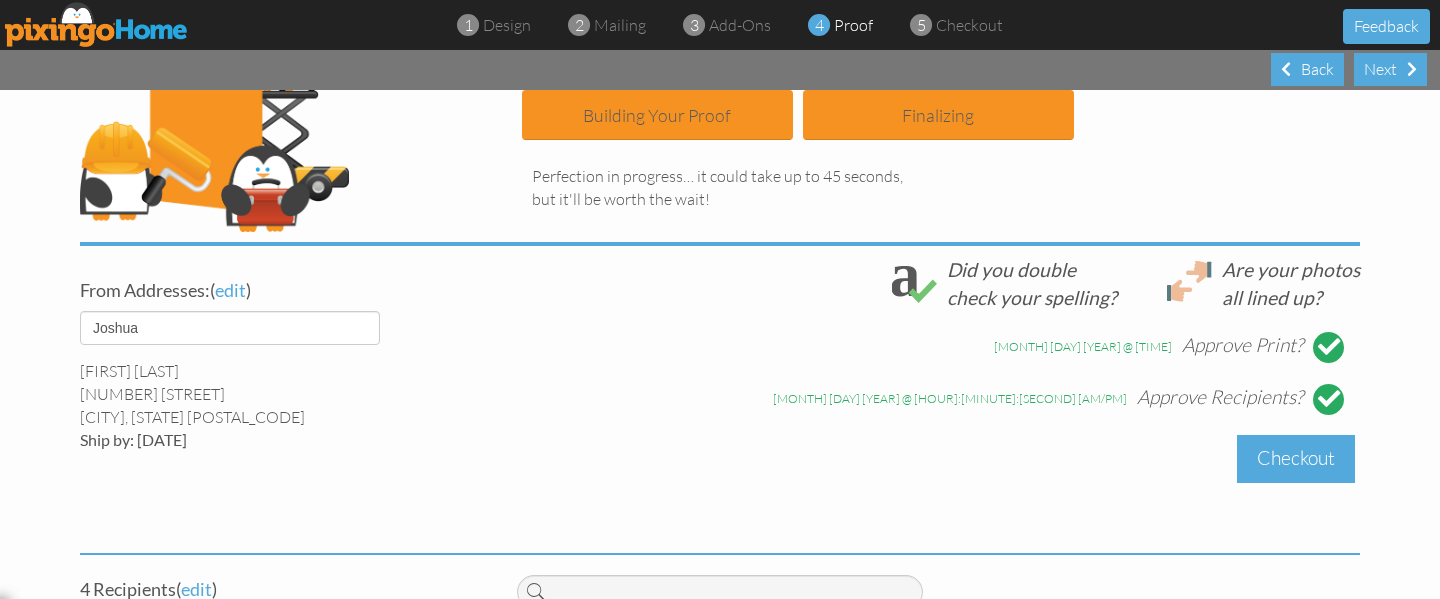 scroll, scrollTop: 353, scrollLeft: 0, axis: vertical 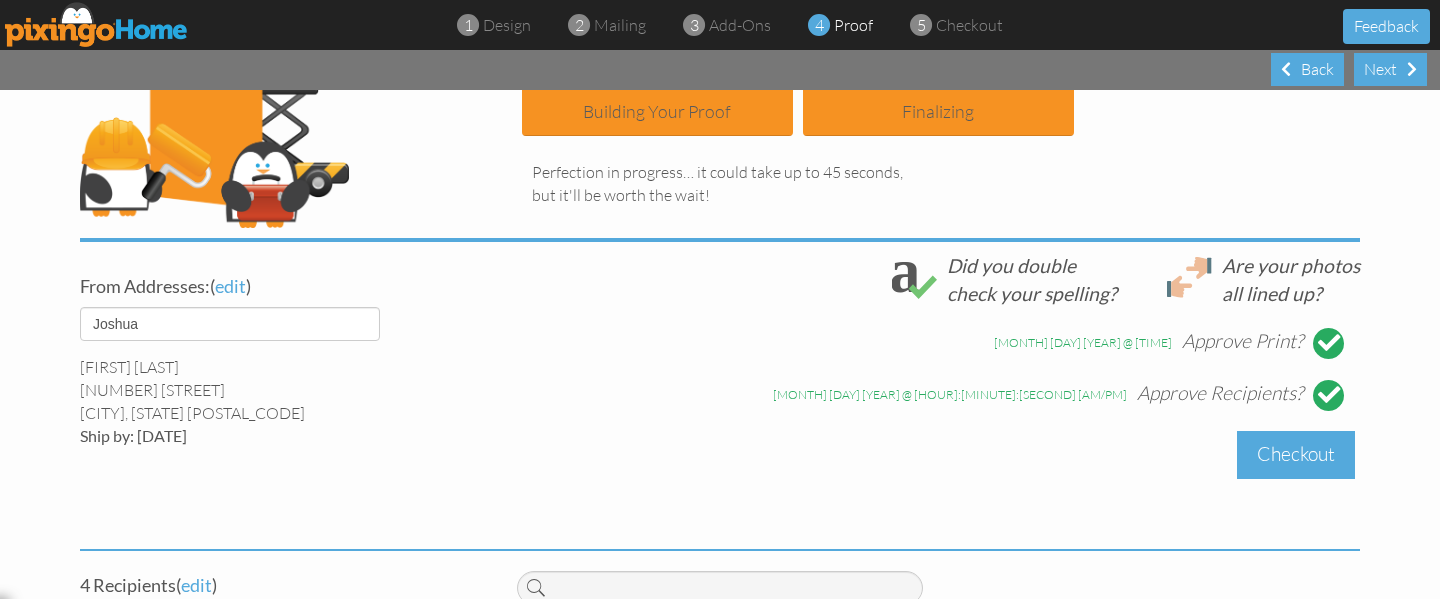 click on "Checkout" at bounding box center (1296, 454) 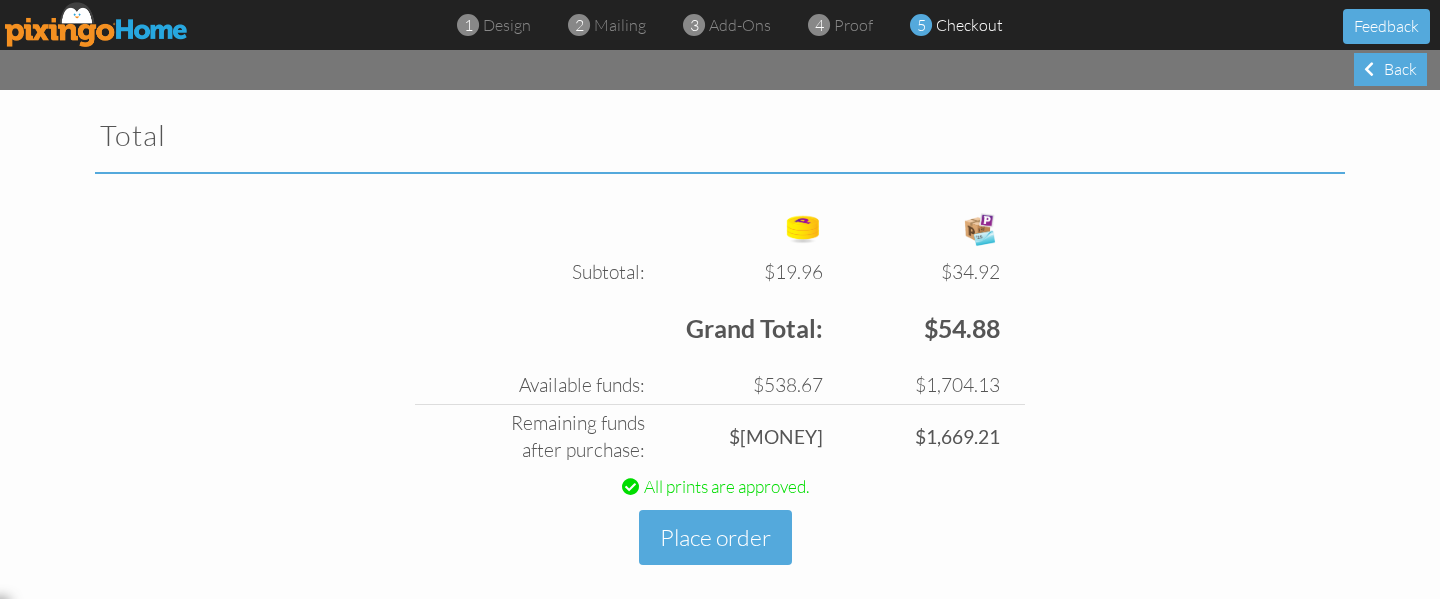 scroll, scrollTop: 690, scrollLeft: 0, axis: vertical 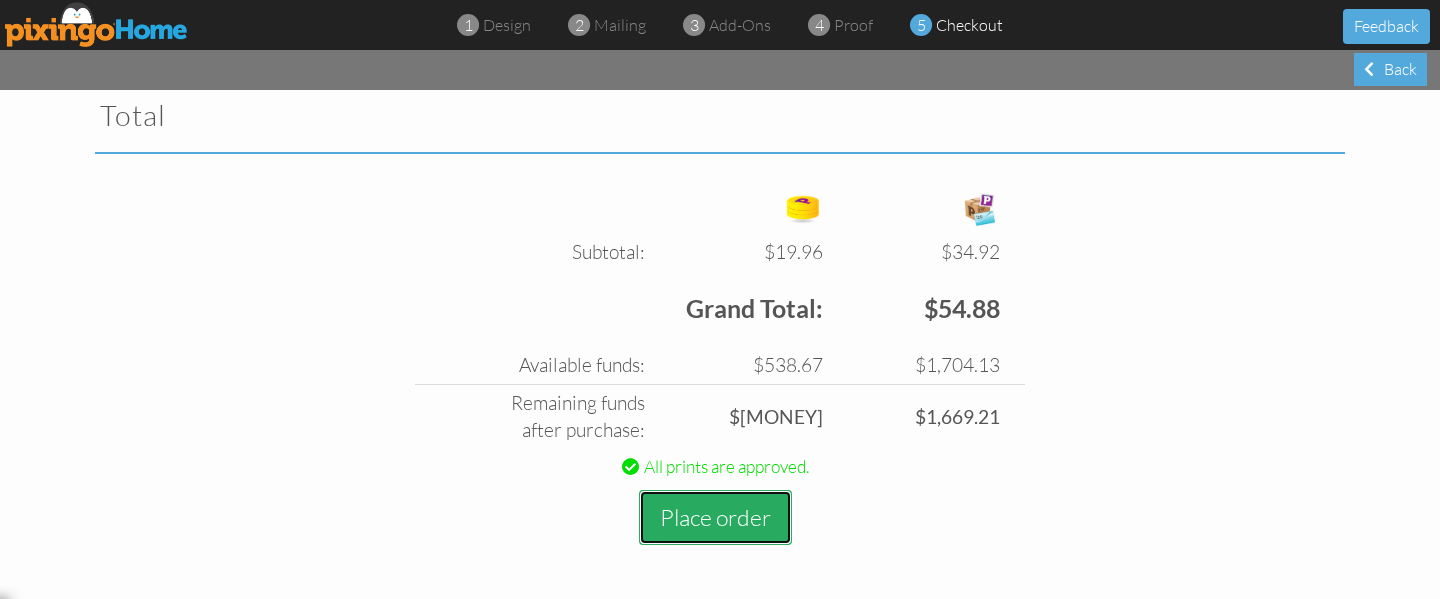 click on "Place order" at bounding box center [715, 517] 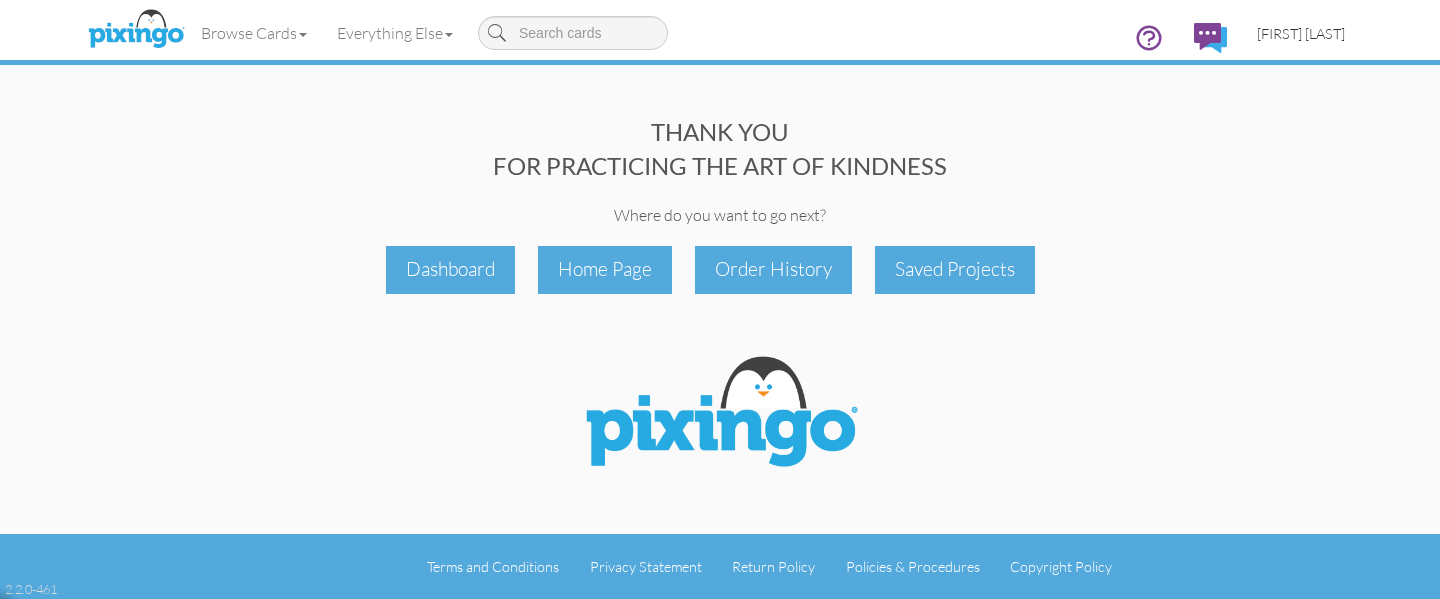 click on "[FIRST] [LAST]" at bounding box center [1301, 33] 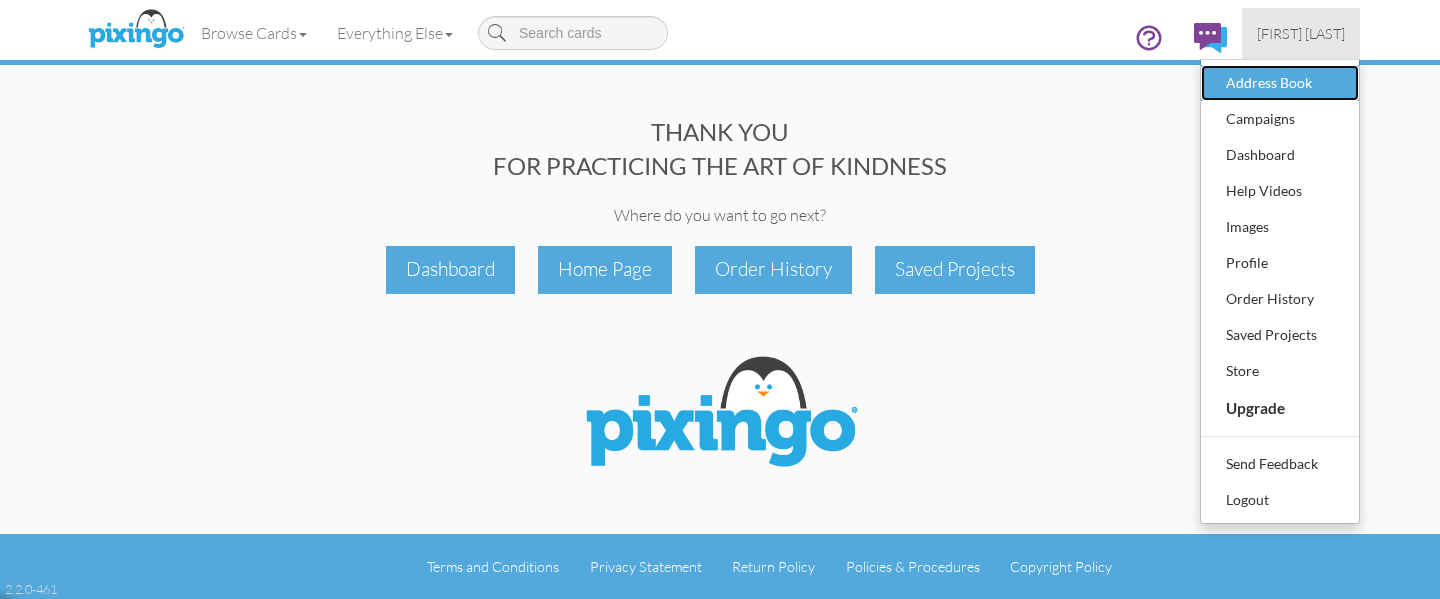 click on "Address Book" at bounding box center (1280, 83) 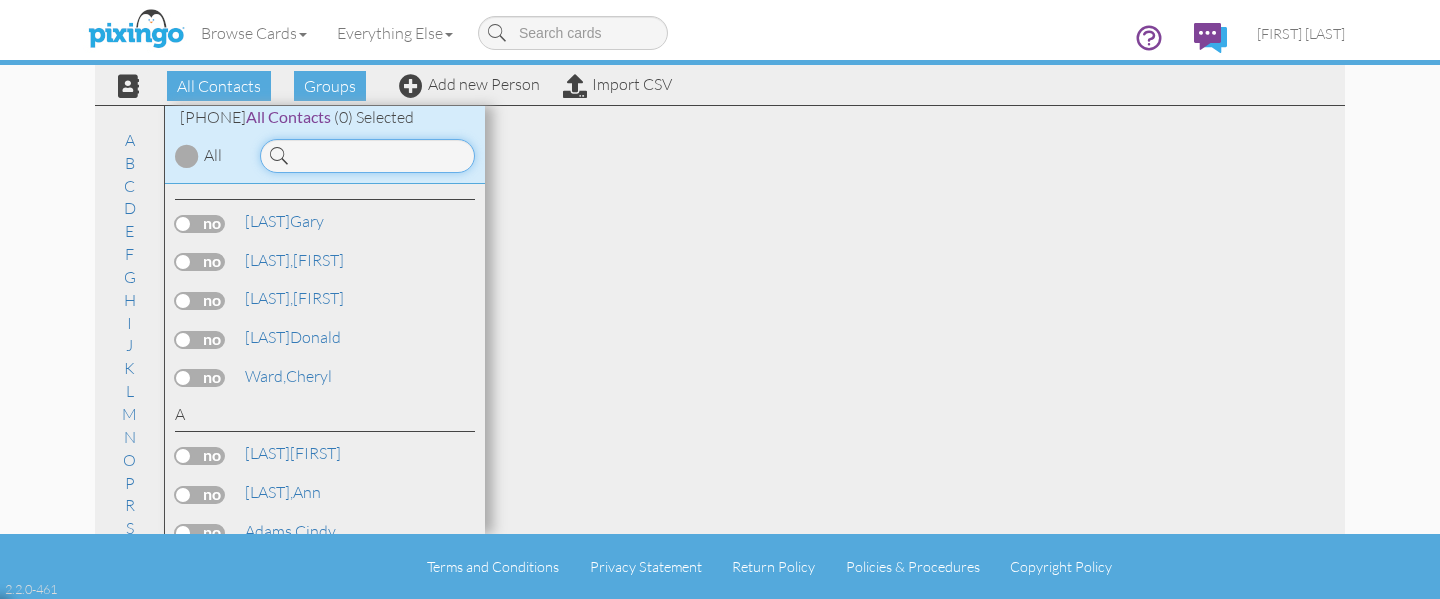 click at bounding box center (367, 156) 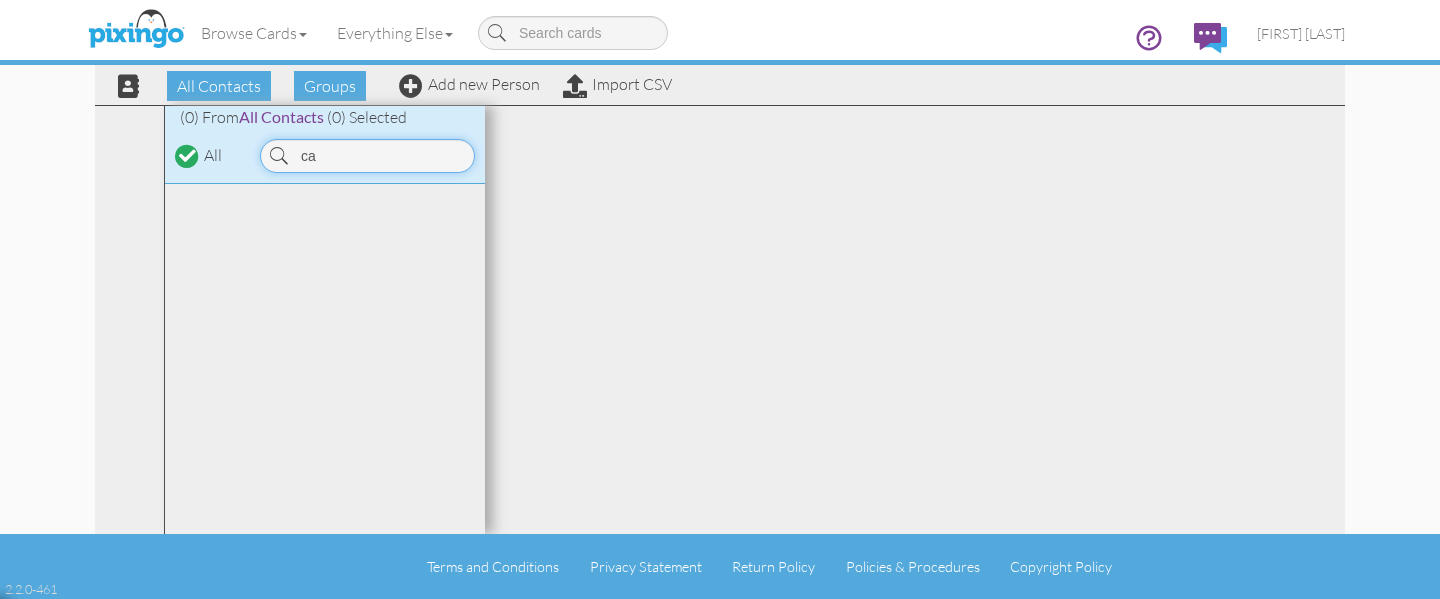 type on "c" 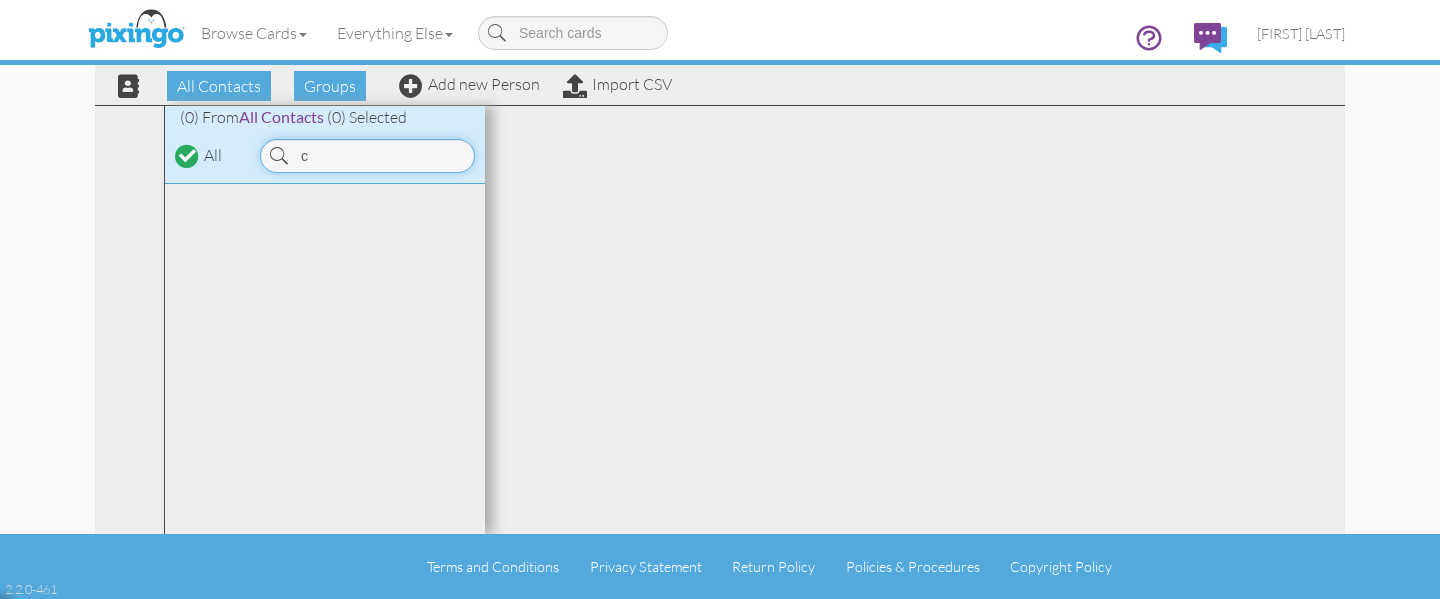 type 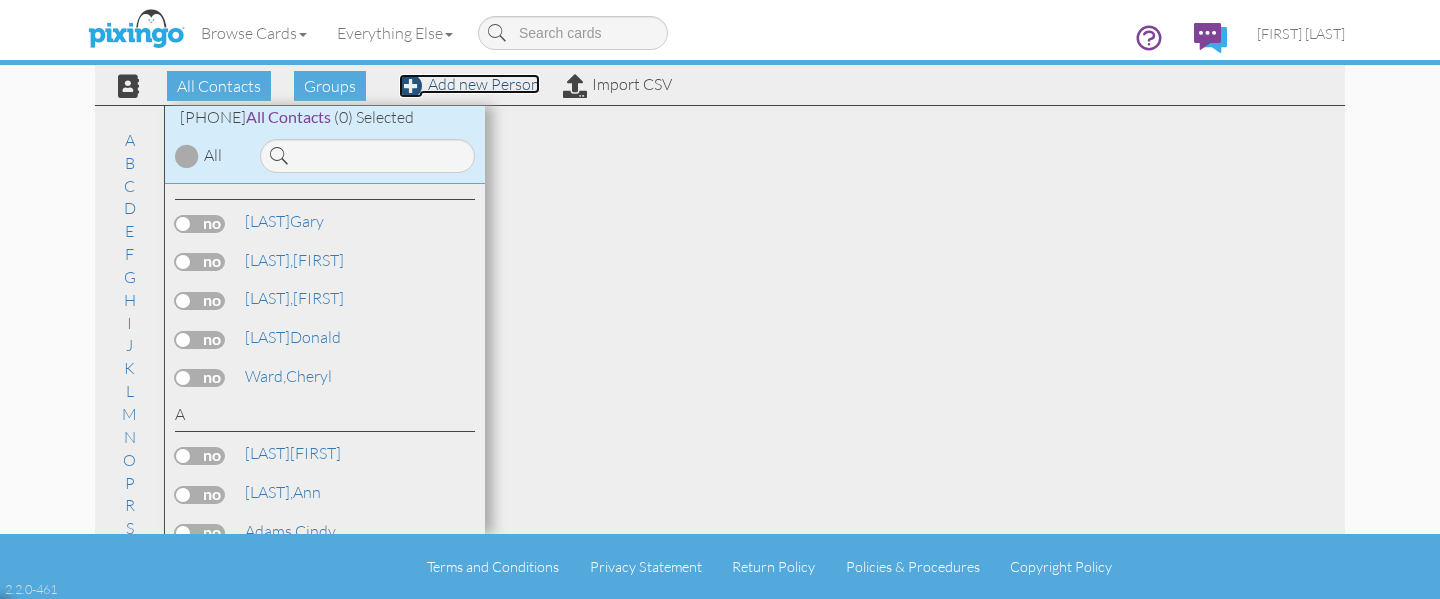 click on "Add new Person" at bounding box center [469, 84] 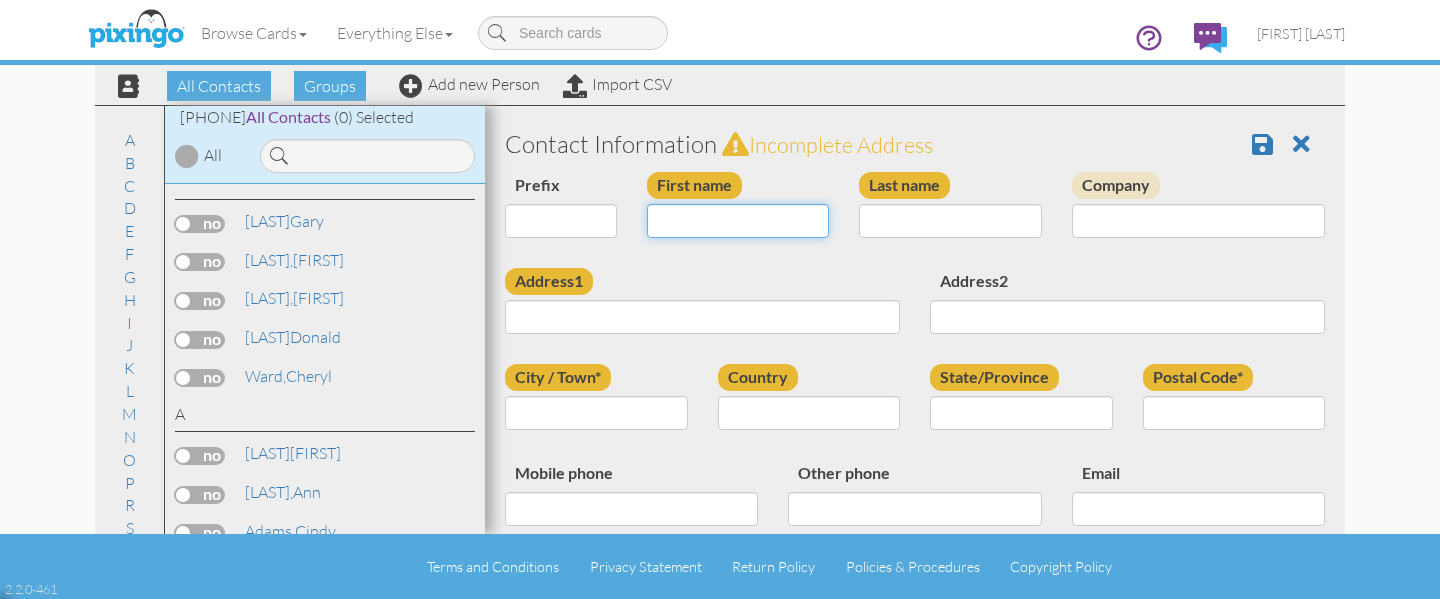 click on "First name" at bounding box center (738, 221) 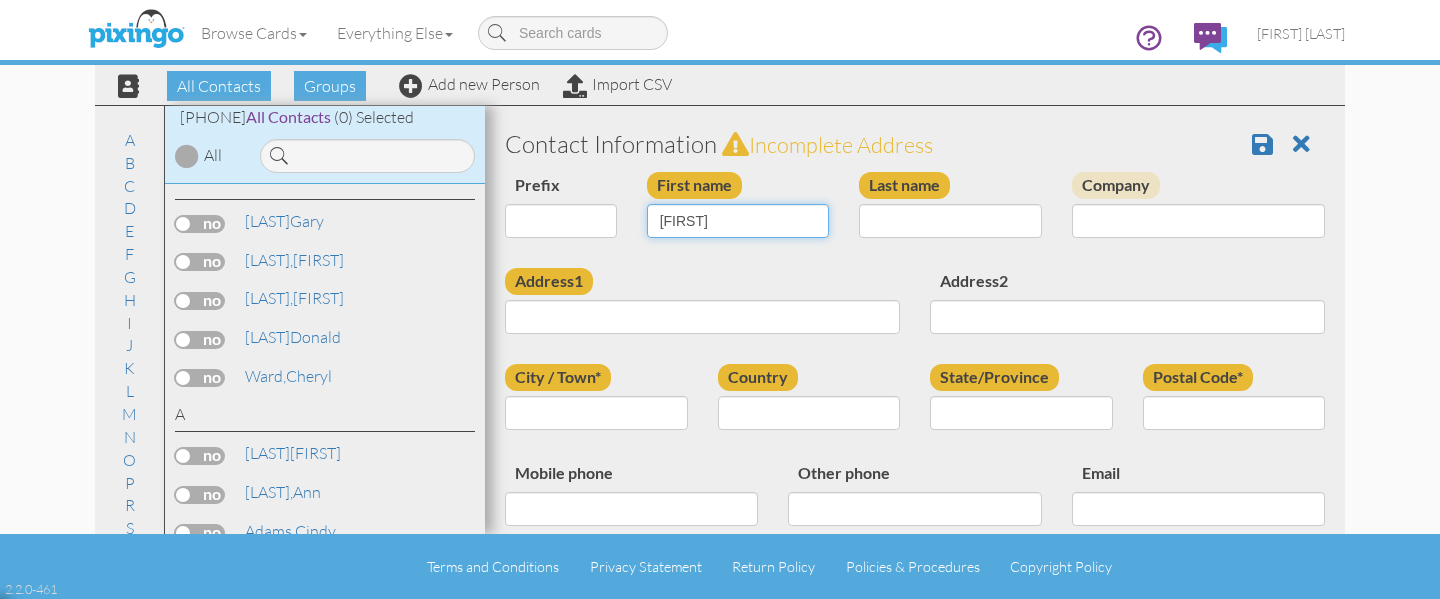 type on "[FIRST]" 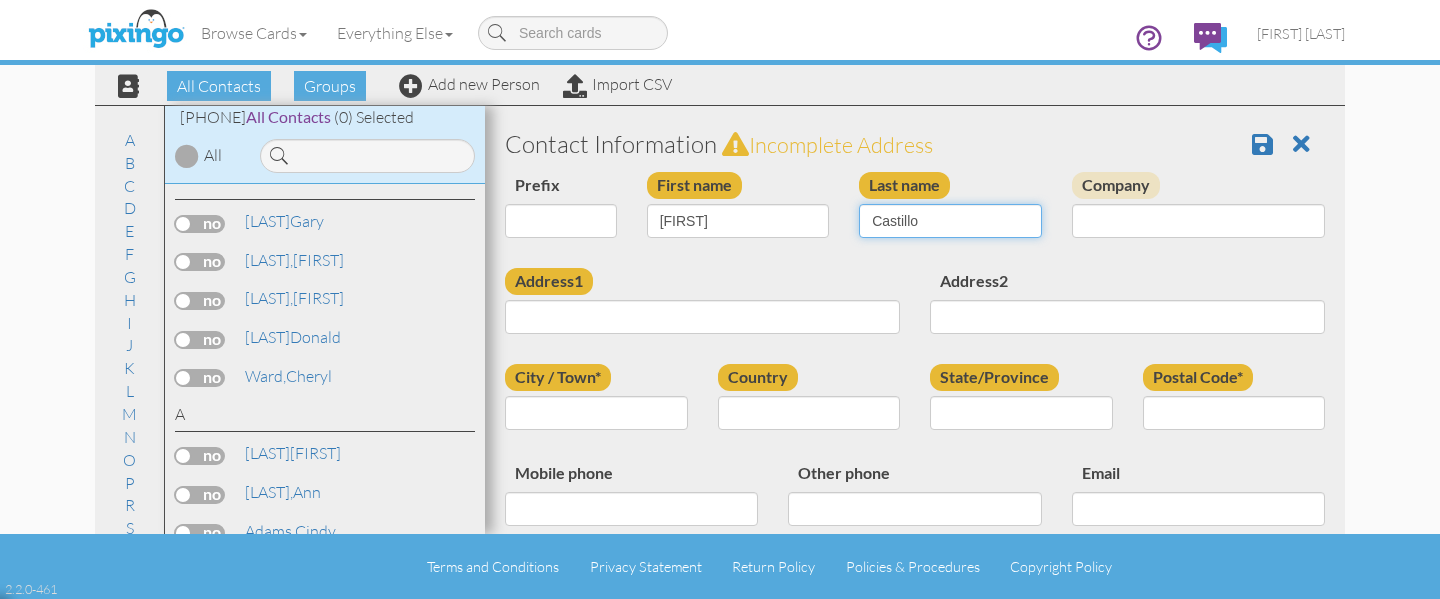 type on "Castillo" 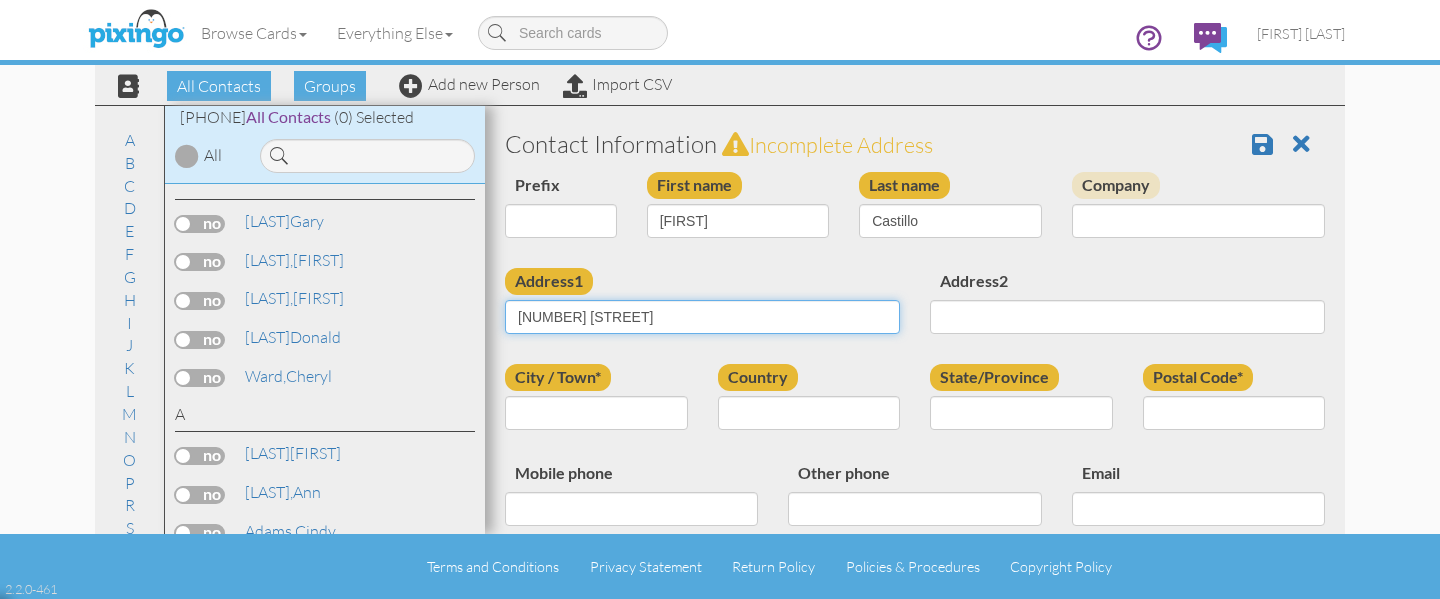 type on "[NUMBER] [STREET]" 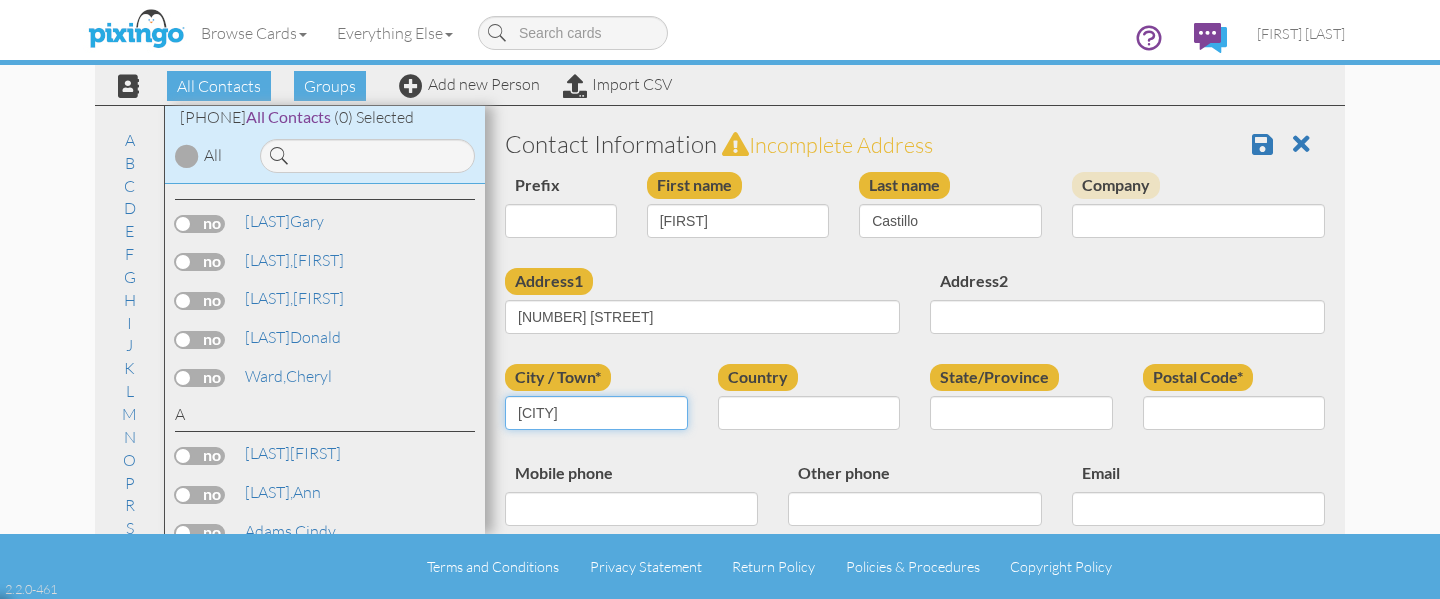 type on "[CITY]" 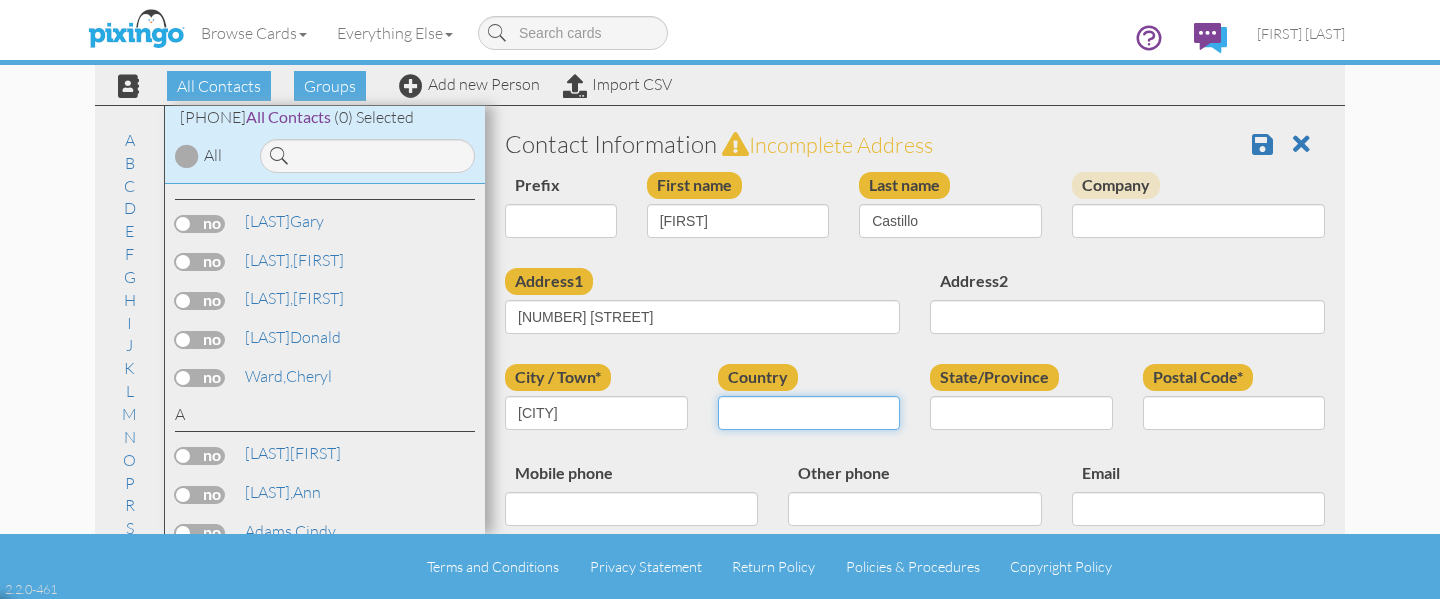 select on "object:13348" 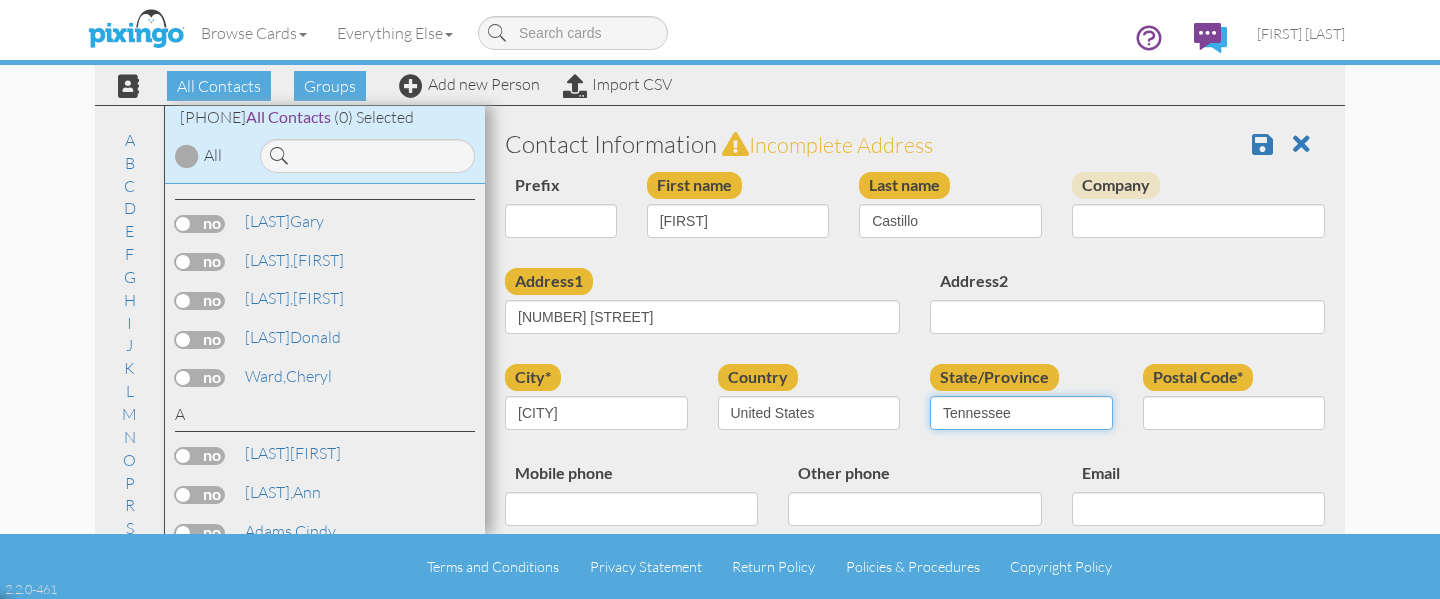 select on "object:[NUMBER]" 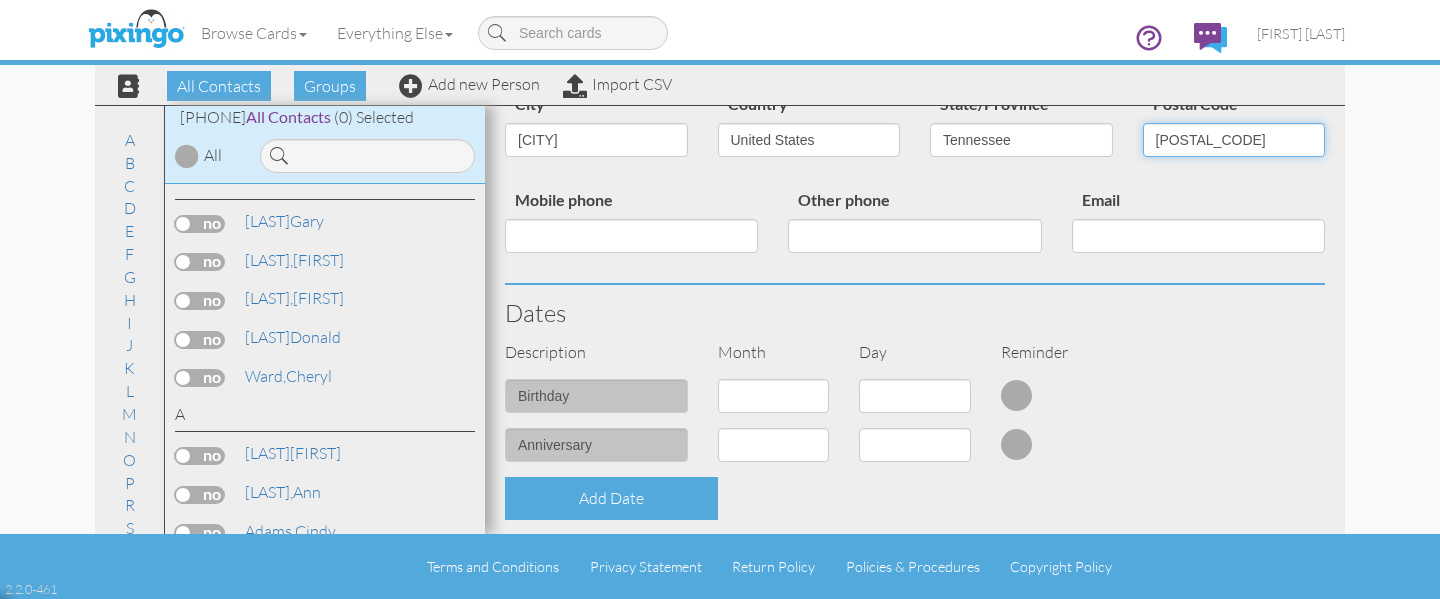scroll, scrollTop: 305, scrollLeft: 0, axis: vertical 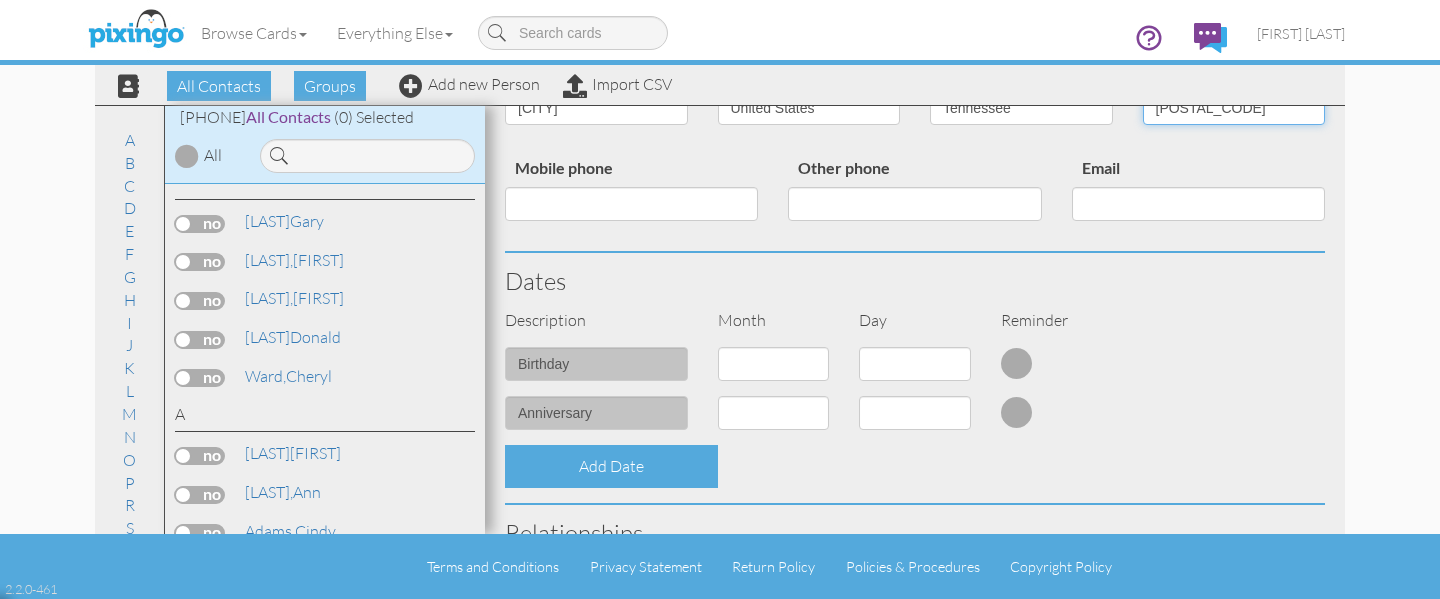 type on "[POSTAL_CODE]" 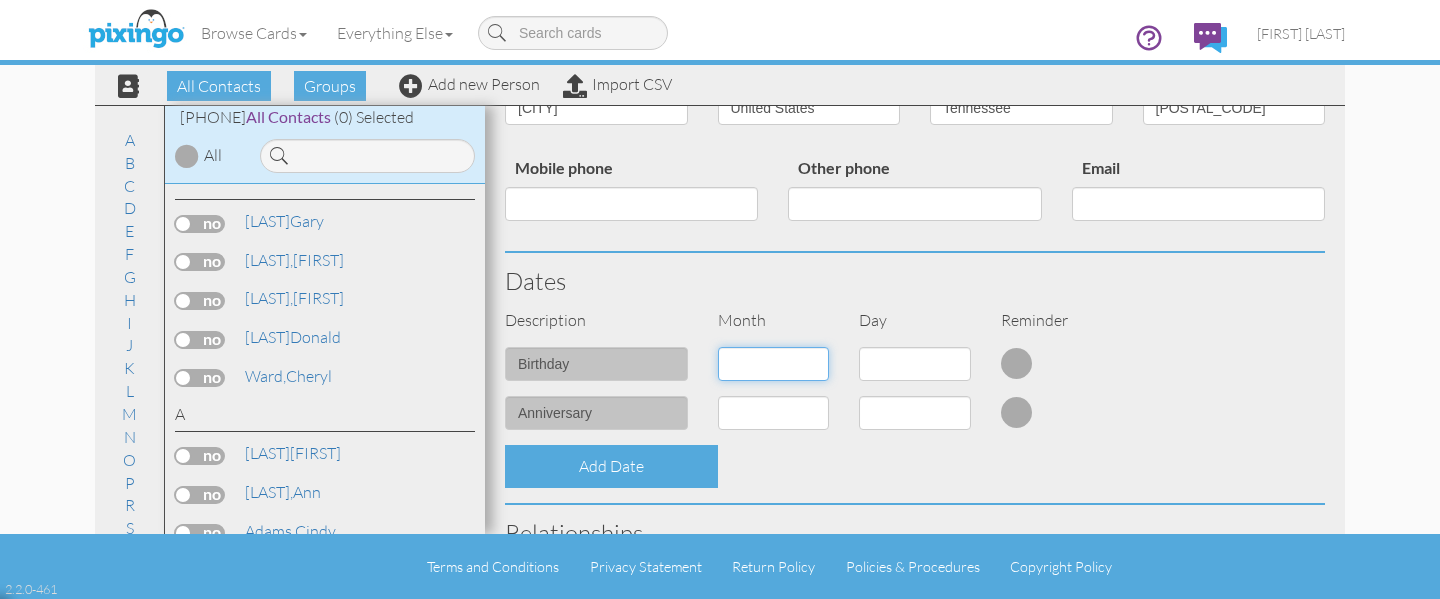 click on "1 - Jan 2 - Feb 3 - Mar 4 - Apr 5 - May 6 - Jun 7 - Jul 8 - Aug 9 - Sep 10 - Oct 11 - Nov 12 - Dec" at bounding box center (774, 364) 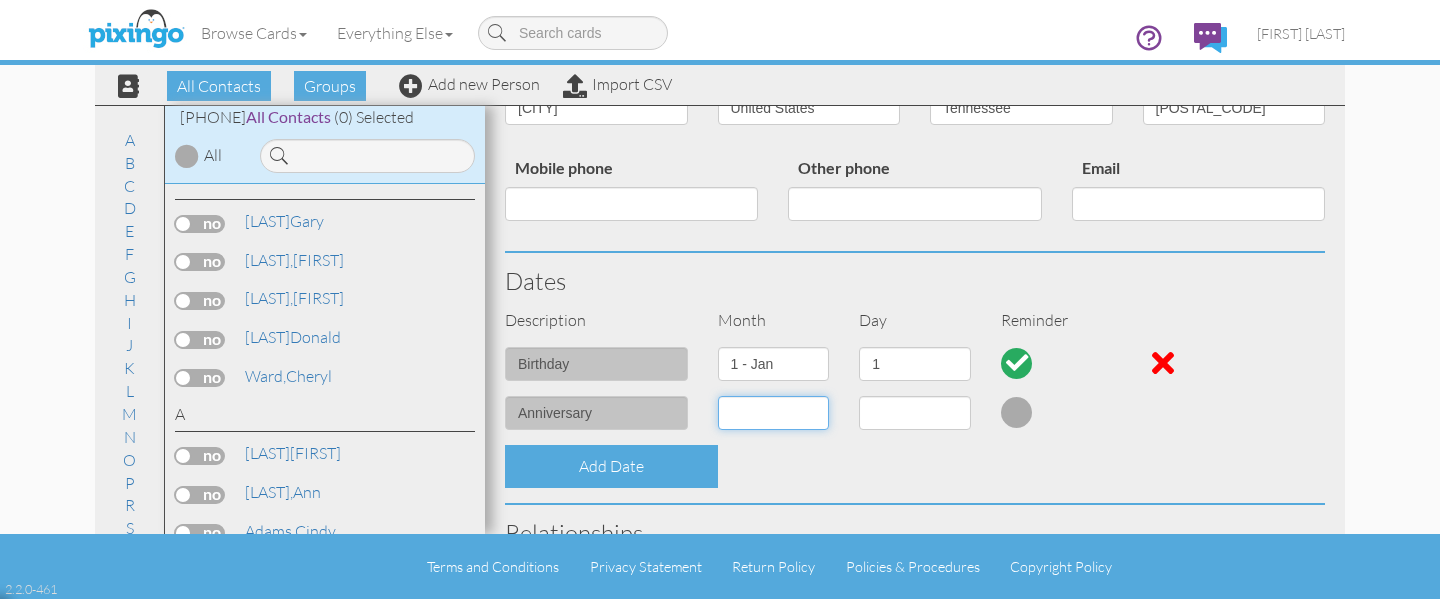 click on "1 - Jan 2 - Feb 3 - Mar 4 - Apr 5 - May 6 - Jun 7 - Jul 8 - Aug 9 - Sep 10 - Oct 11 - Nov 12 - Dec" at bounding box center (774, 413) 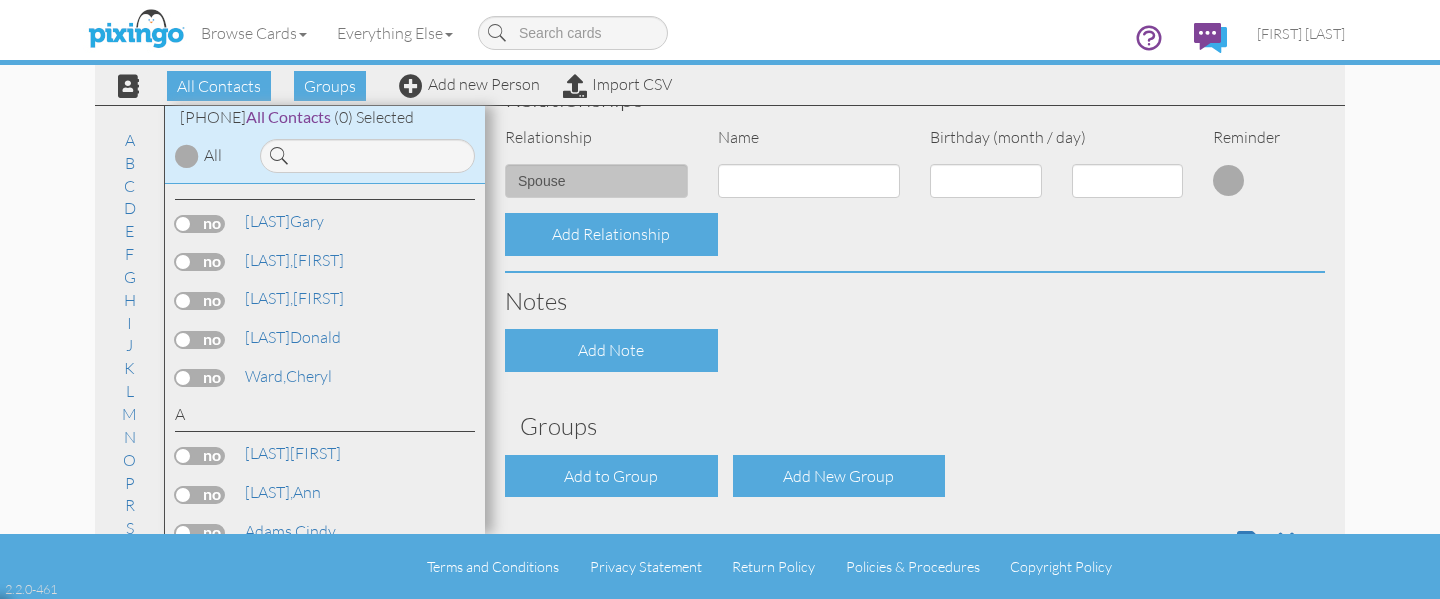 scroll, scrollTop: 806, scrollLeft: 0, axis: vertical 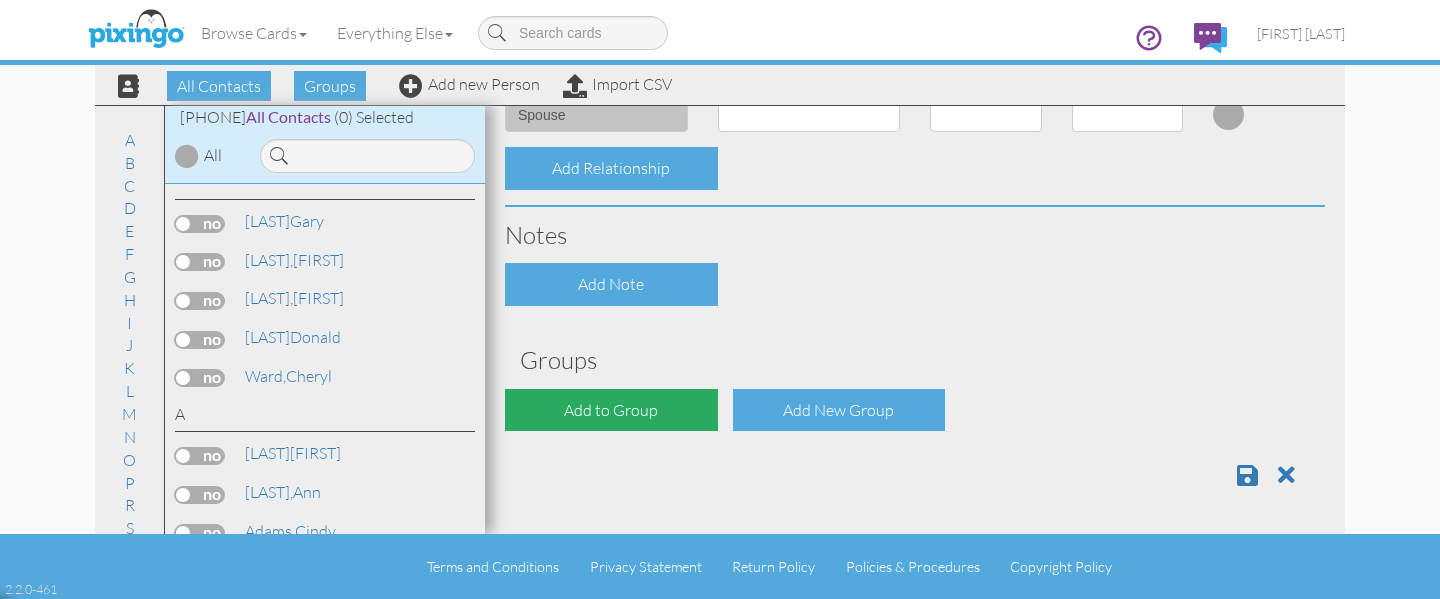 click on "Add to Group" at bounding box center [611, 410] 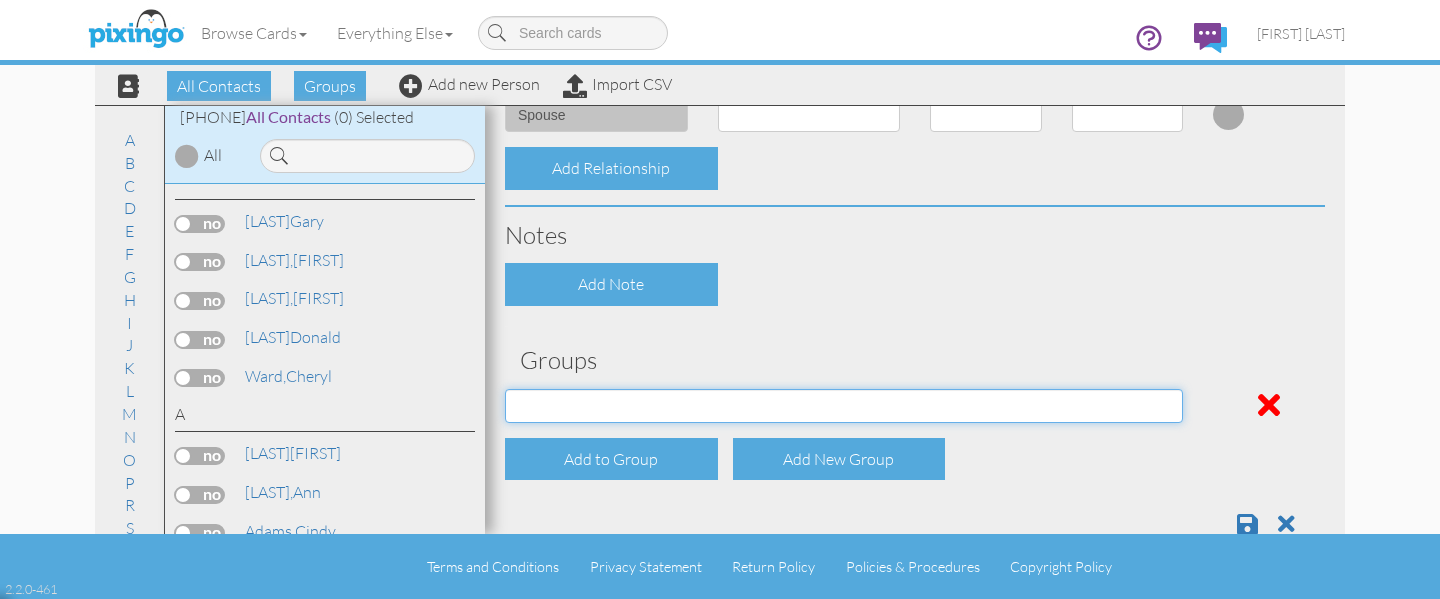 click on "Address Incorrect Joshua Aetna Joshua Cigna Joshua Postal Joshua UHC Joshua Union Joshua Wellcare Martha Aetna Martha Cigna Martha UHC" at bounding box center [844, 406] 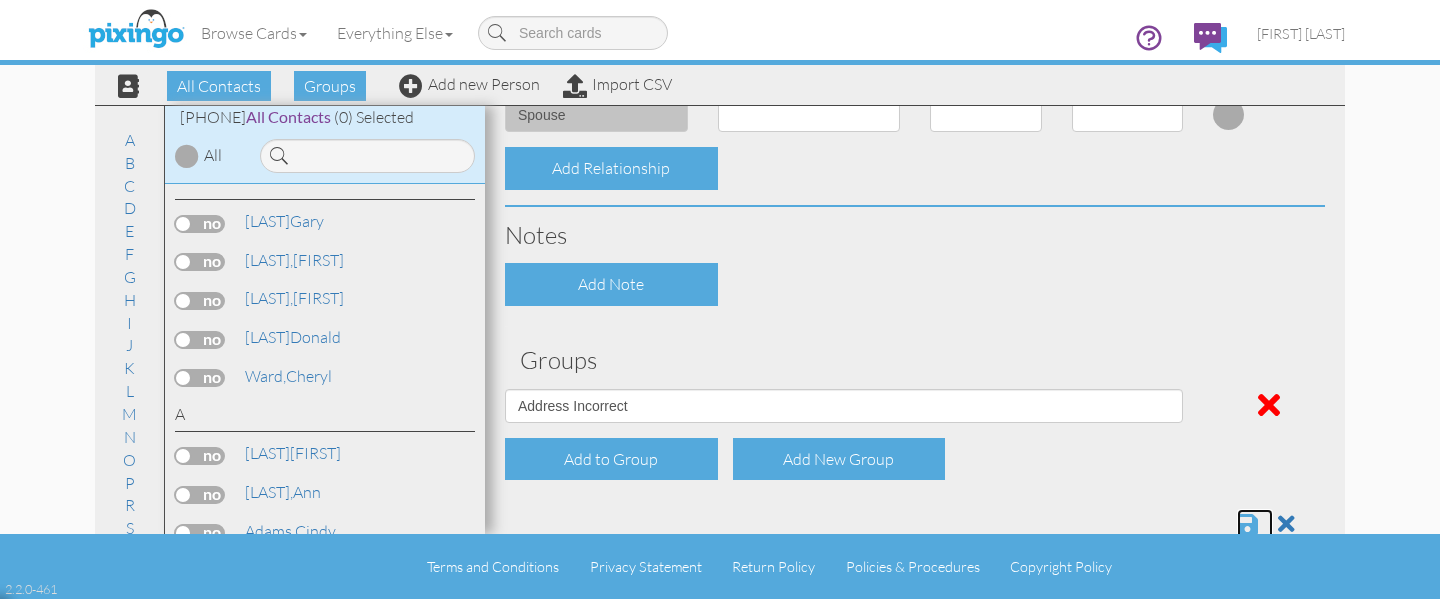 click at bounding box center (1247, 524) 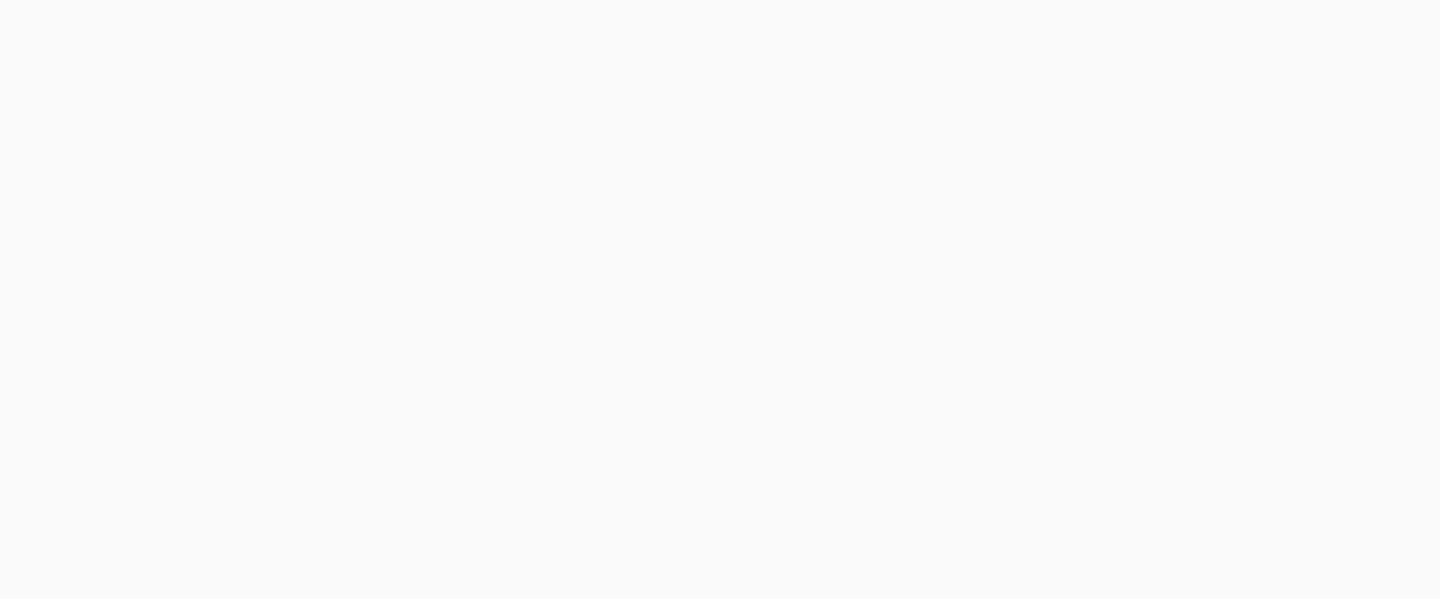 scroll, scrollTop: 0, scrollLeft: 0, axis: both 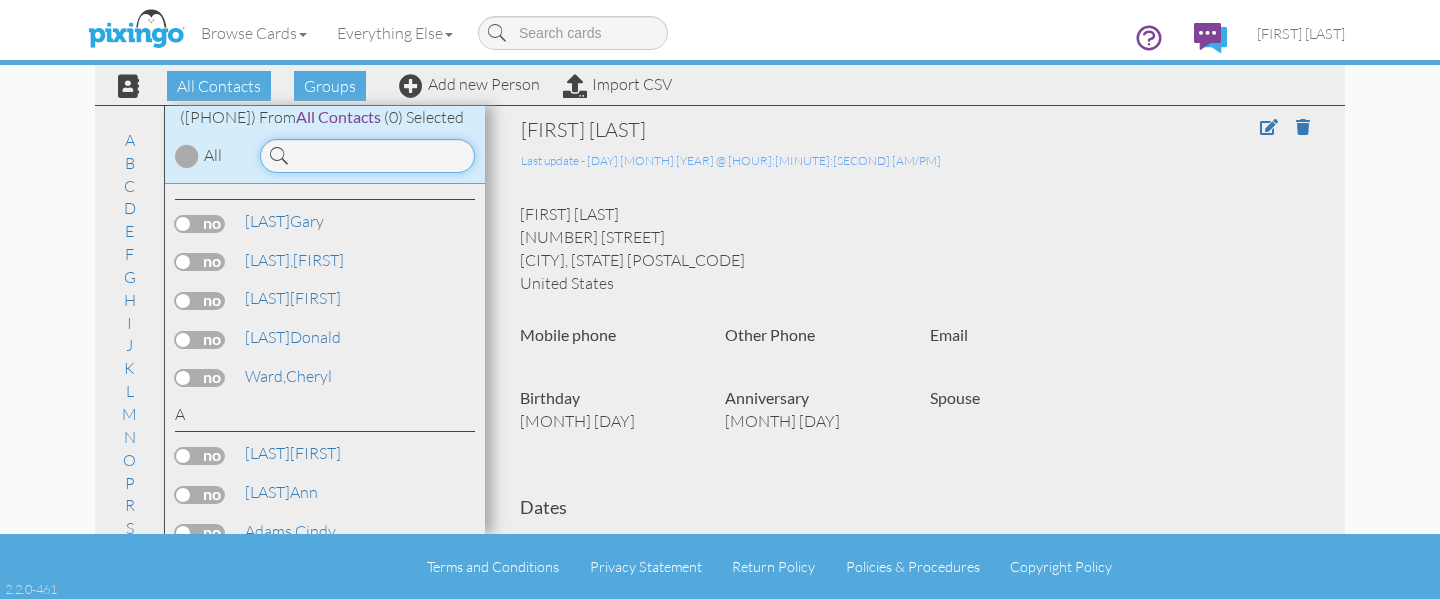 click at bounding box center (367, 156) 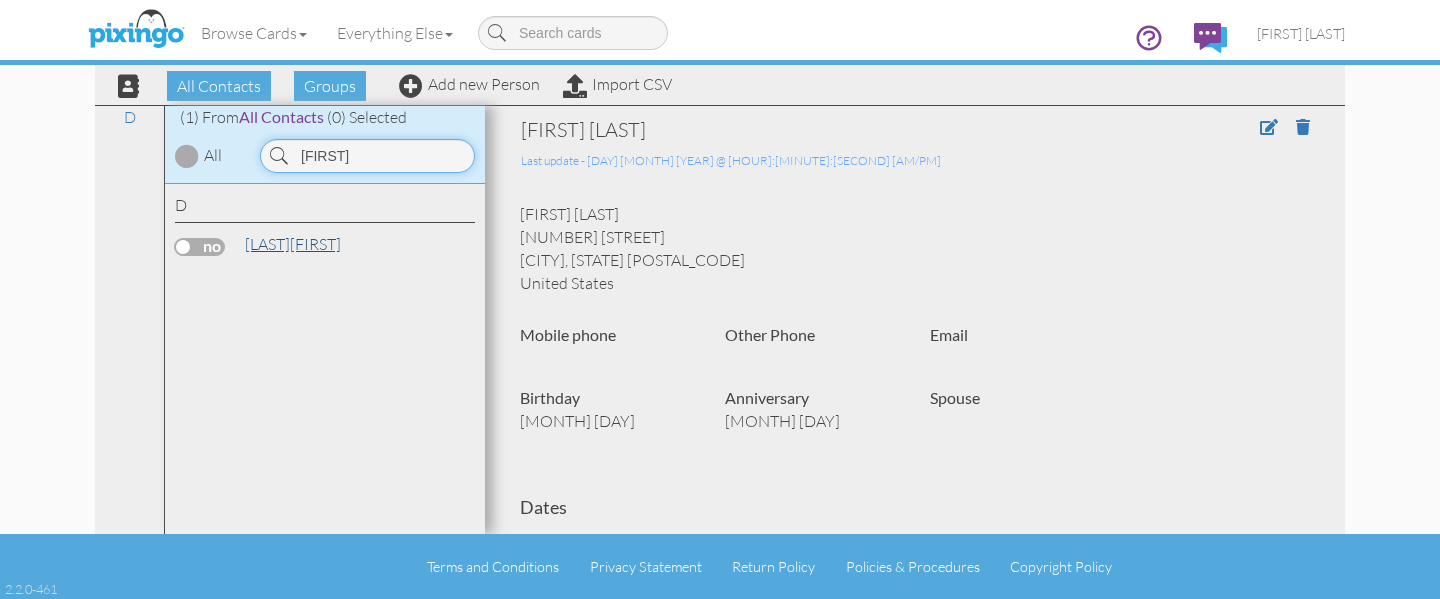 type on "humberto" 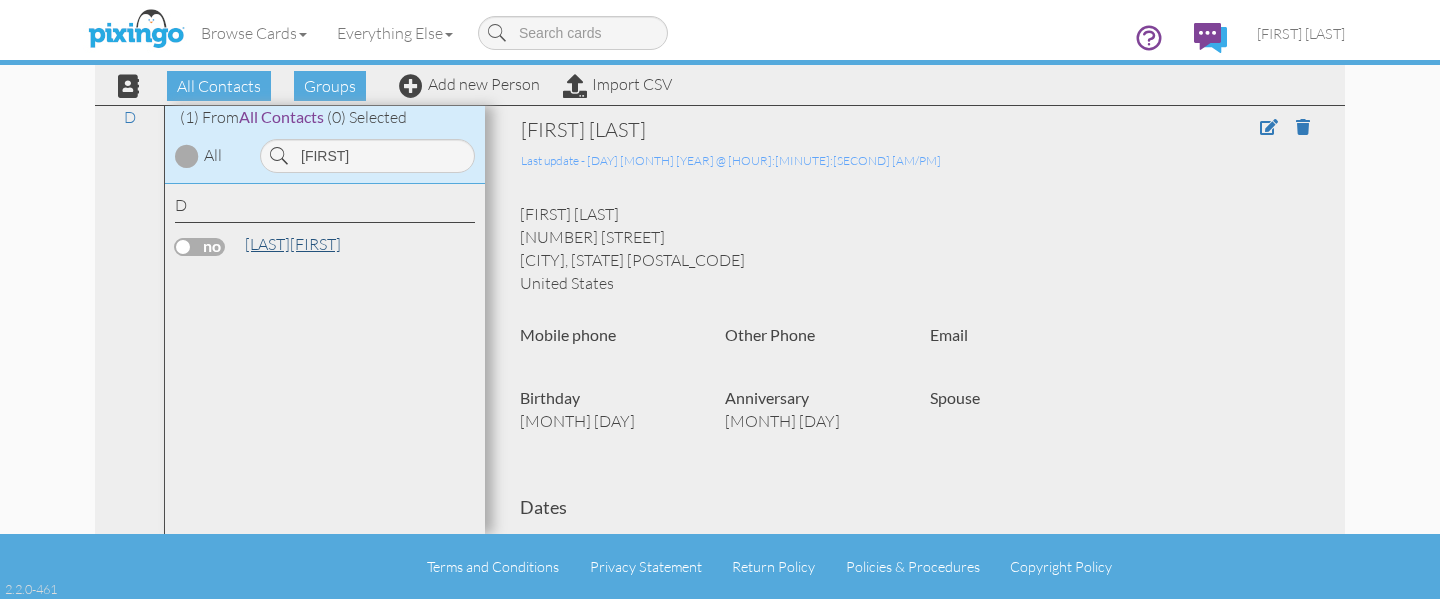 click on "[LAST],
[FIRST]" at bounding box center (293, 244) 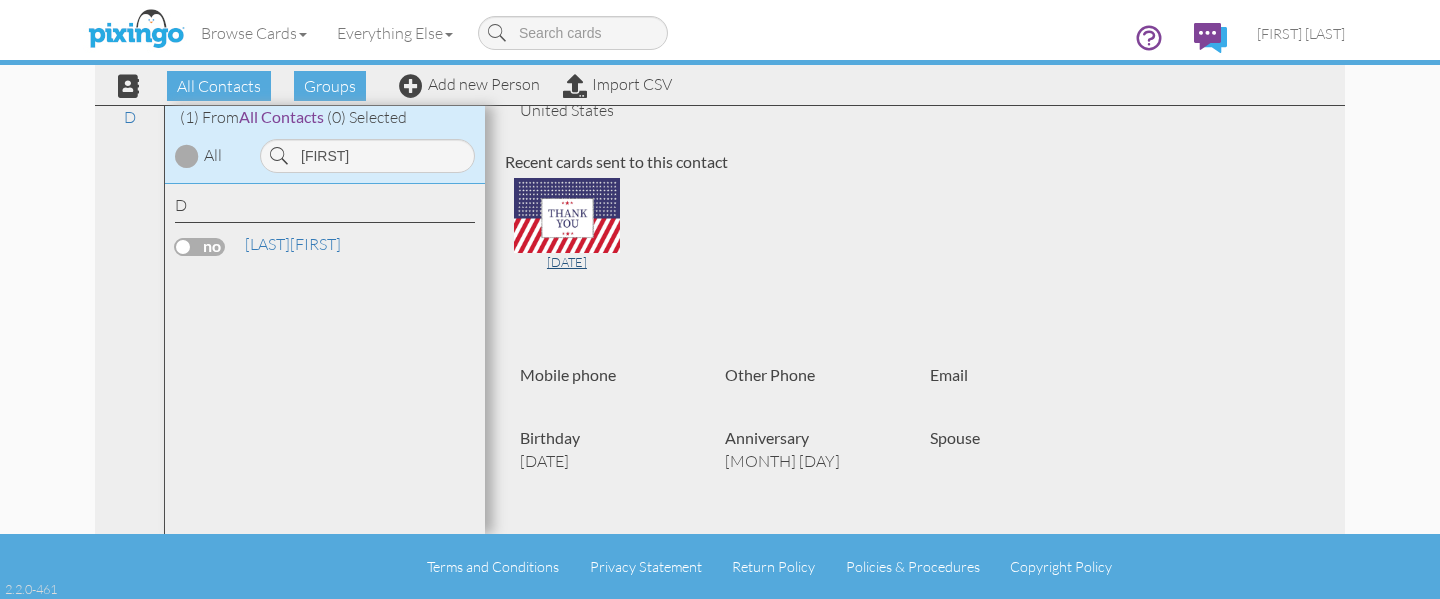 scroll, scrollTop: 0, scrollLeft: 0, axis: both 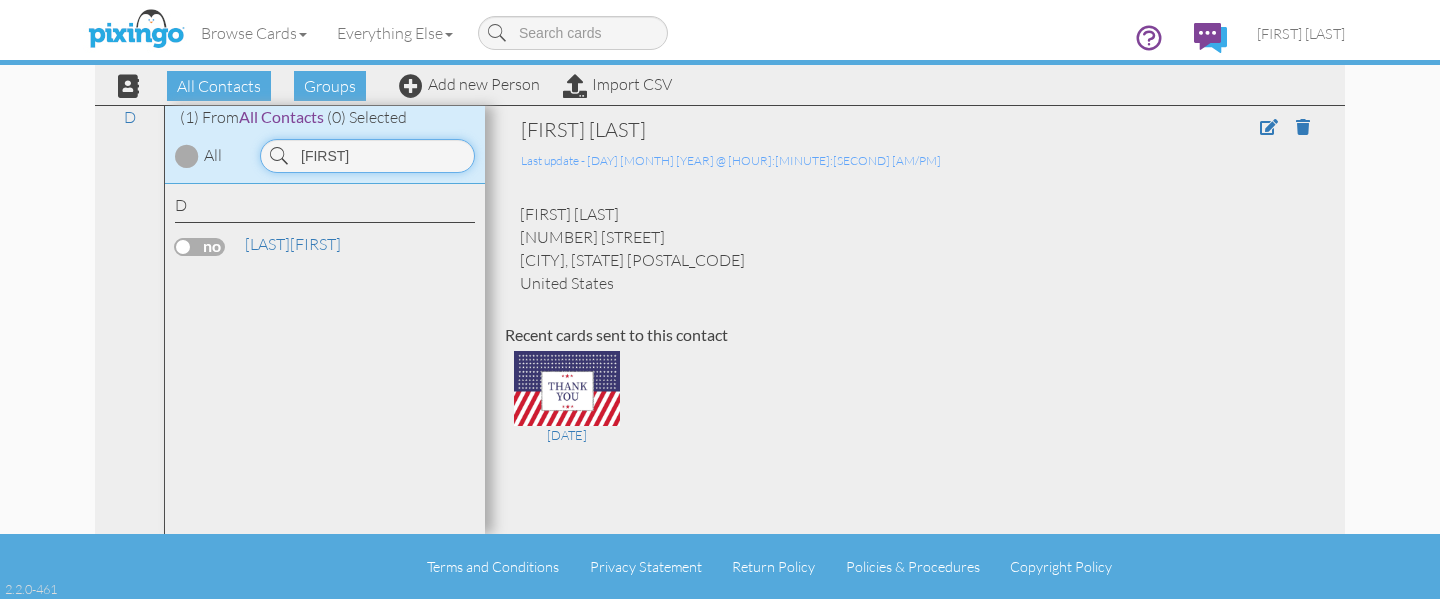 click on "humberto" at bounding box center (367, 156) 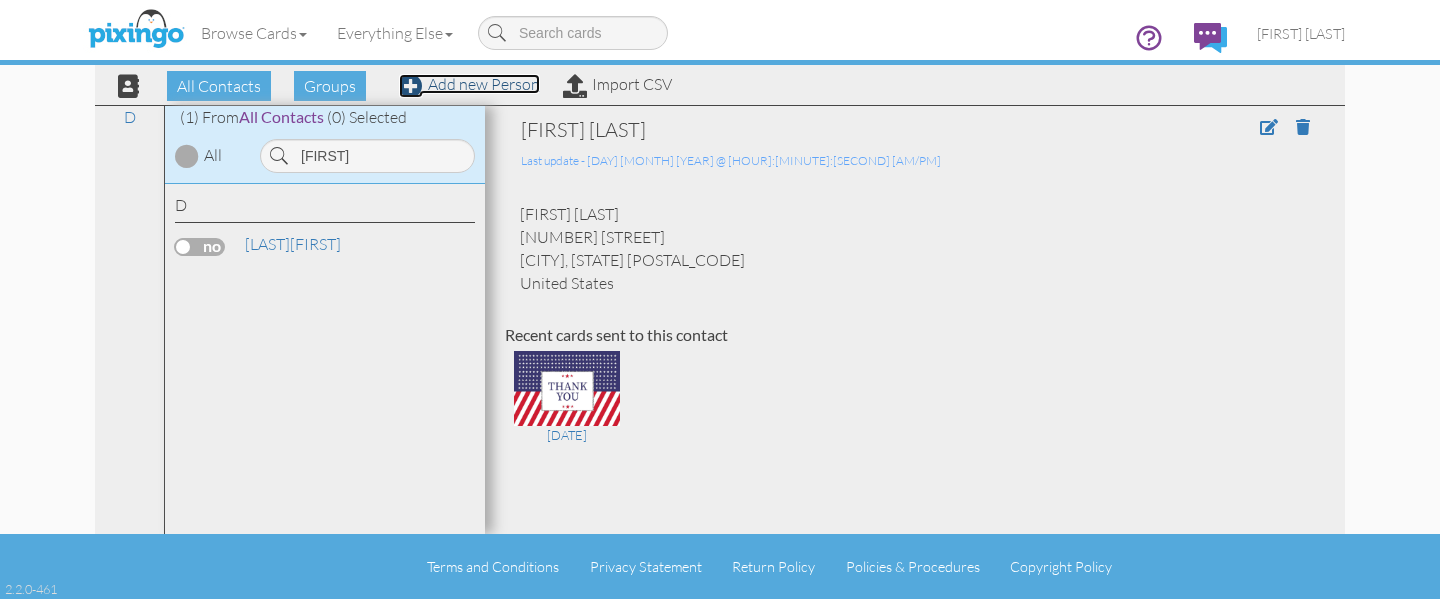 click on "Add new Person" at bounding box center [469, 84] 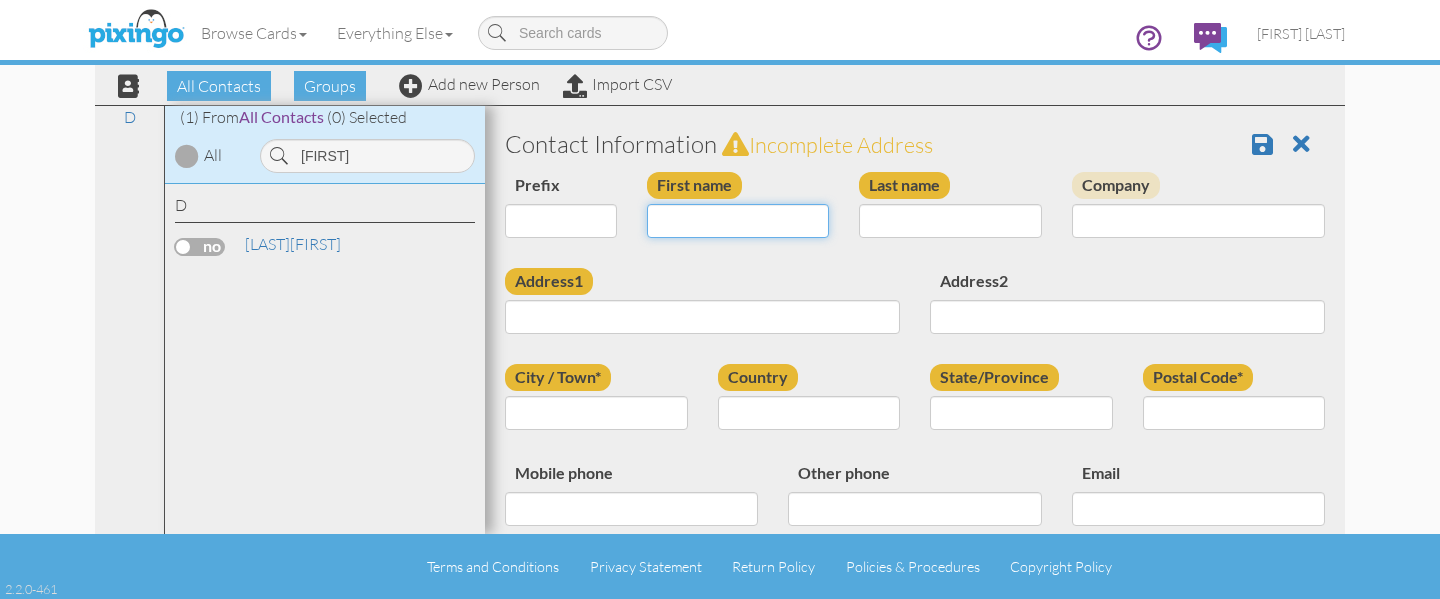 click on "First name" at bounding box center (738, 221) 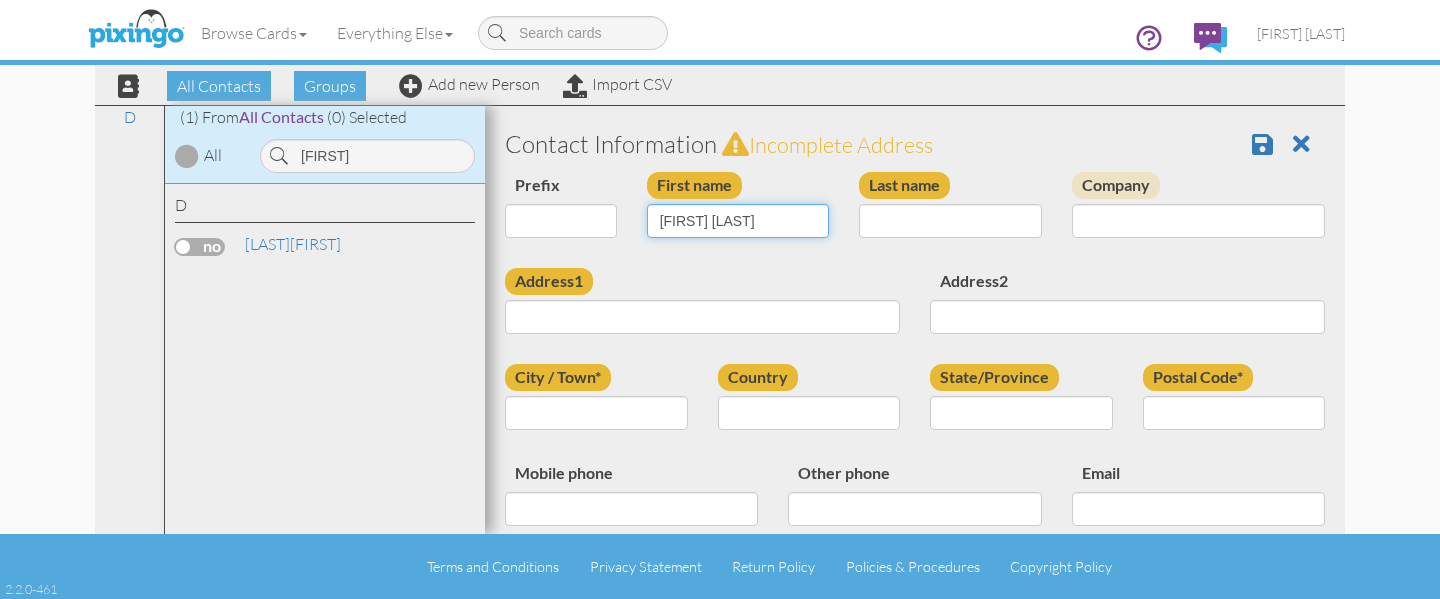 drag, startPoint x: 803, startPoint y: 220, endPoint x: 724, endPoint y: 225, distance: 79.15807 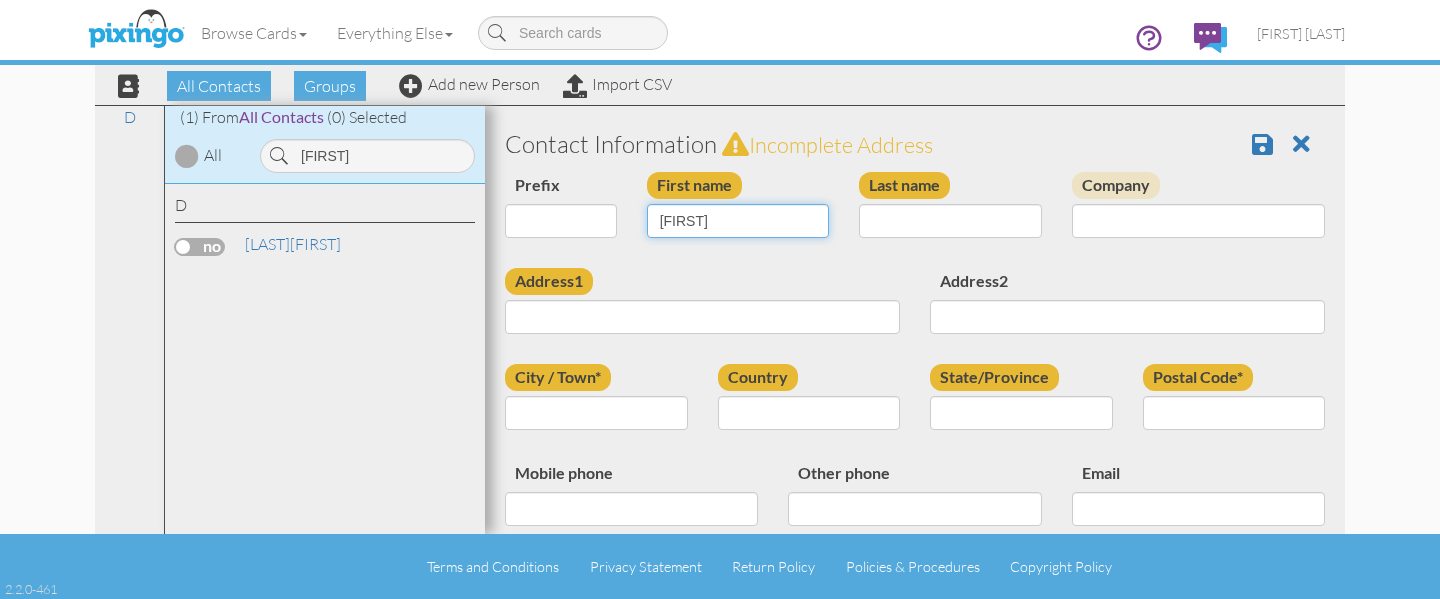type on "[FIRST]" 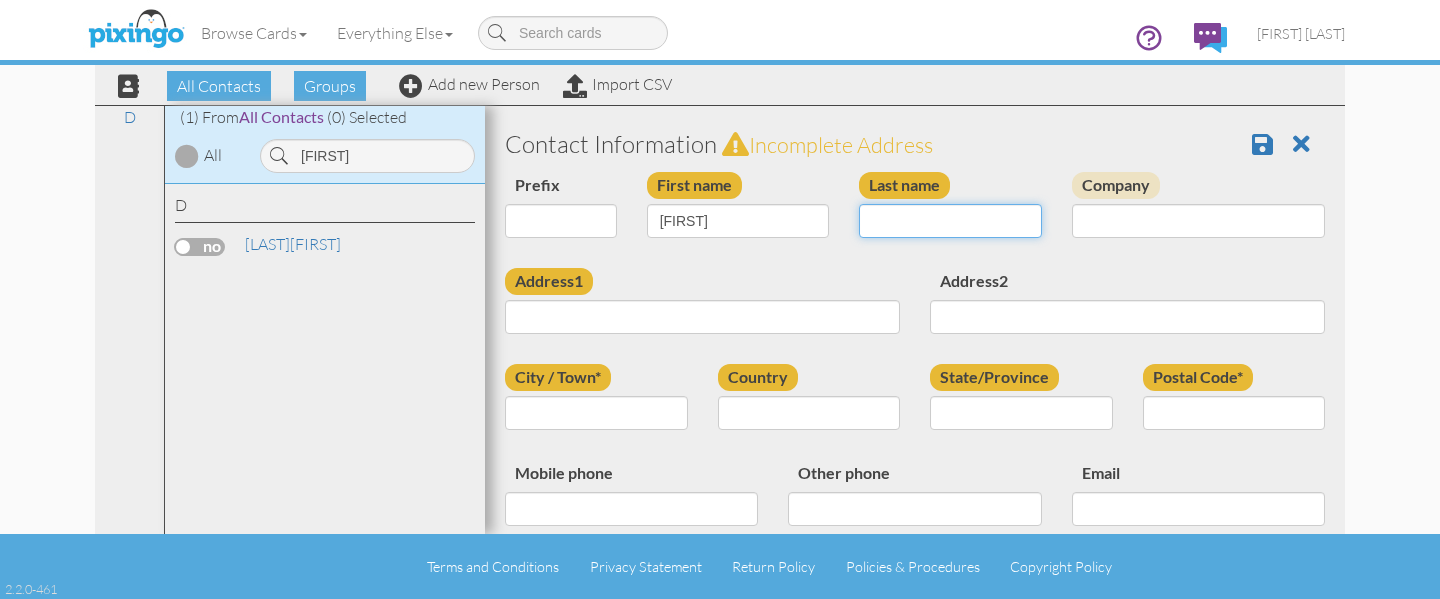 click on "Last name" at bounding box center [950, 221] 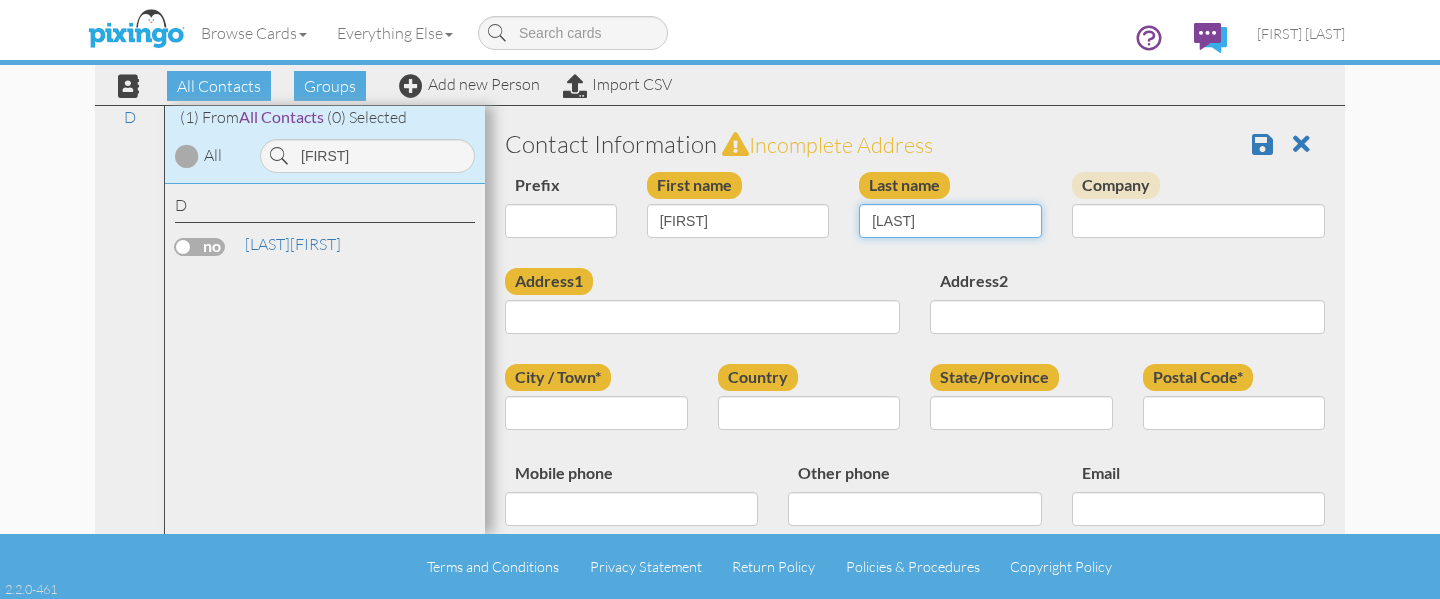 type on "Delgado" 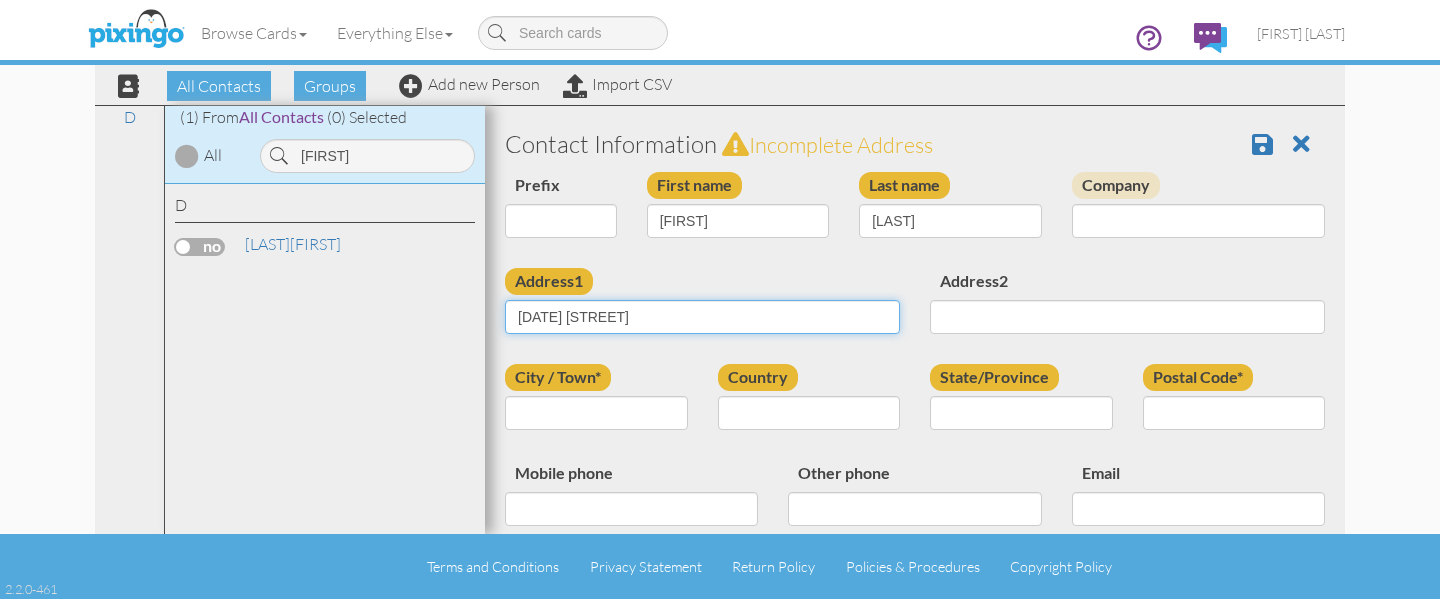 type on "[NUMBER] [STREET]" 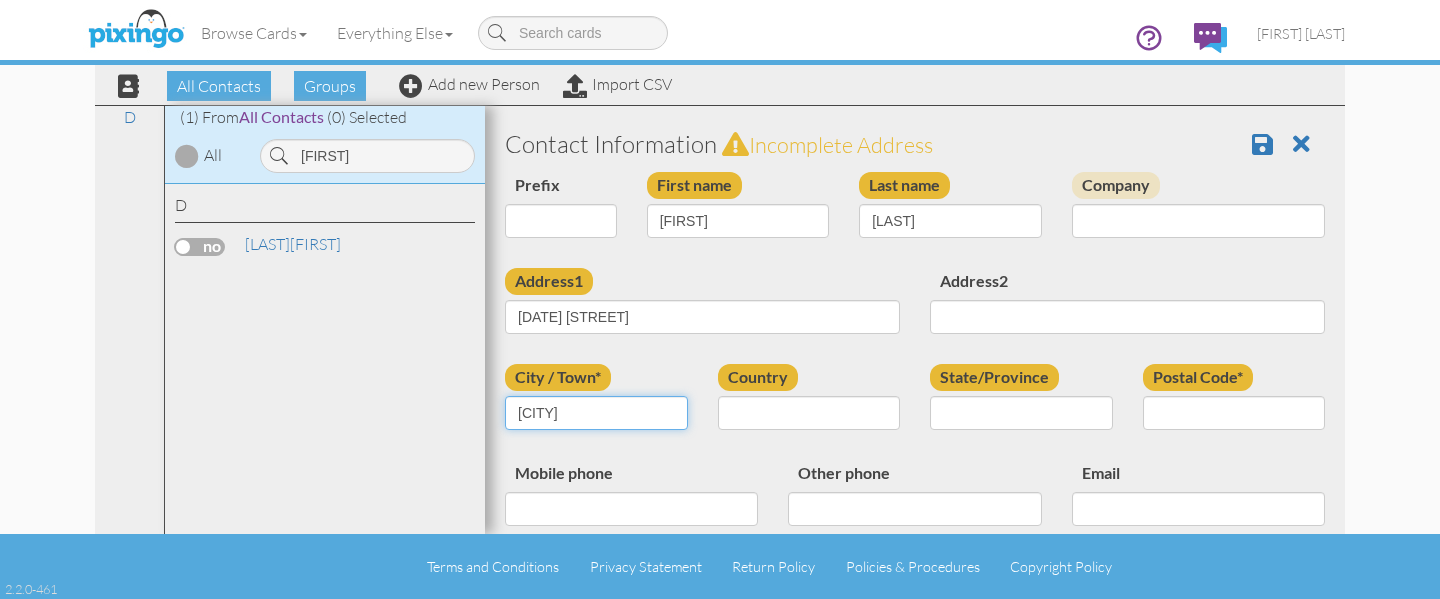 type on "[CITY]" 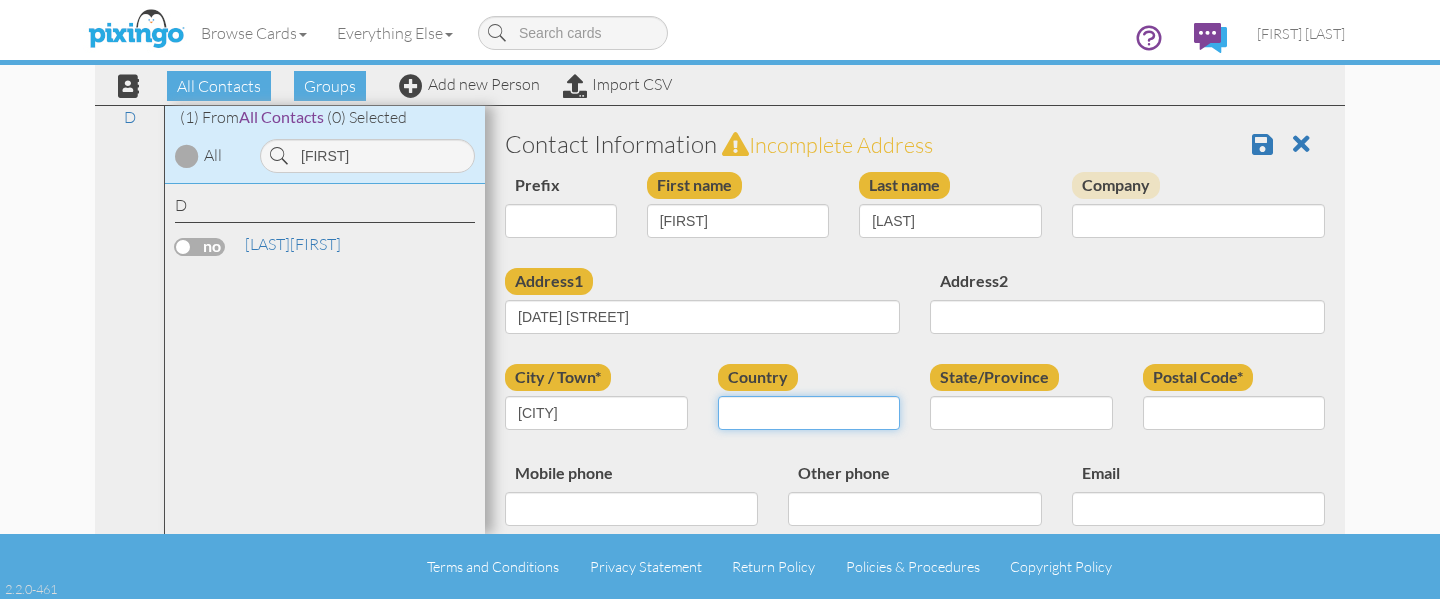 select on "object:2816" 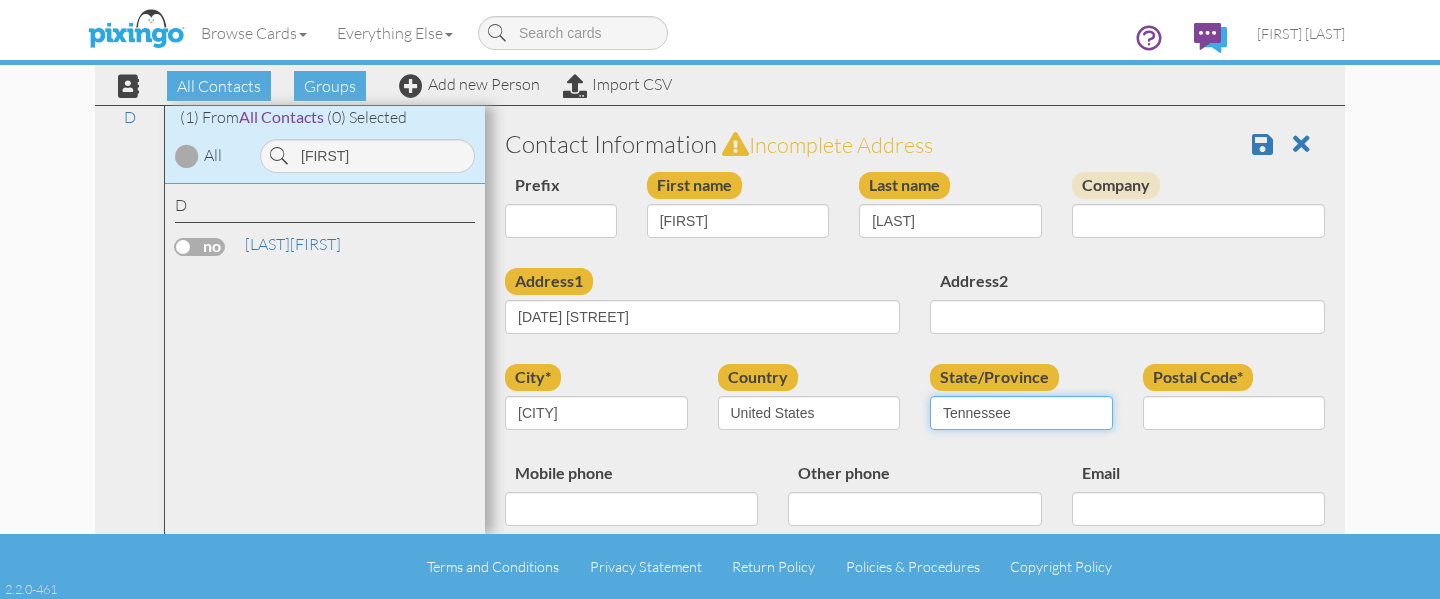 select on "object:3114" 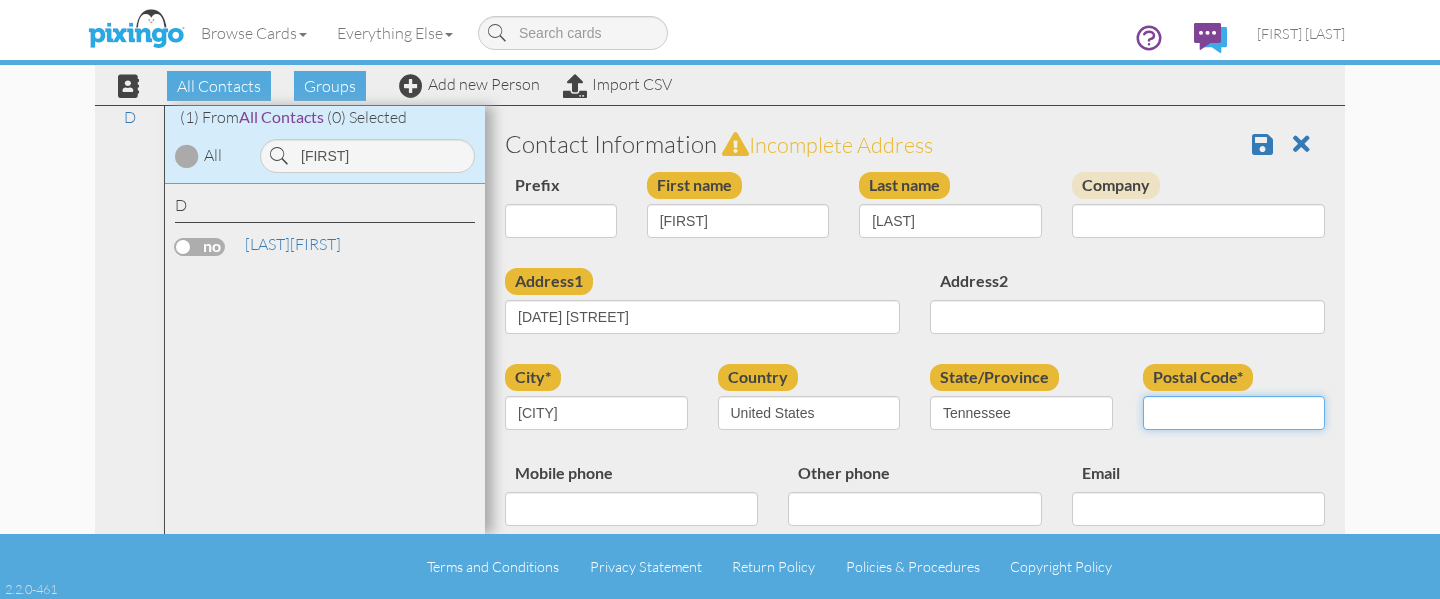 click on "Postal Code*" at bounding box center (1234, 413) 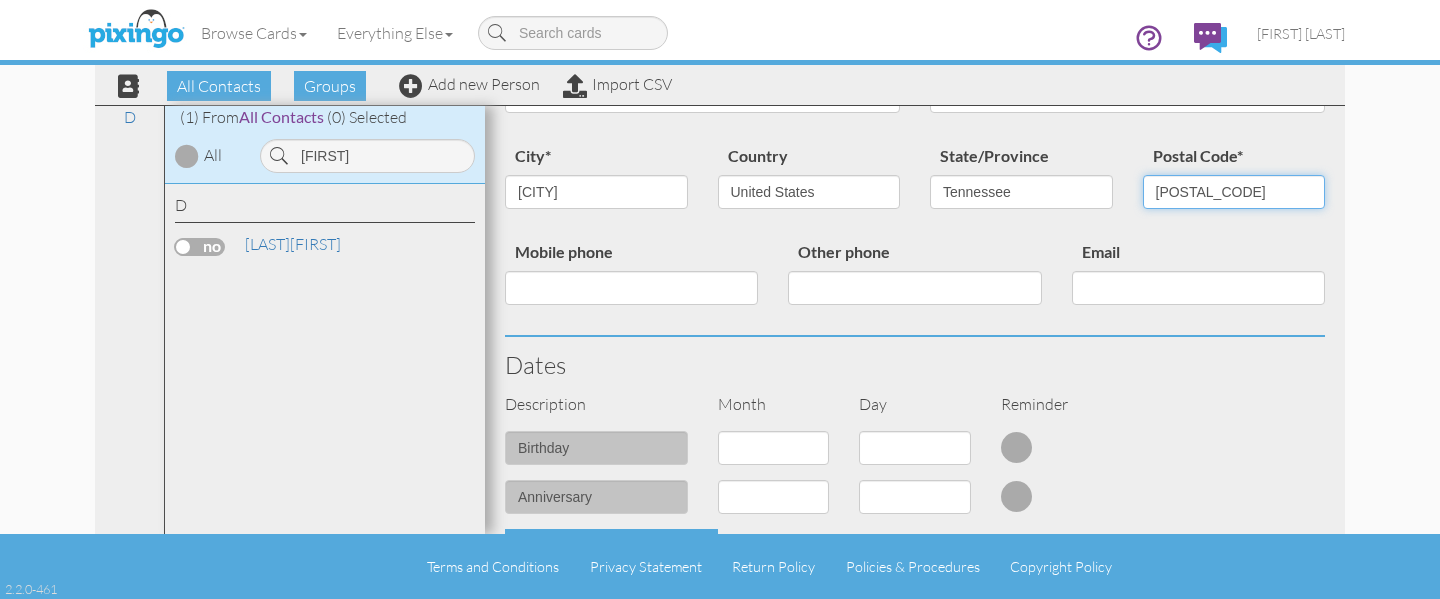 scroll, scrollTop: 266, scrollLeft: 0, axis: vertical 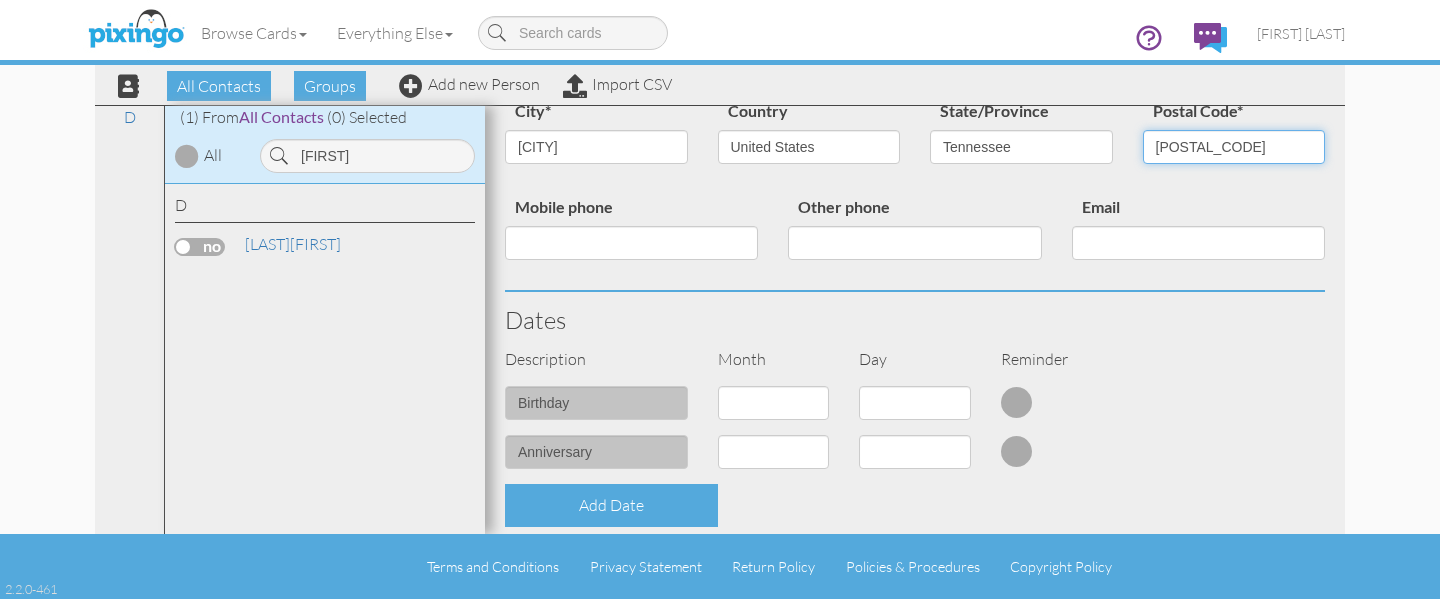 type on "[POSTAL_CODE]" 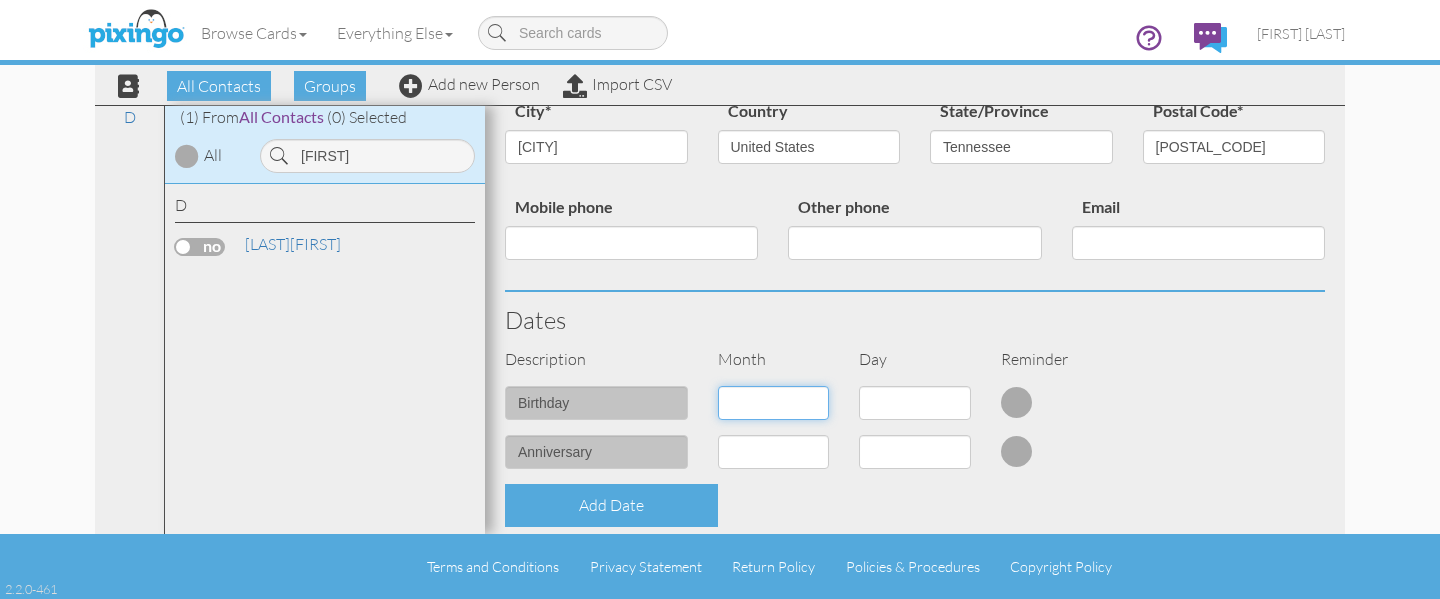 click on "1 - Jan 2 - Feb 3 - Mar 4 - Apr 5 - May 6 - Jun 7 - Jul 8 - Aug 9 - Sep 10 - Oct 11 - Nov 12 - Dec" at bounding box center [774, 403] 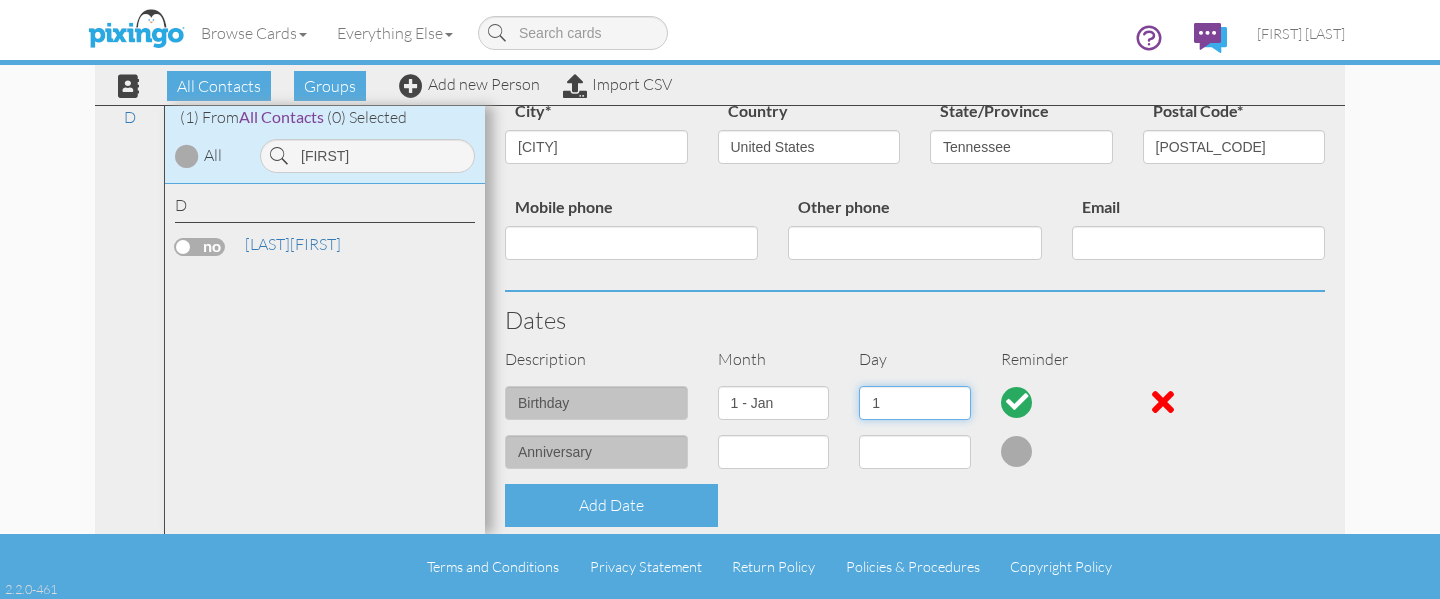 click on "1 2 3 4 5 6 7 8 9 10 11 12 13 14 15 16 17 18 19 20 21 22 23 24 25 26 27 28 29 30 31" at bounding box center (915, 403) 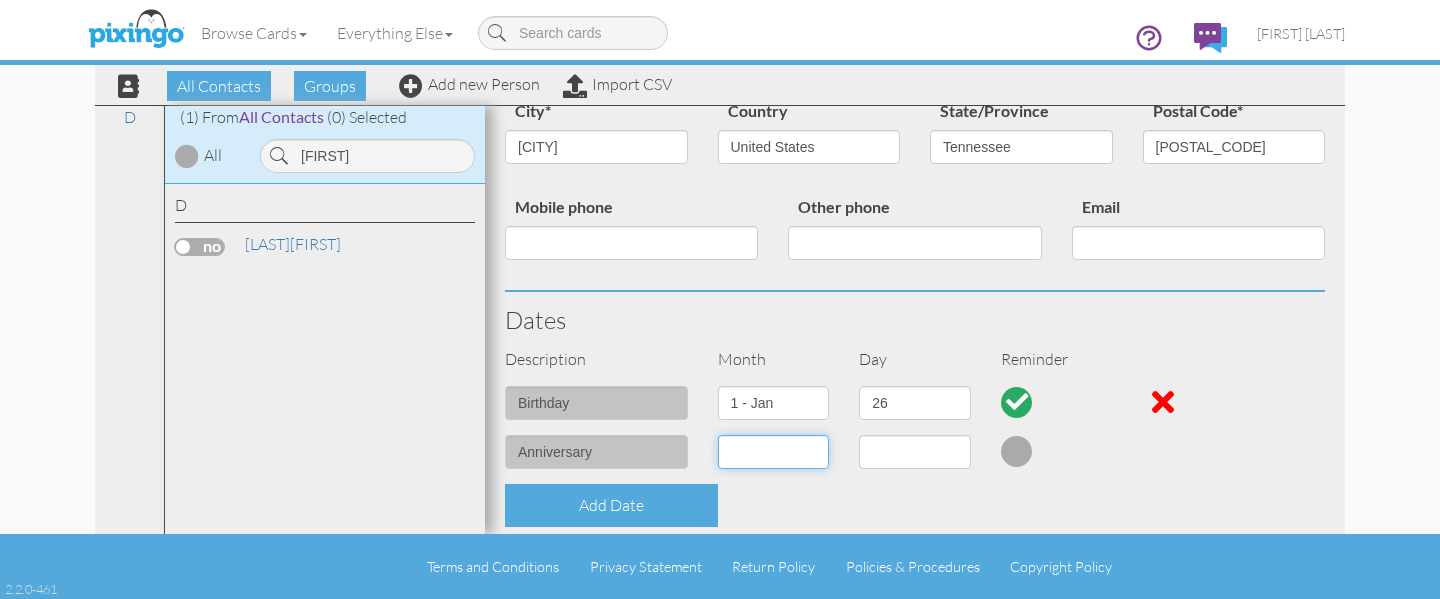 click on "1 - Jan 2 - Feb 3 - Mar 4 - Apr 5 - May 6 - Jun 7 - Jul 8 - Aug 9 - Sep 10 - Oct 11 - Nov 12 - Dec" at bounding box center [774, 452] 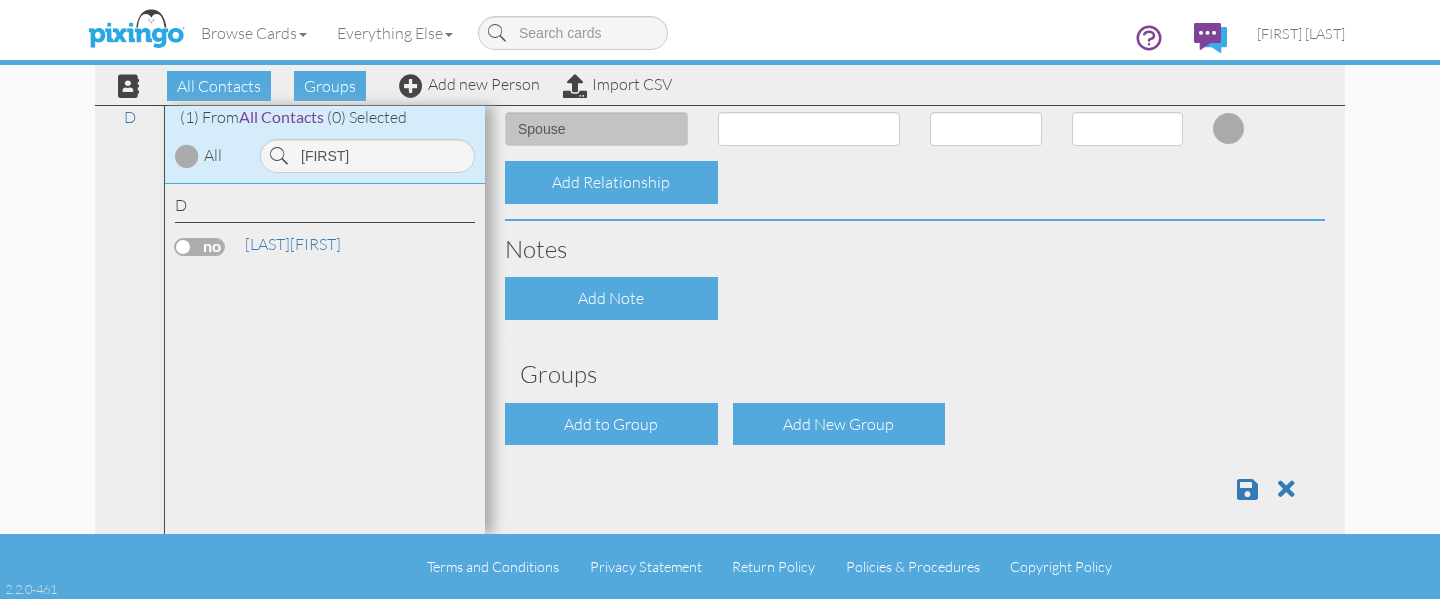 scroll, scrollTop: 806, scrollLeft: 0, axis: vertical 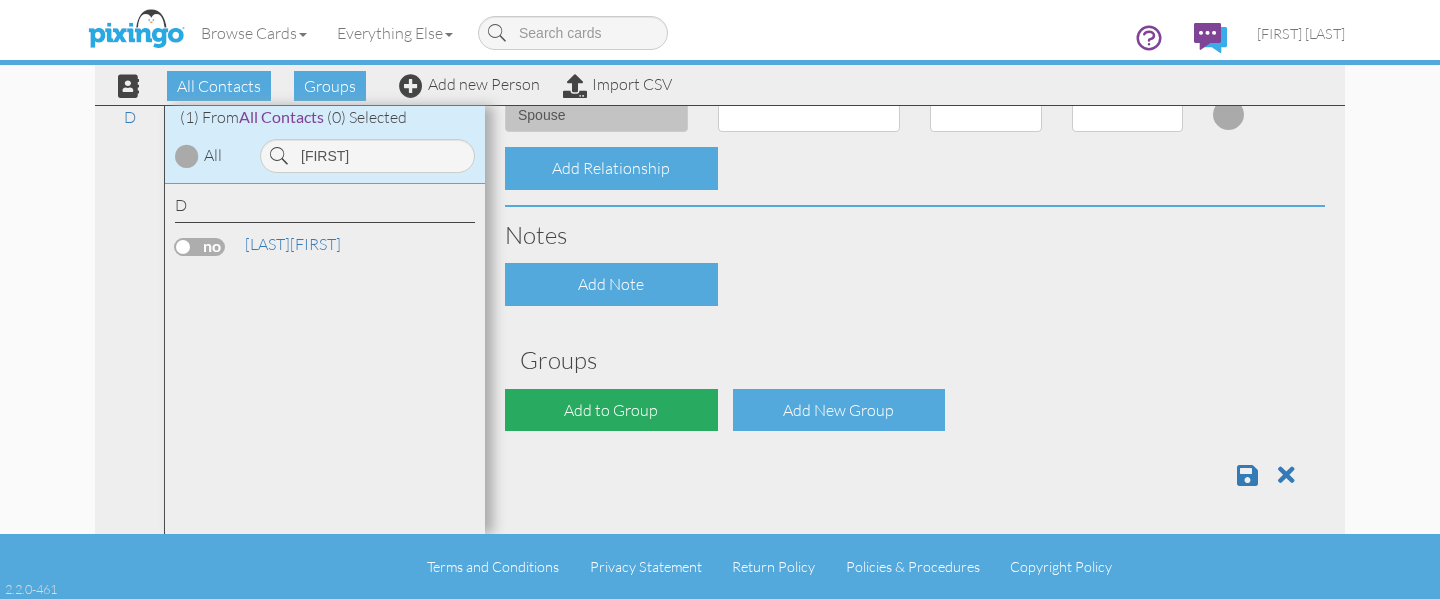 click on "Add to Group" at bounding box center [611, 410] 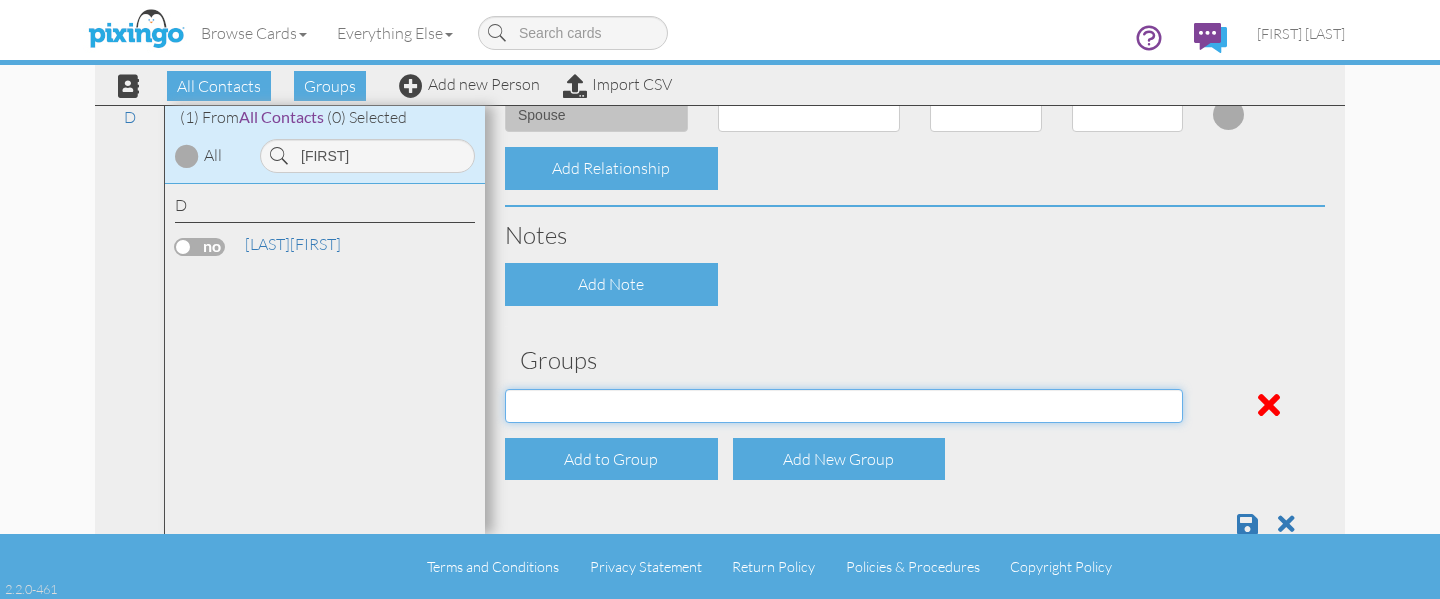 click on "Address Incorrect Joshua Aetna Joshua Cigna Joshua Postal Joshua UHC Joshua Union Joshua Wellcare Martha Aetna Martha Cigna Martha UHC" at bounding box center [844, 406] 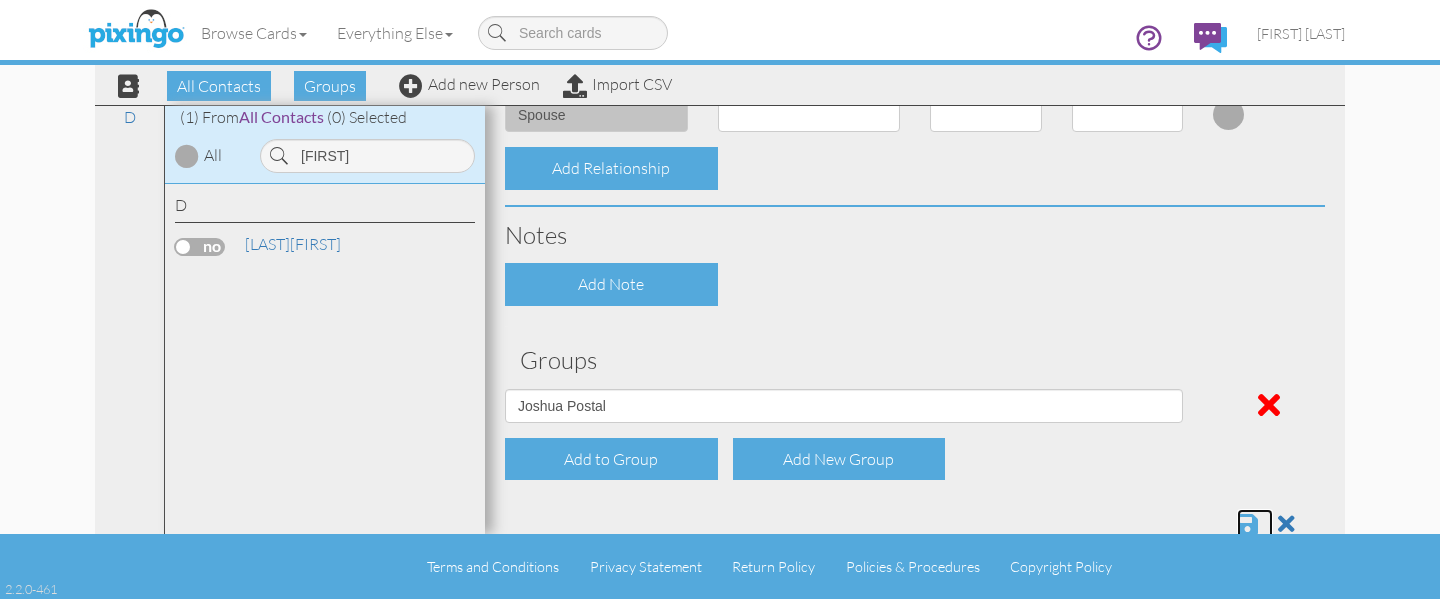 click at bounding box center [1247, 524] 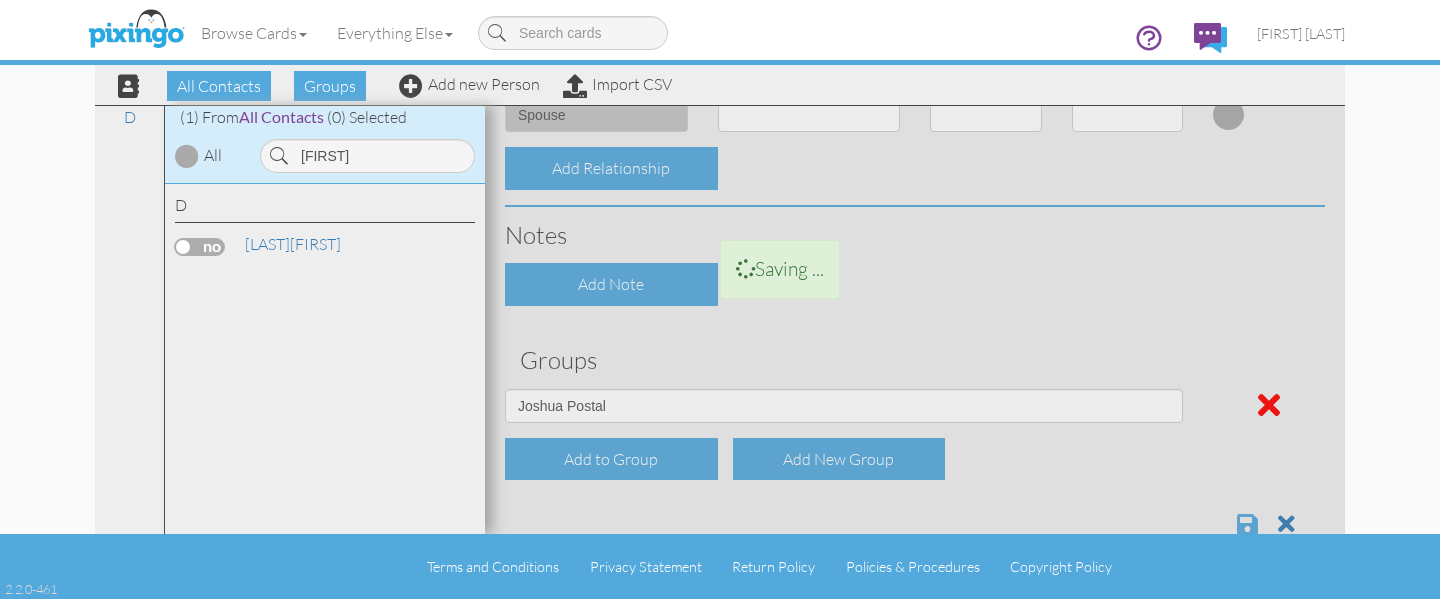 scroll, scrollTop: 0, scrollLeft: 0, axis: both 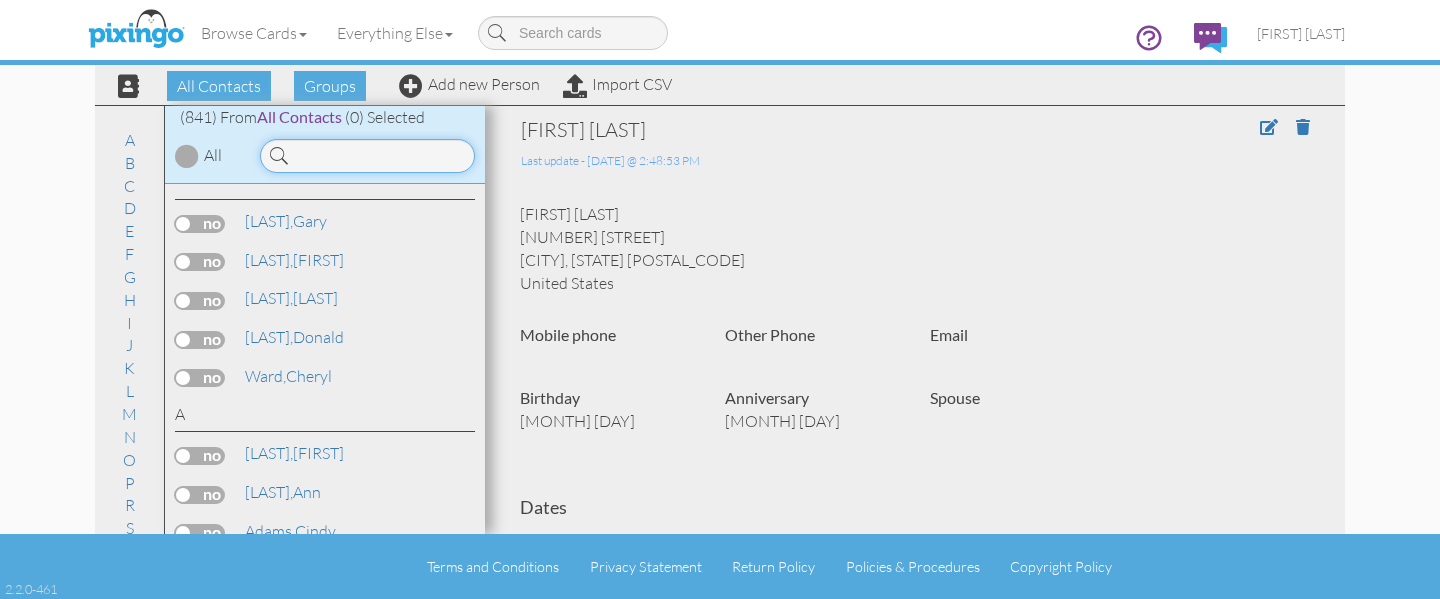 click at bounding box center [367, 156] 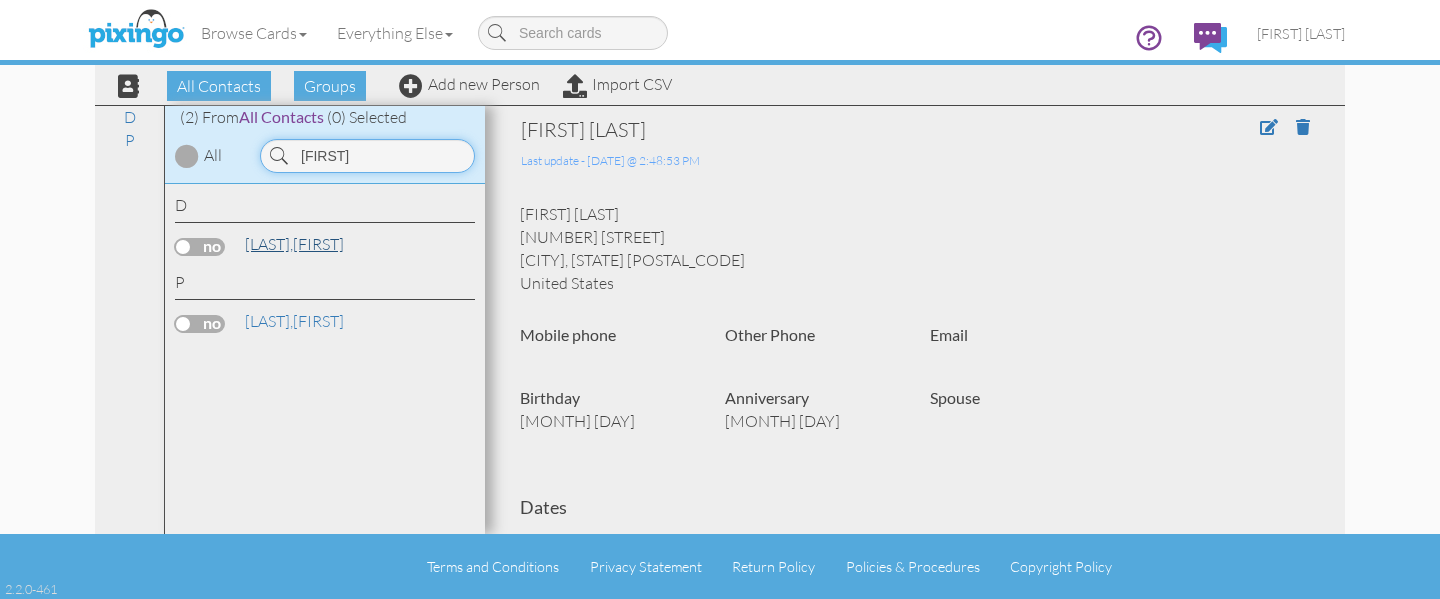 type on "[FIRST]" 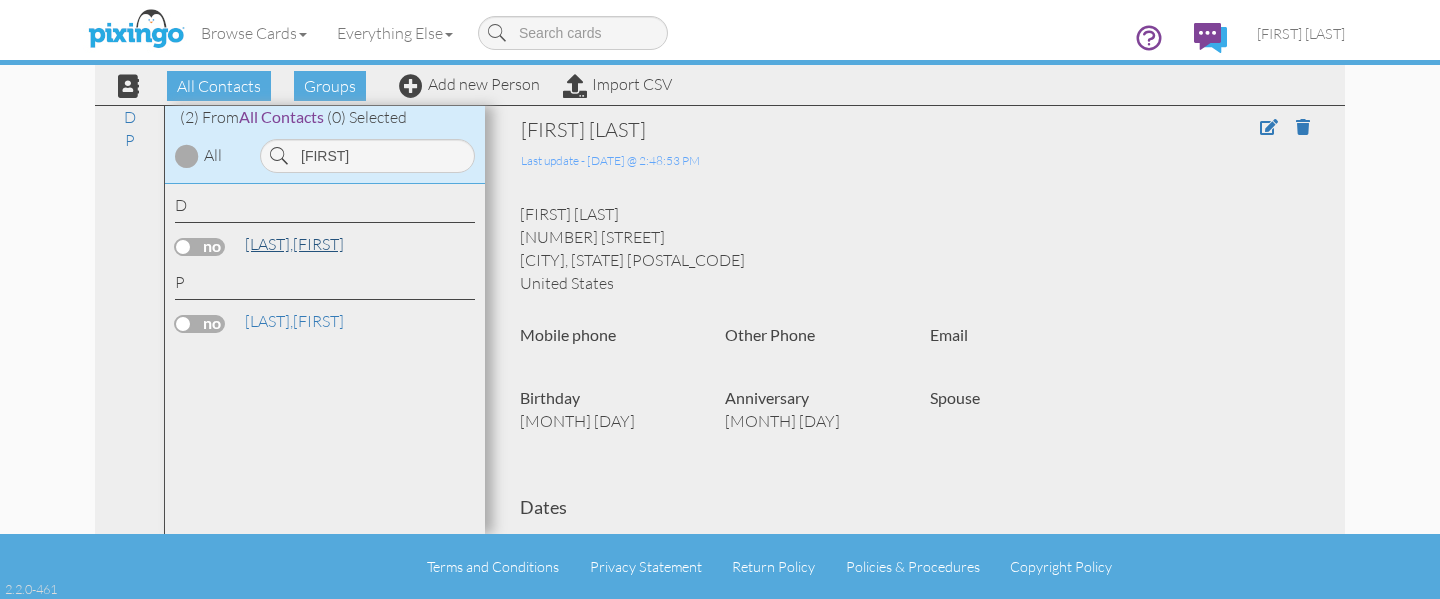 click on "[LAST],
[FIRST]" at bounding box center [294, 244] 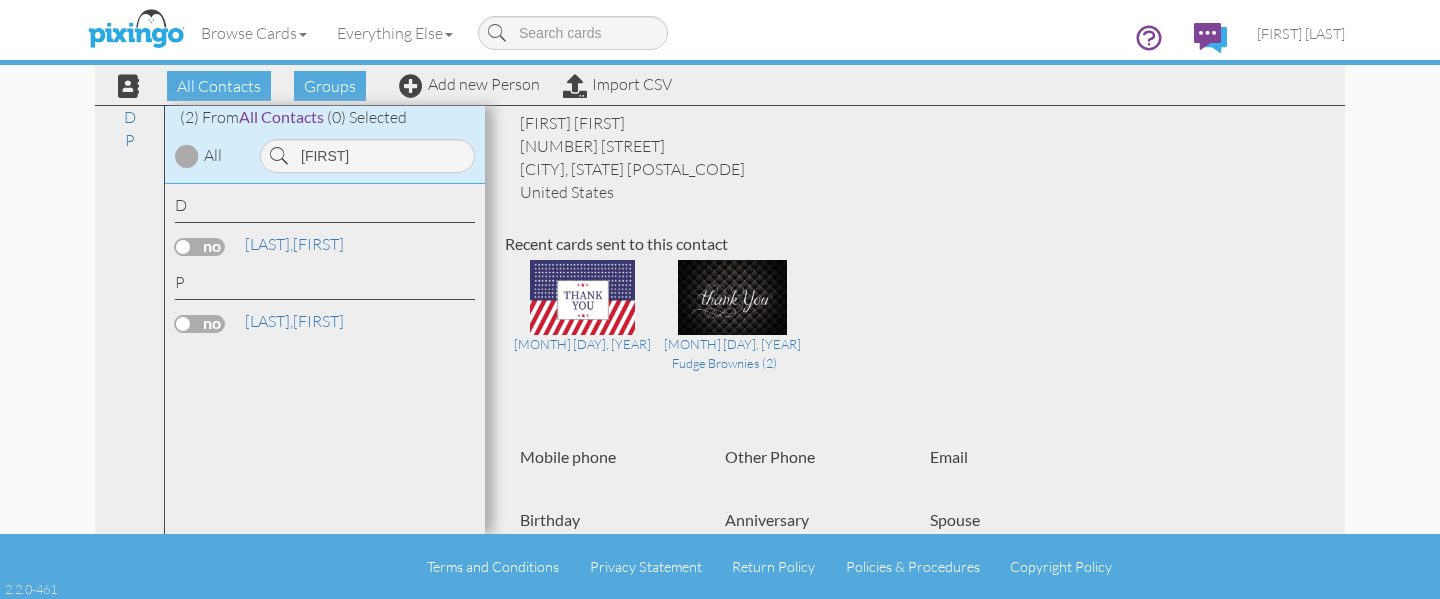scroll, scrollTop: 92, scrollLeft: 0, axis: vertical 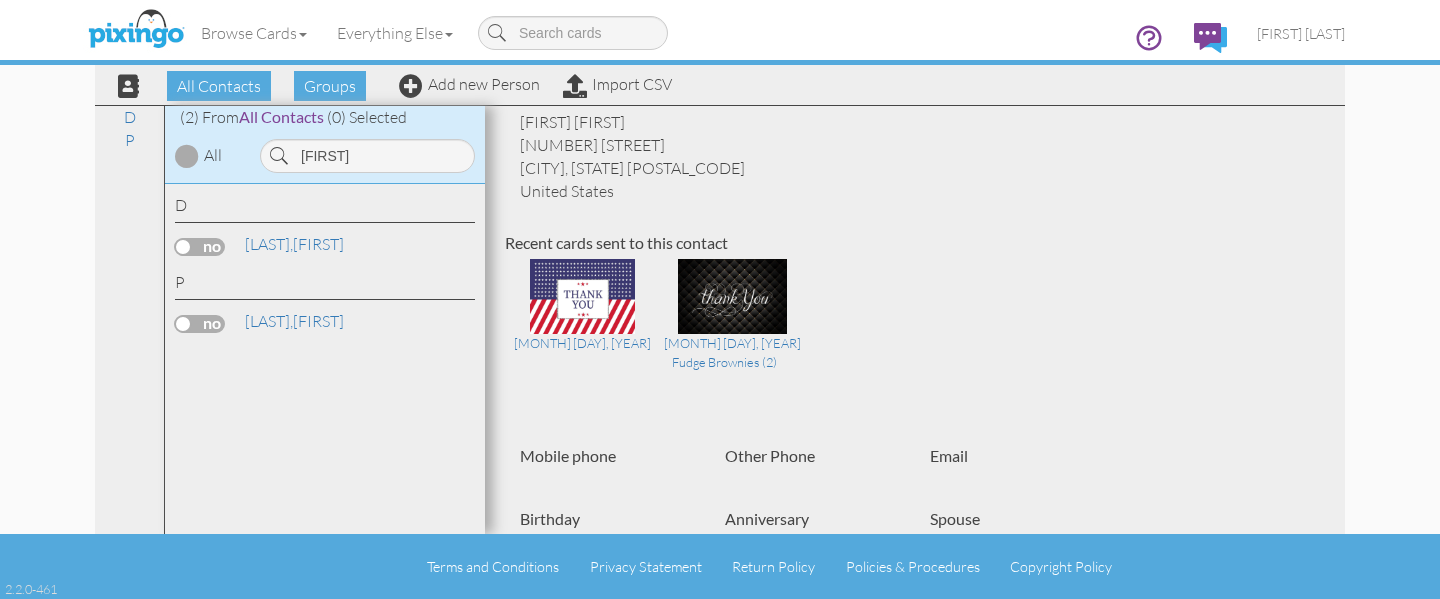 click at bounding box center [200, 247] 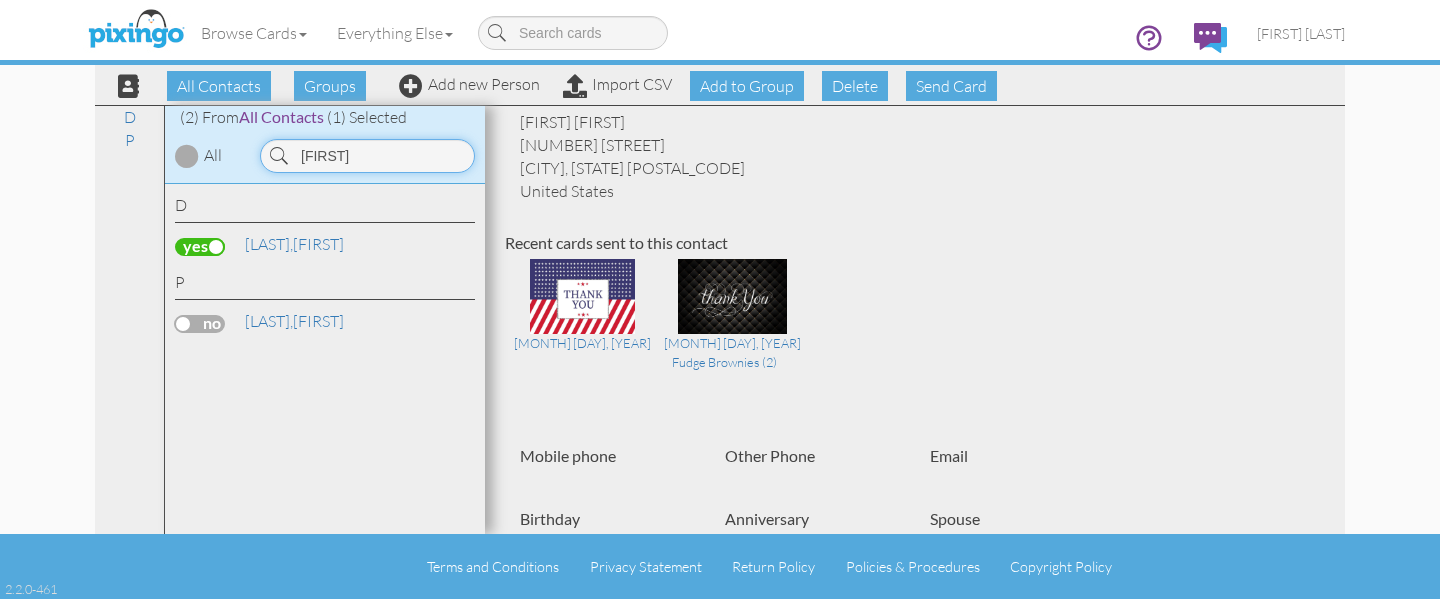 click on "[FIRST]" at bounding box center (367, 156) 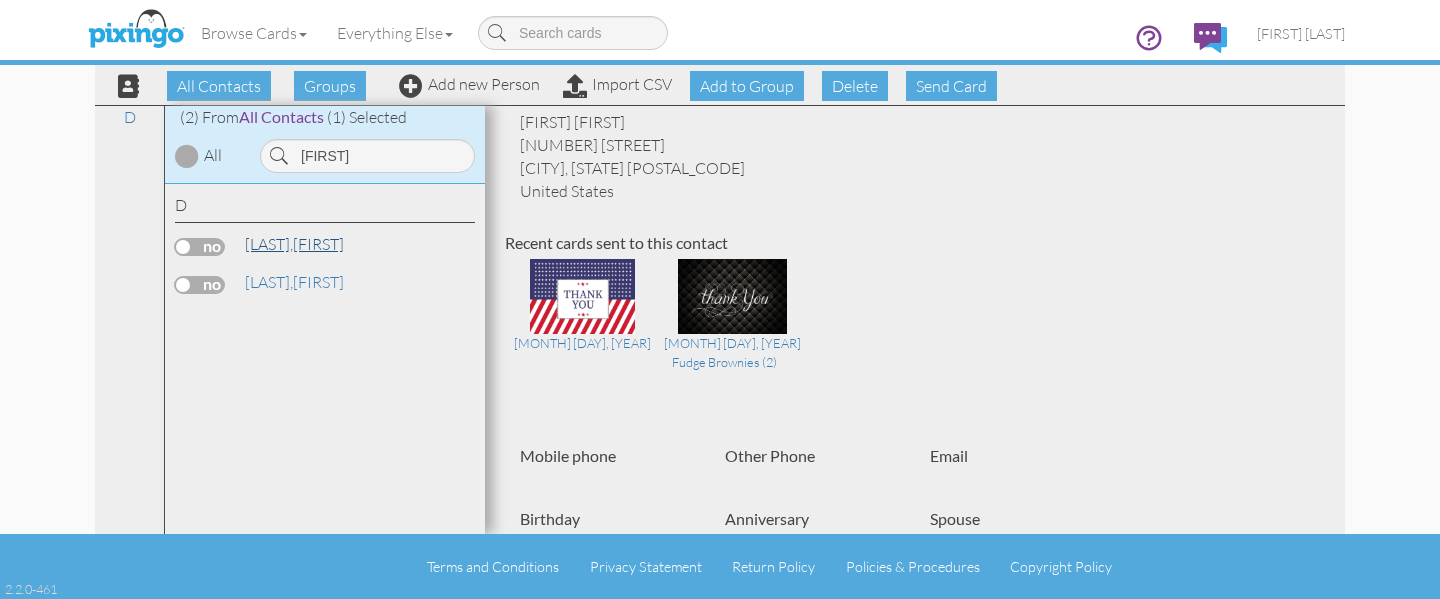 click on "[LAST],
[FIRST]" at bounding box center [294, 244] 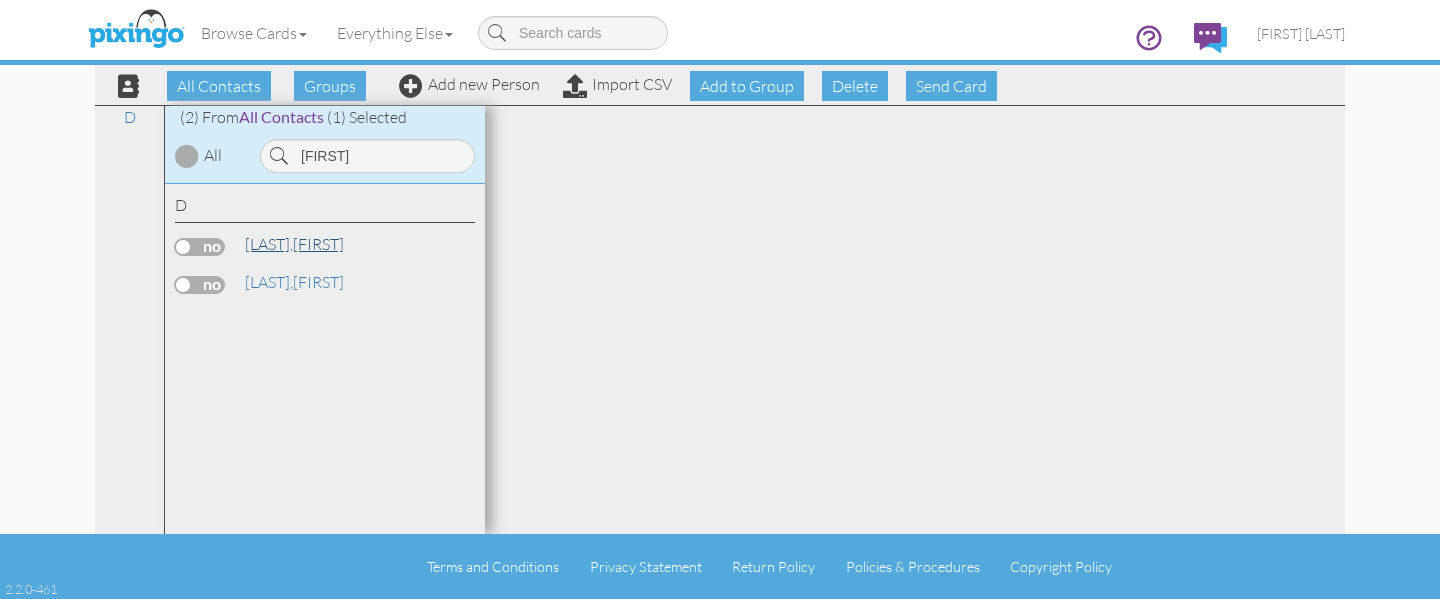 scroll, scrollTop: 0, scrollLeft: 0, axis: both 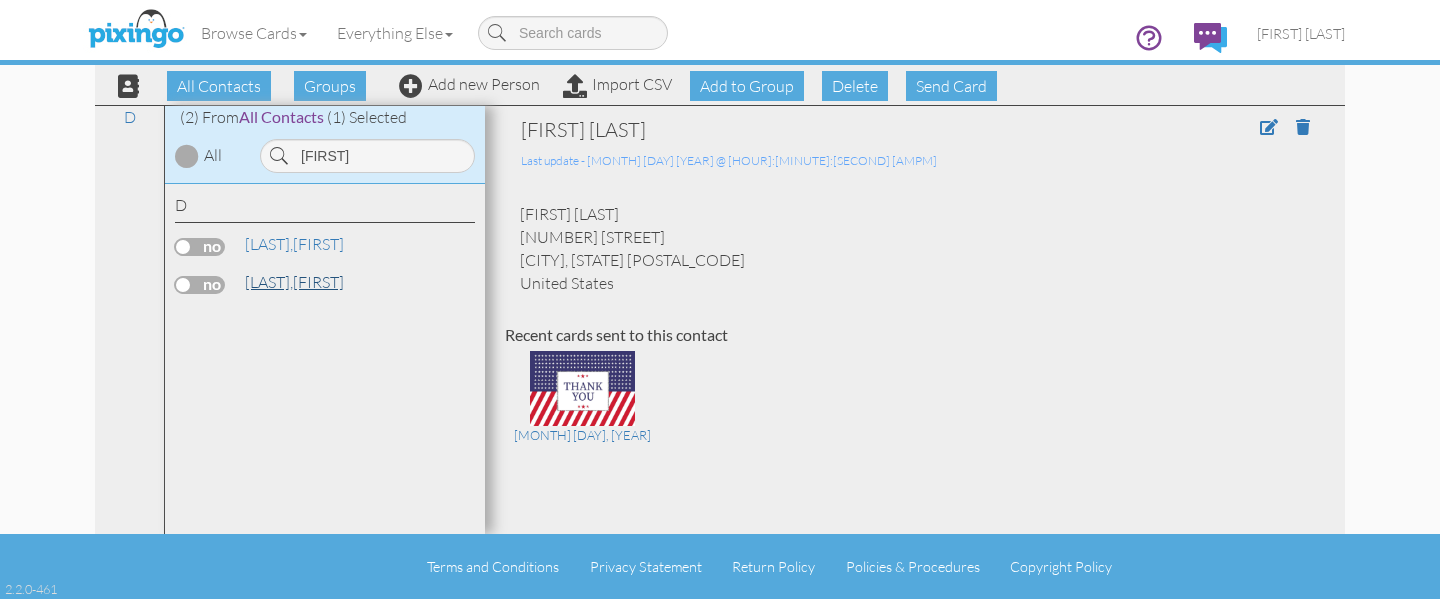 click on "[LAST],
[FIRST]" at bounding box center [294, 282] 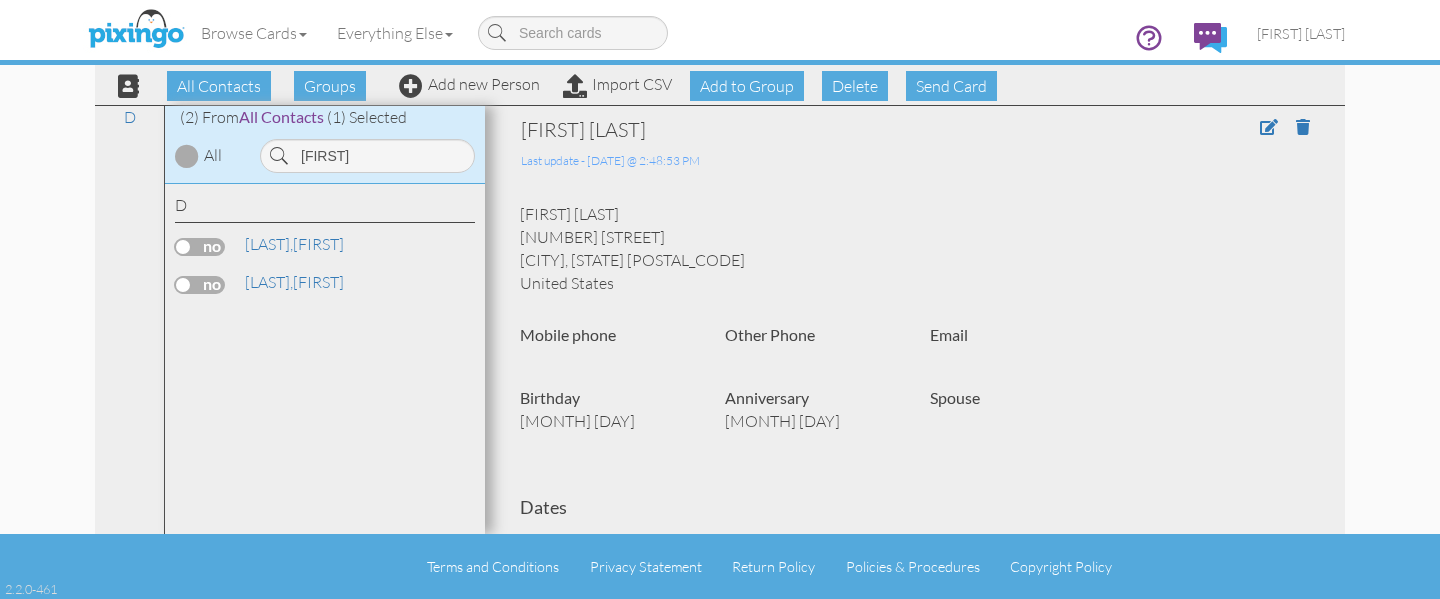 click at bounding box center [200, 285] 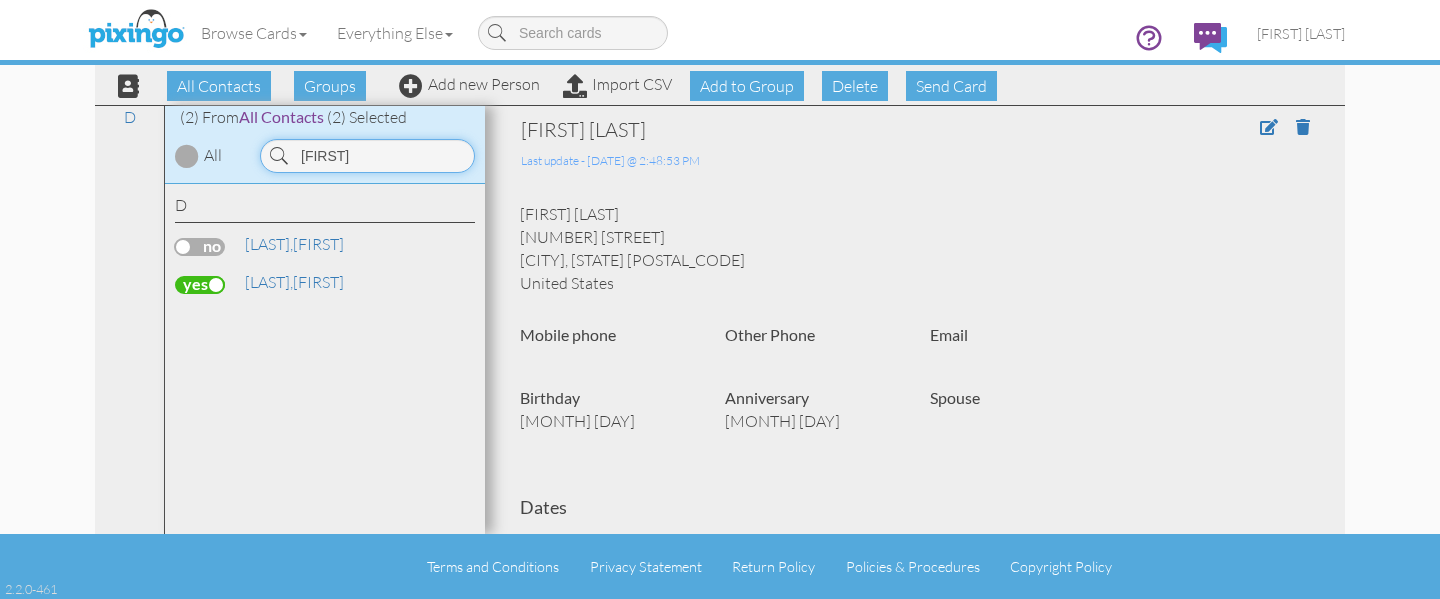 click on "[FIRST]" at bounding box center (367, 156) 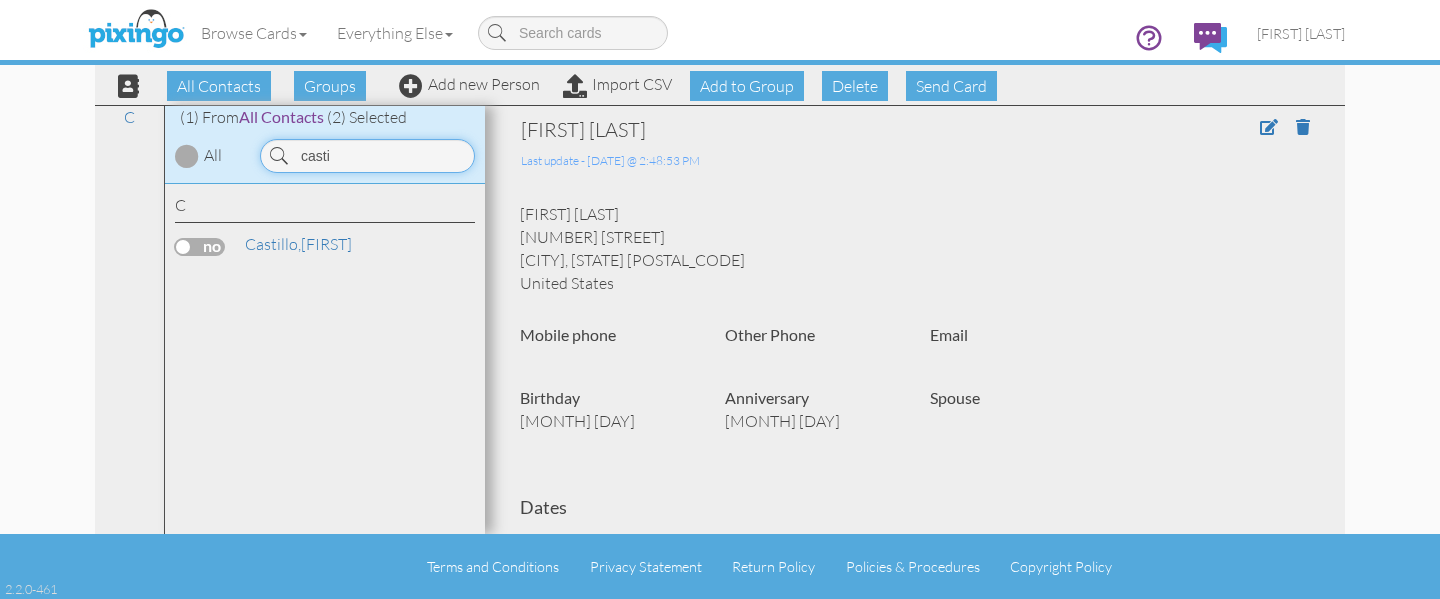 type on "casti" 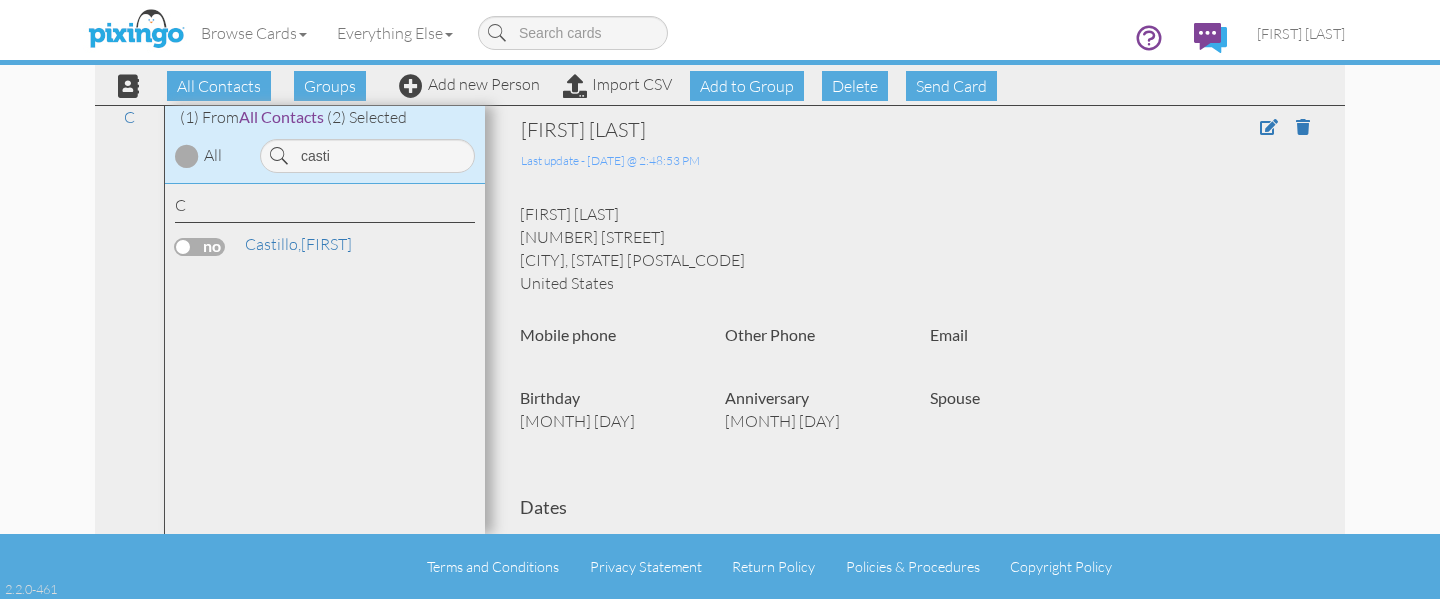 click at bounding box center [200, 247] 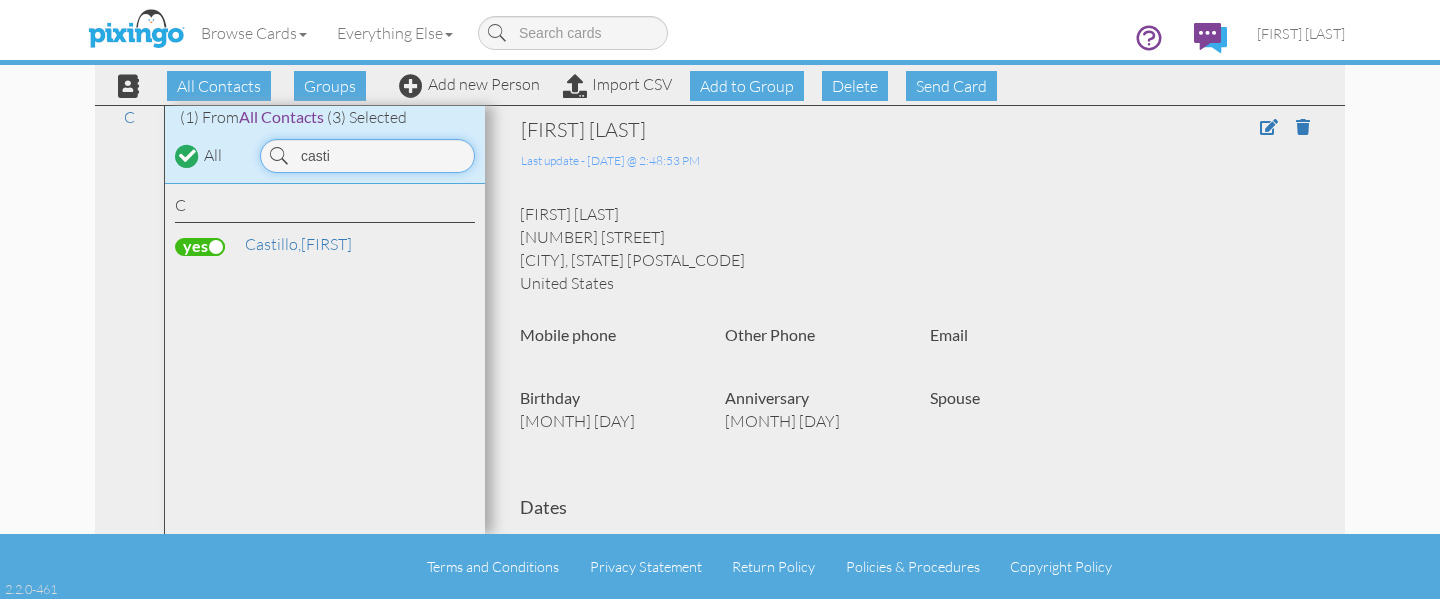 click on "casti" at bounding box center (367, 156) 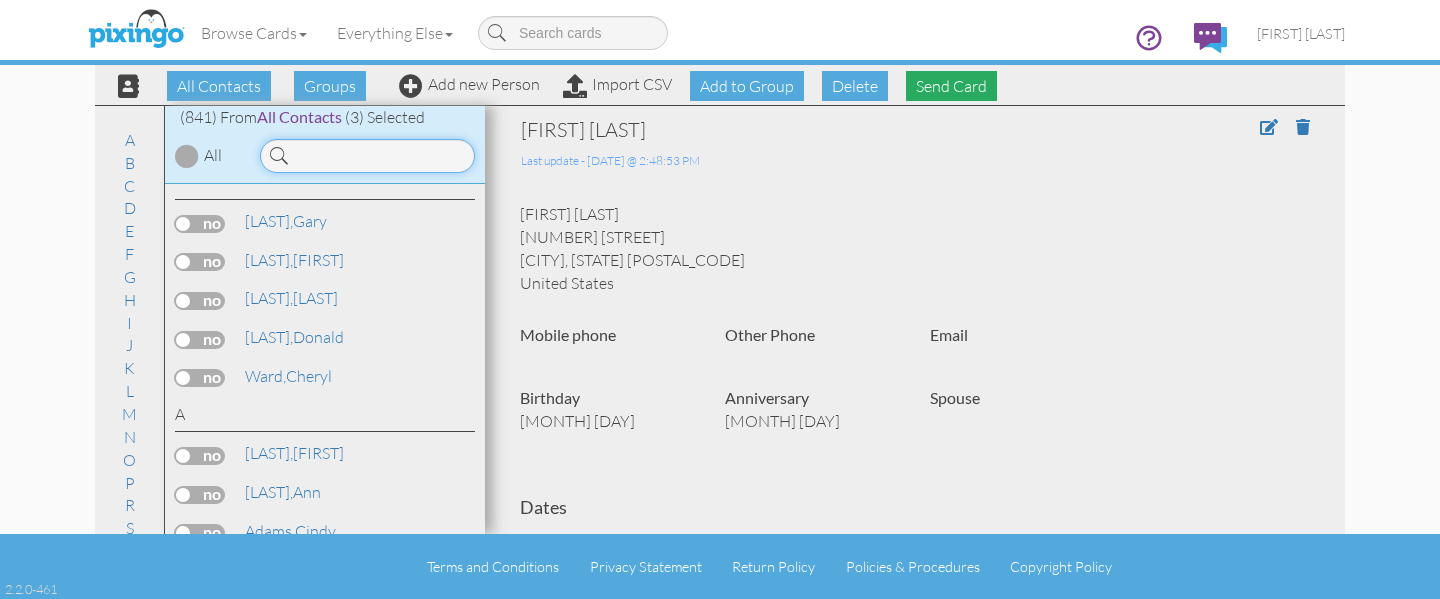 type 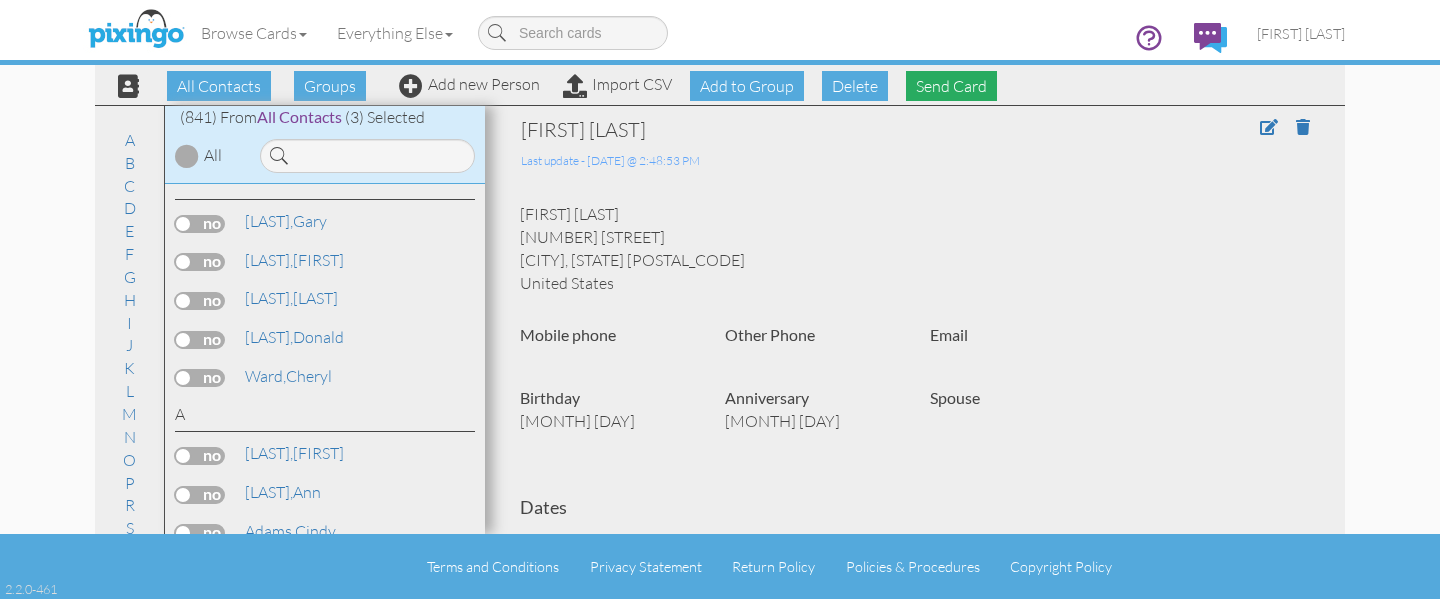 click on "Send Card" at bounding box center (951, 86) 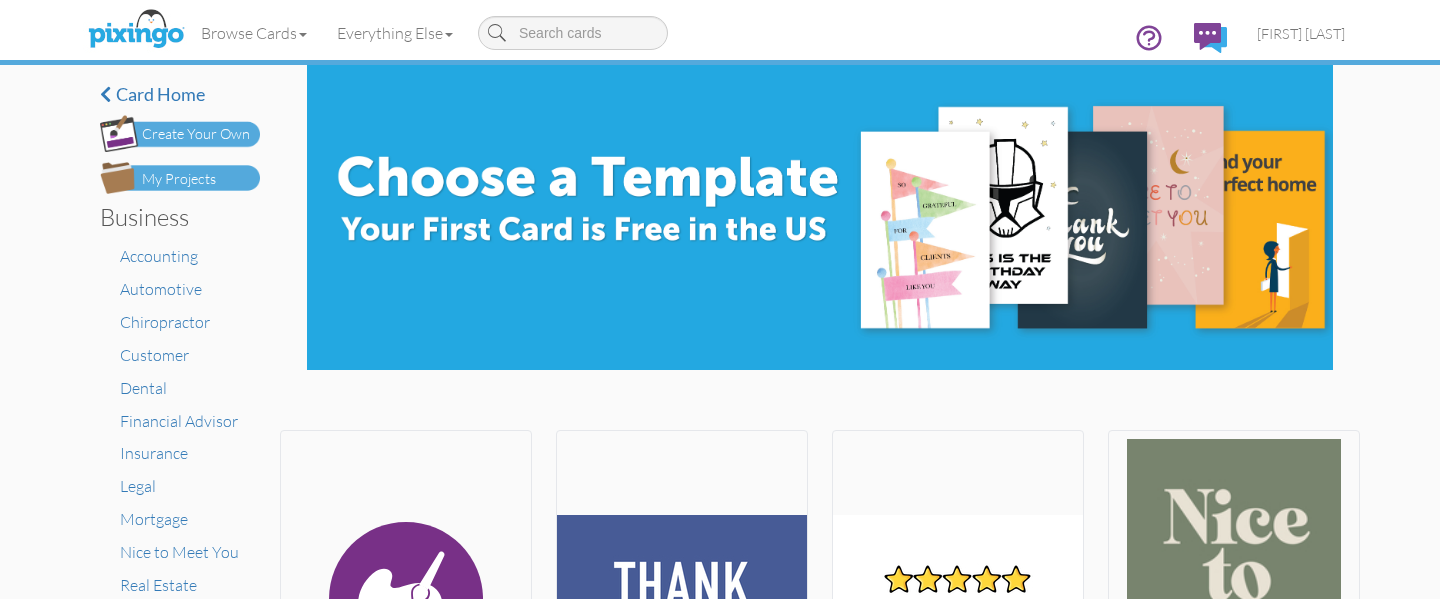 click at bounding box center [180, 178] 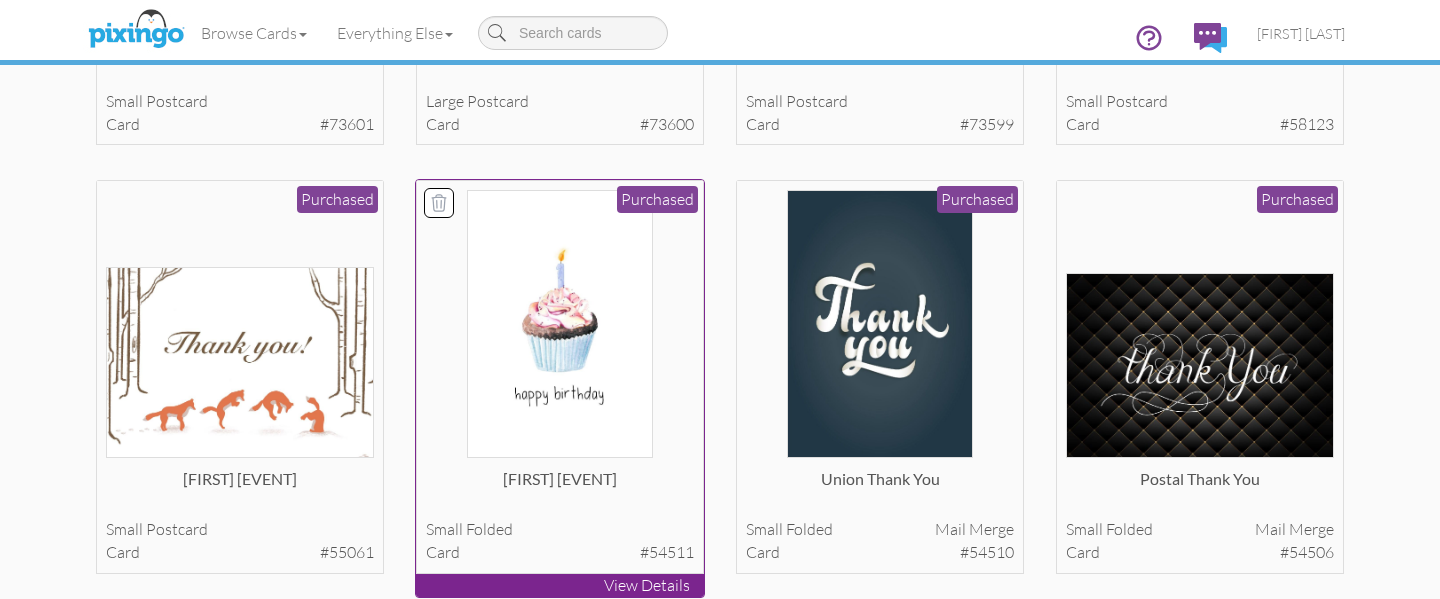 scroll, scrollTop: 450, scrollLeft: 0, axis: vertical 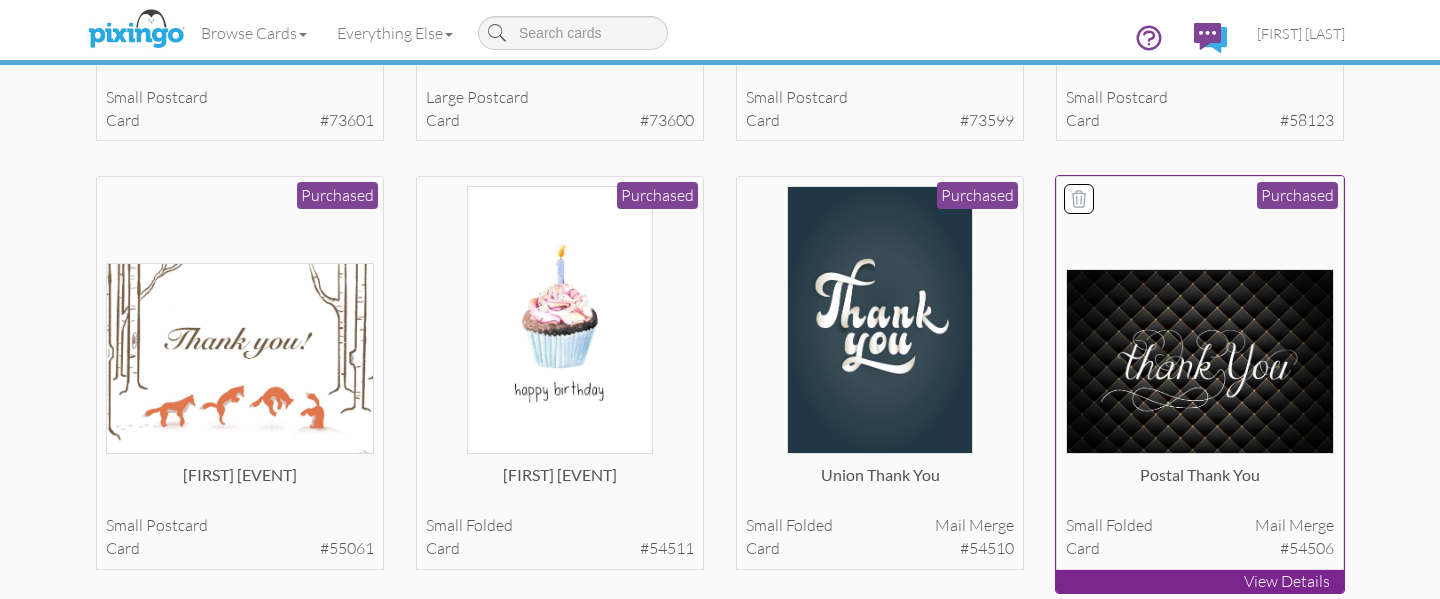 click at bounding box center [1200, 361] 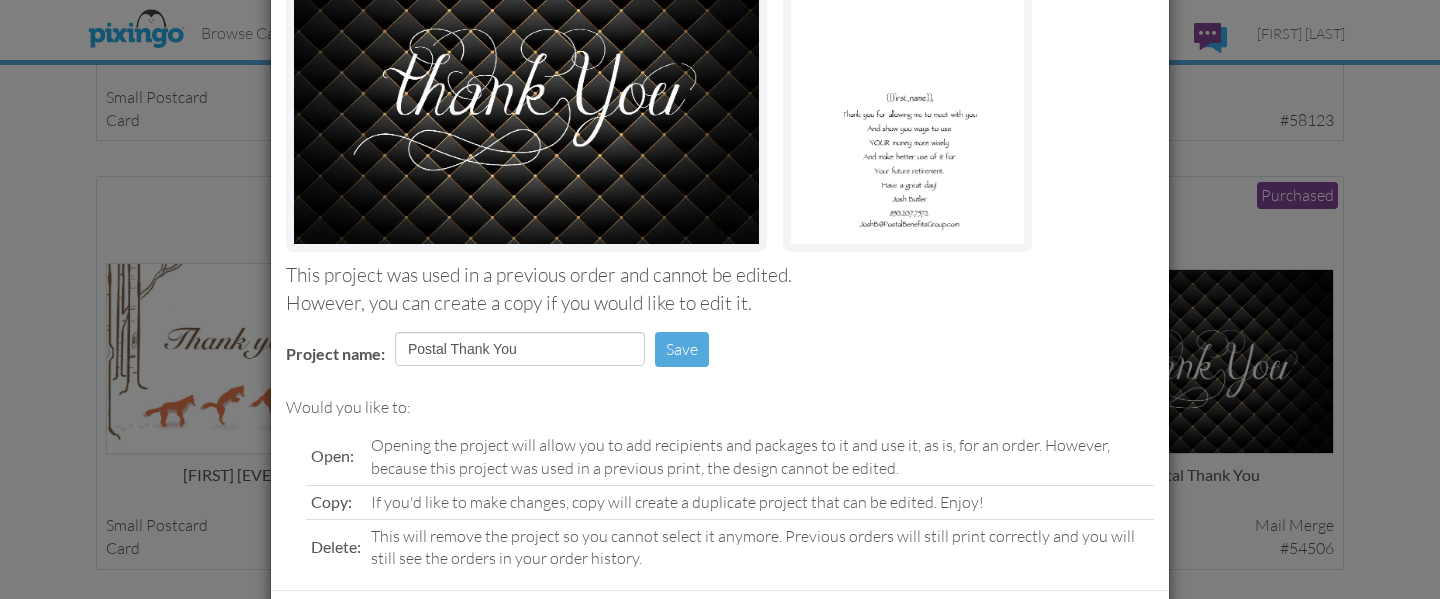scroll, scrollTop: 337, scrollLeft: 0, axis: vertical 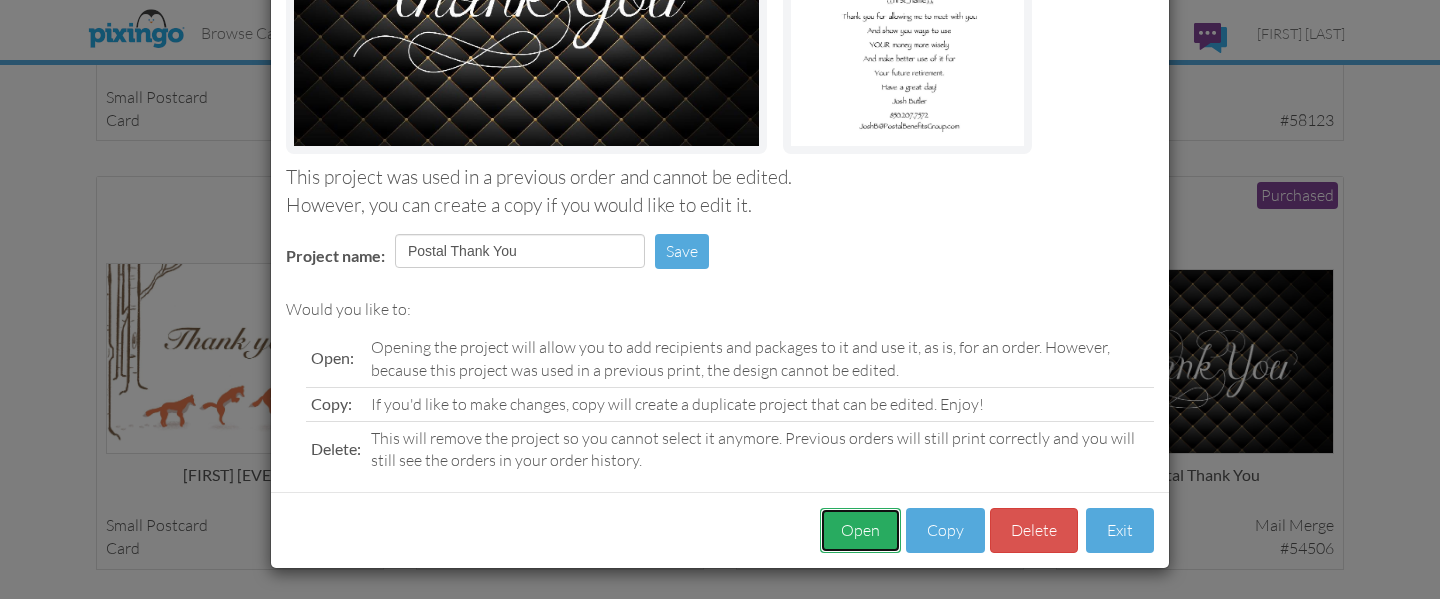 click on "Open" at bounding box center (860, 530) 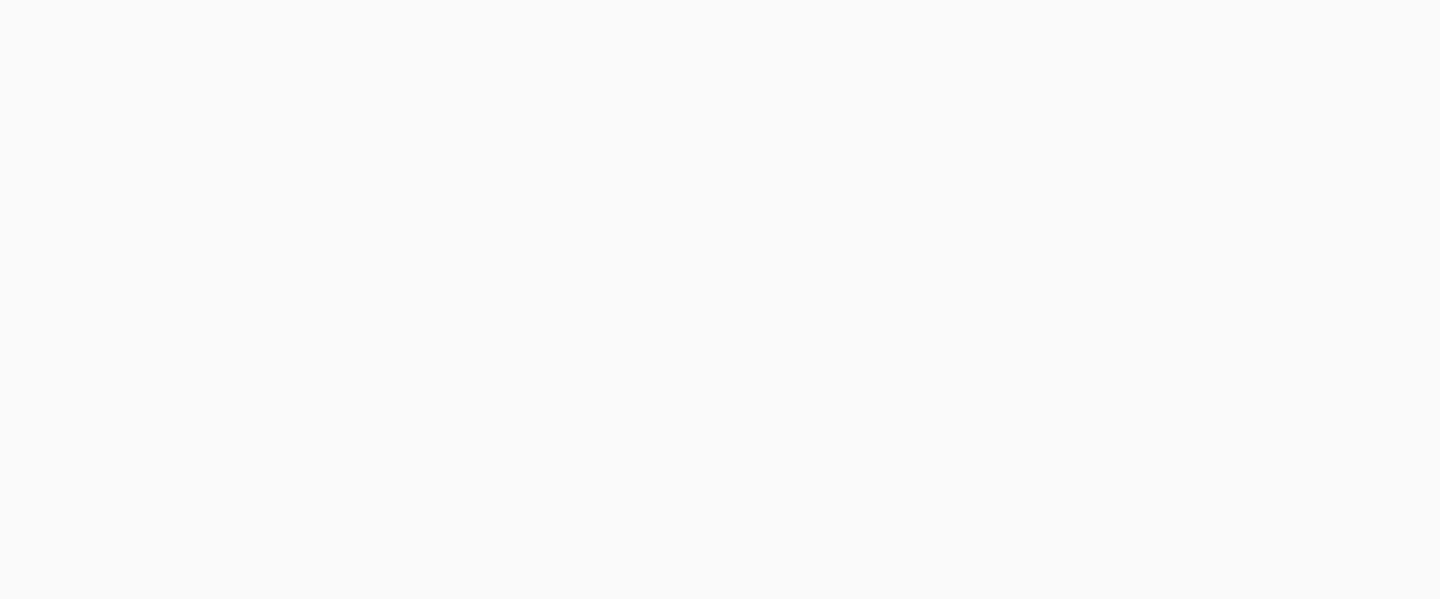 scroll, scrollTop: 0, scrollLeft: 0, axis: both 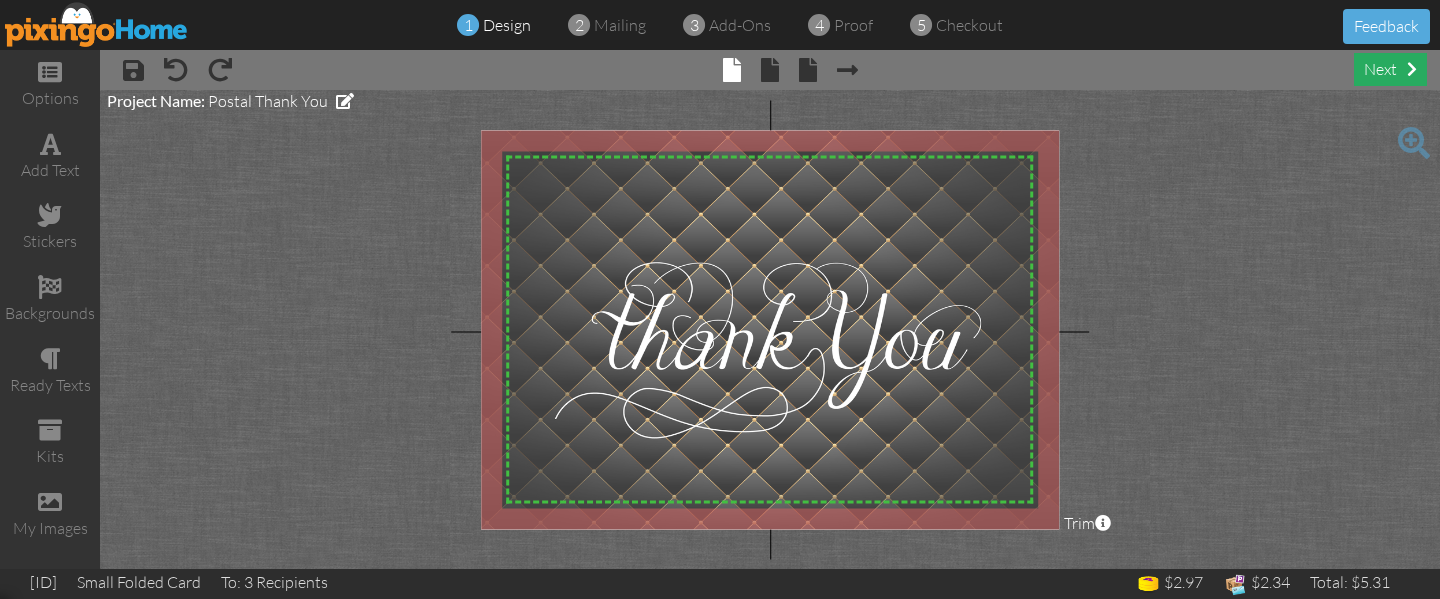 click at bounding box center (1412, 69) 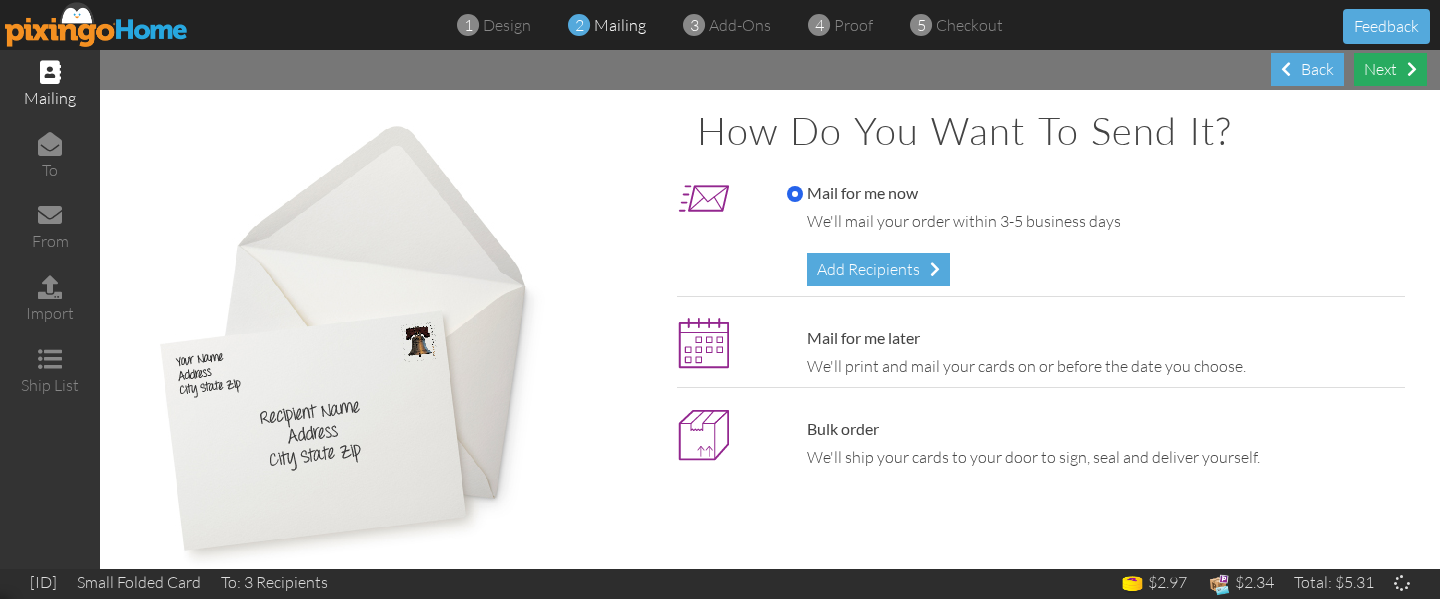 click at bounding box center (1412, 69) 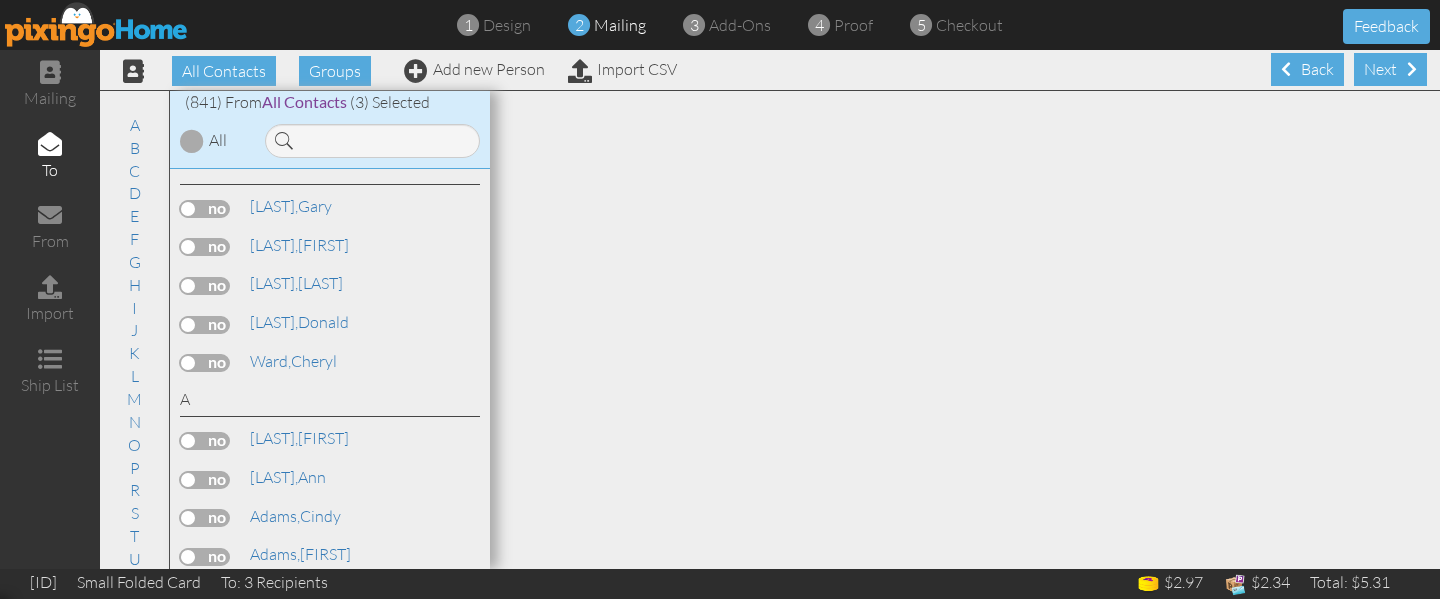 click at bounding box center [1412, 69] 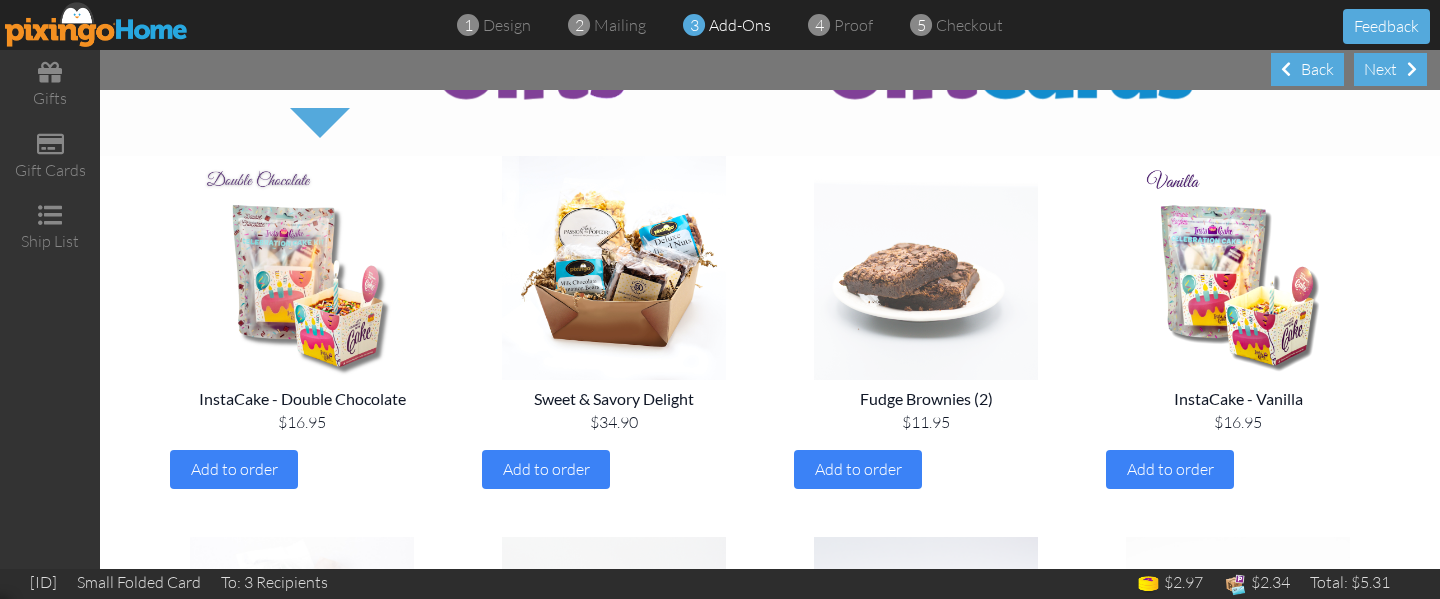 scroll, scrollTop: 153, scrollLeft: 0, axis: vertical 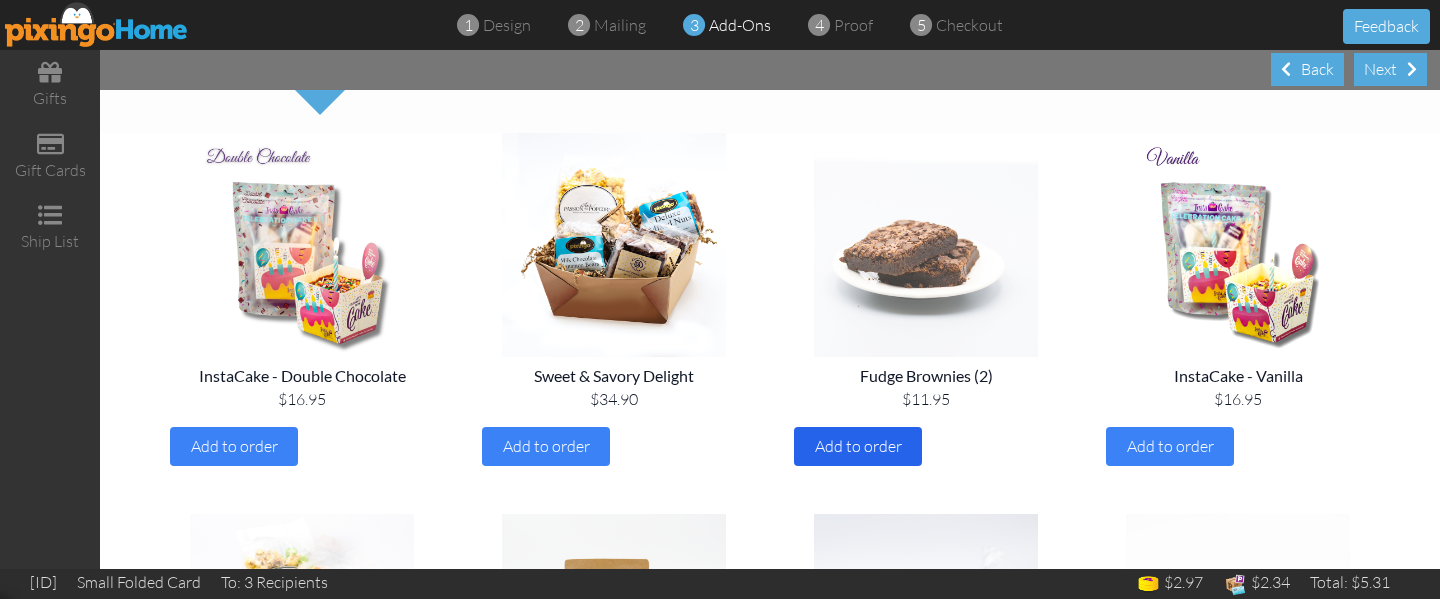 click on "Add to order" at bounding box center (858, 446) 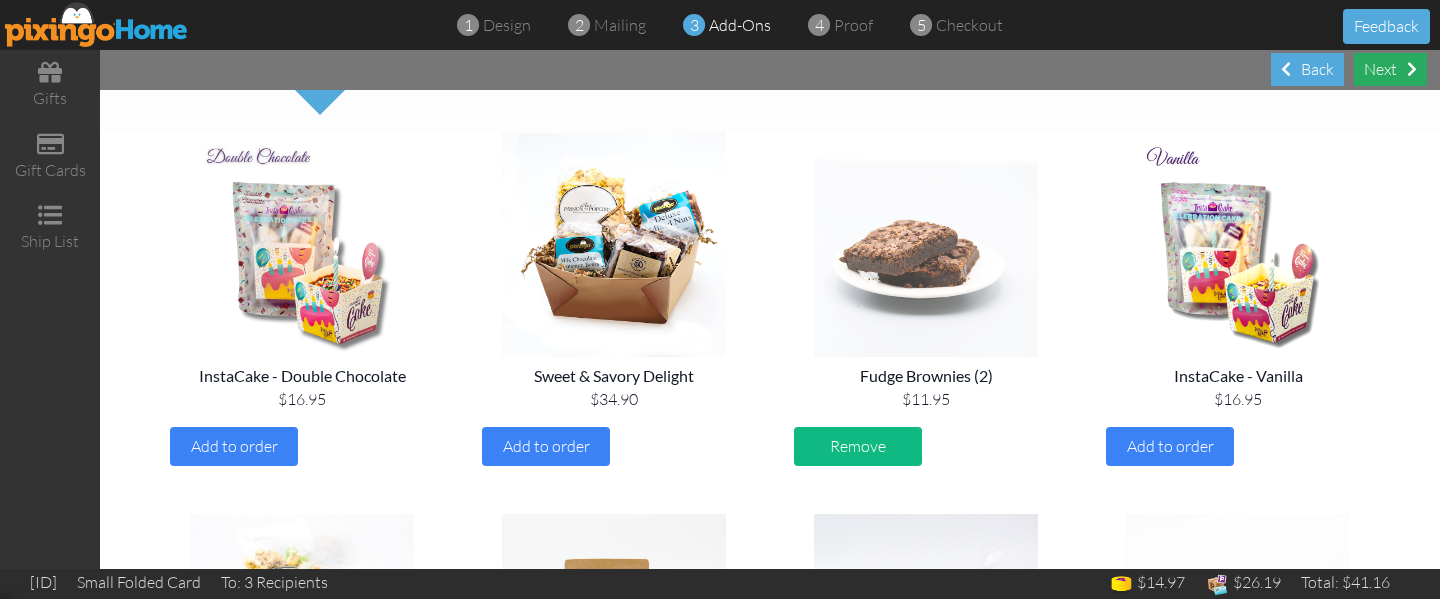 click on "Next" at bounding box center (1390, 69) 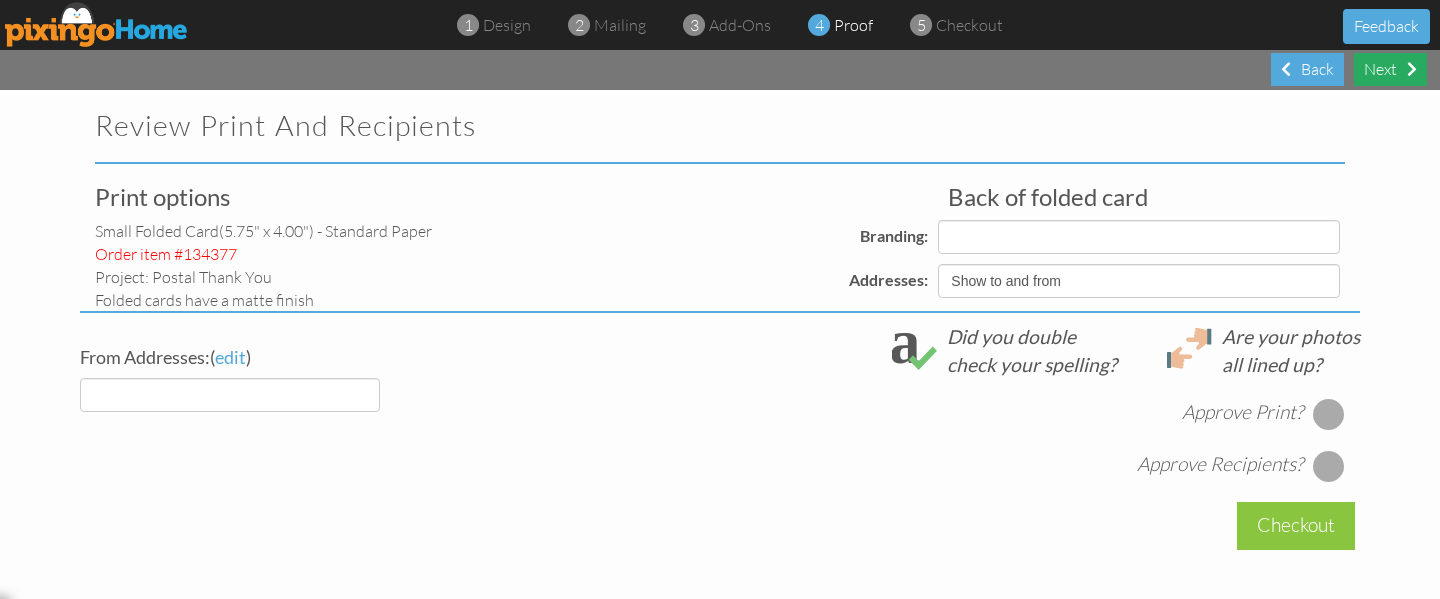 select on "object:9696" 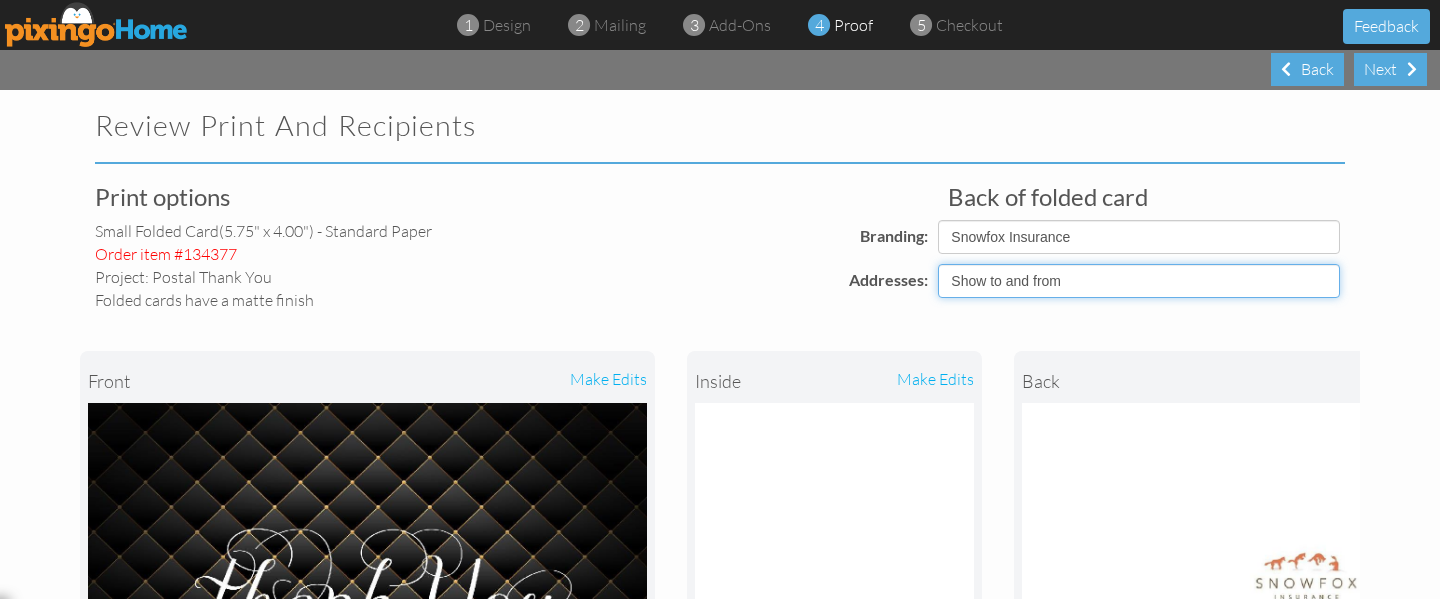 click on "Show to and from Show from only Hide to and from" at bounding box center (1139, 281) 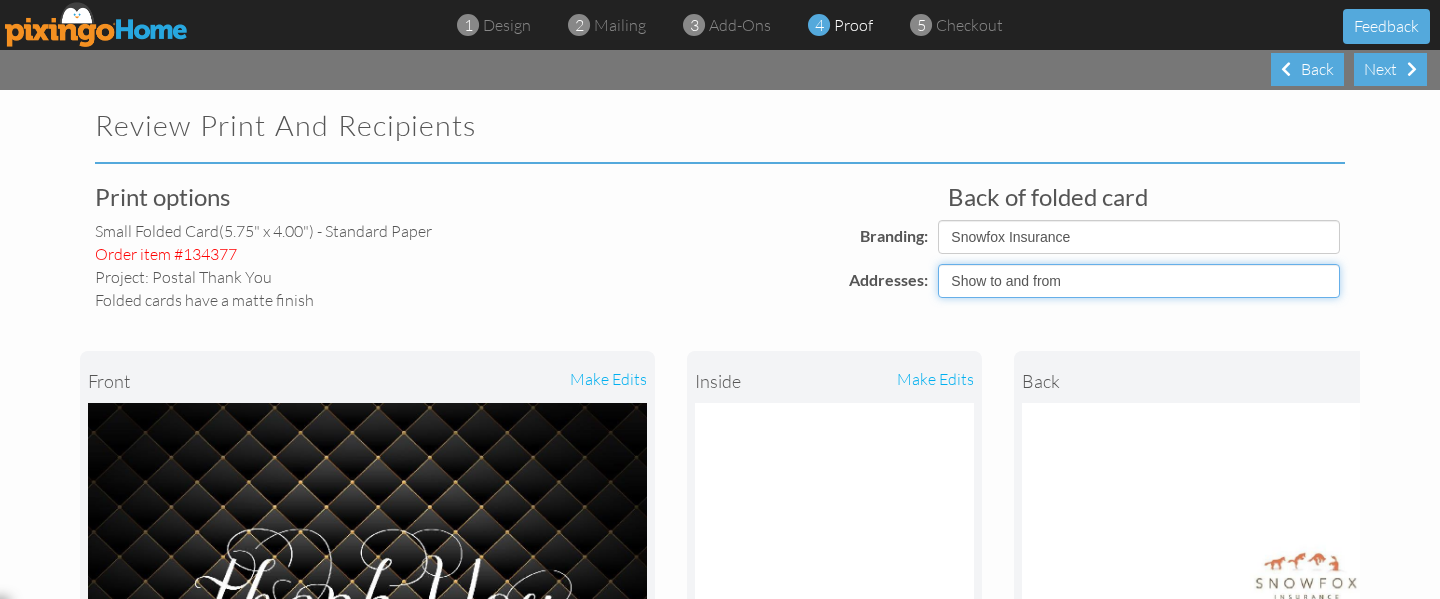 select on "object:9691" 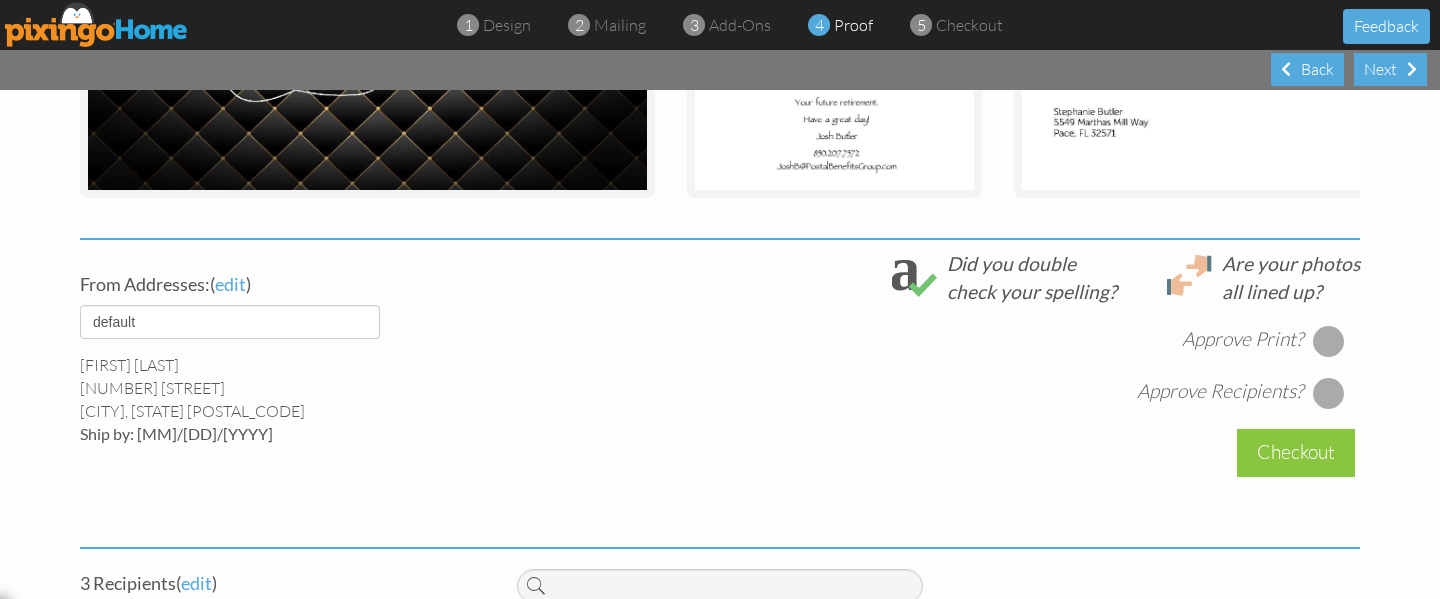scroll, scrollTop: 625, scrollLeft: 0, axis: vertical 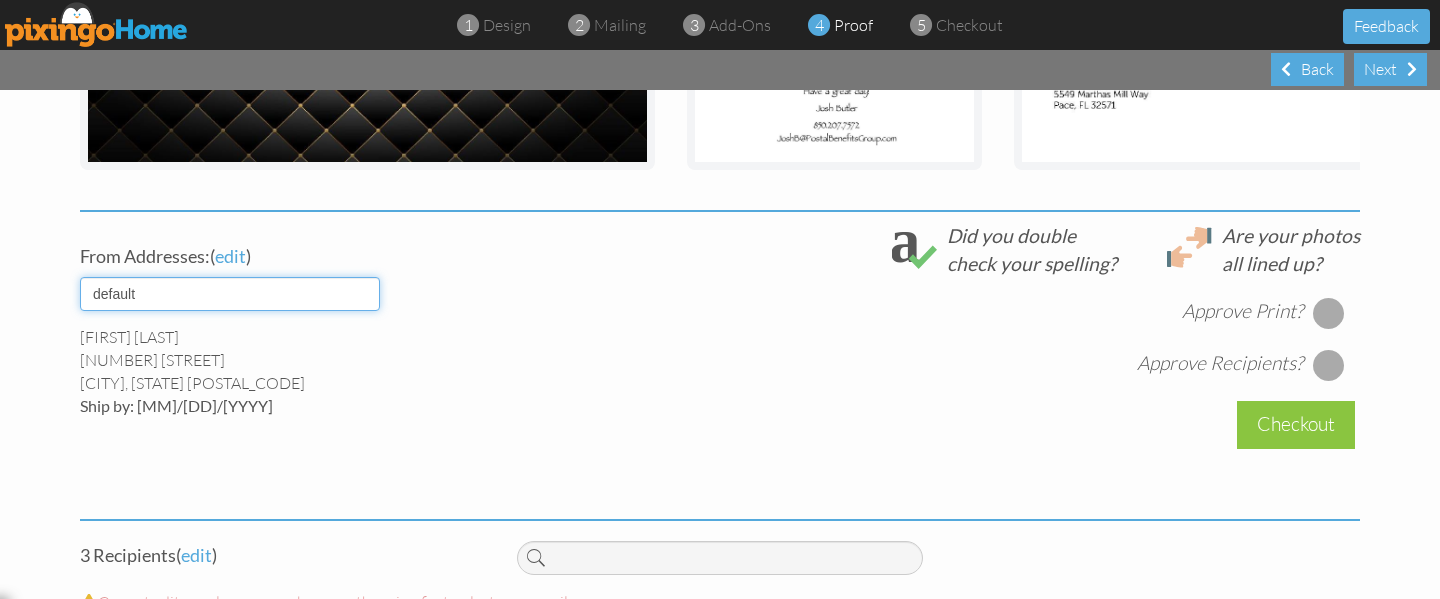 click on "default [FIRST] [FIRST]" at bounding box center (230, 294) 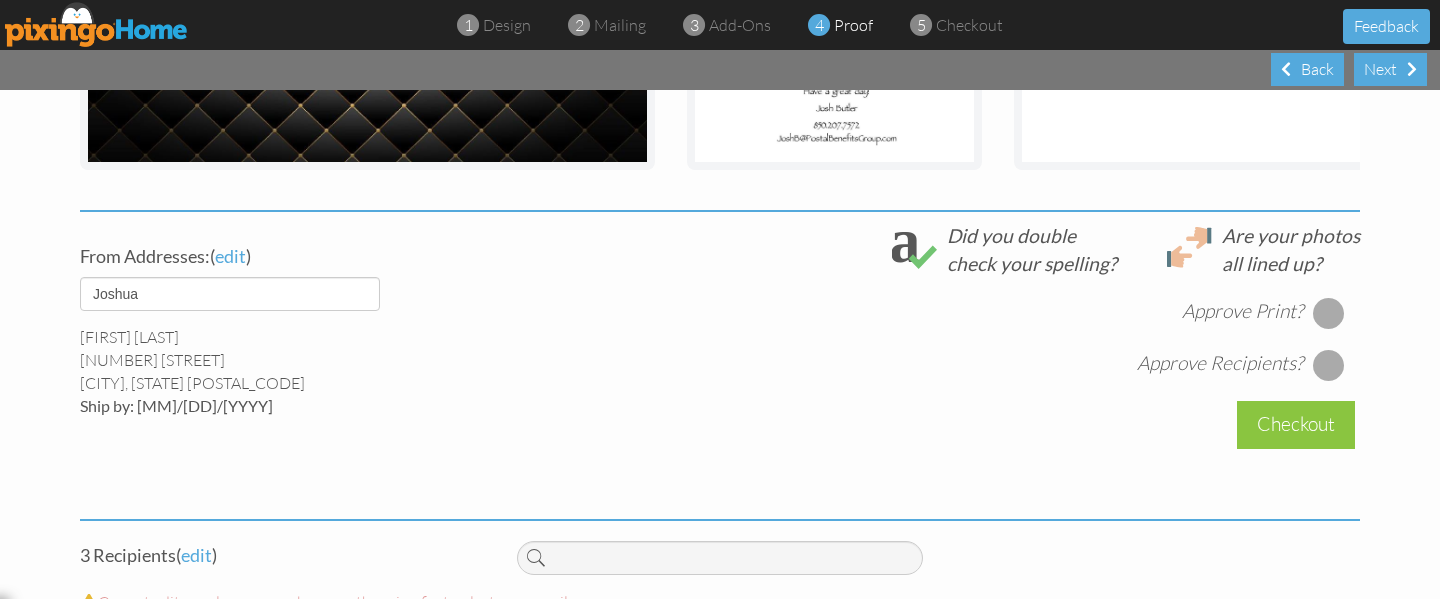 click at bounding box center [1329, 313] 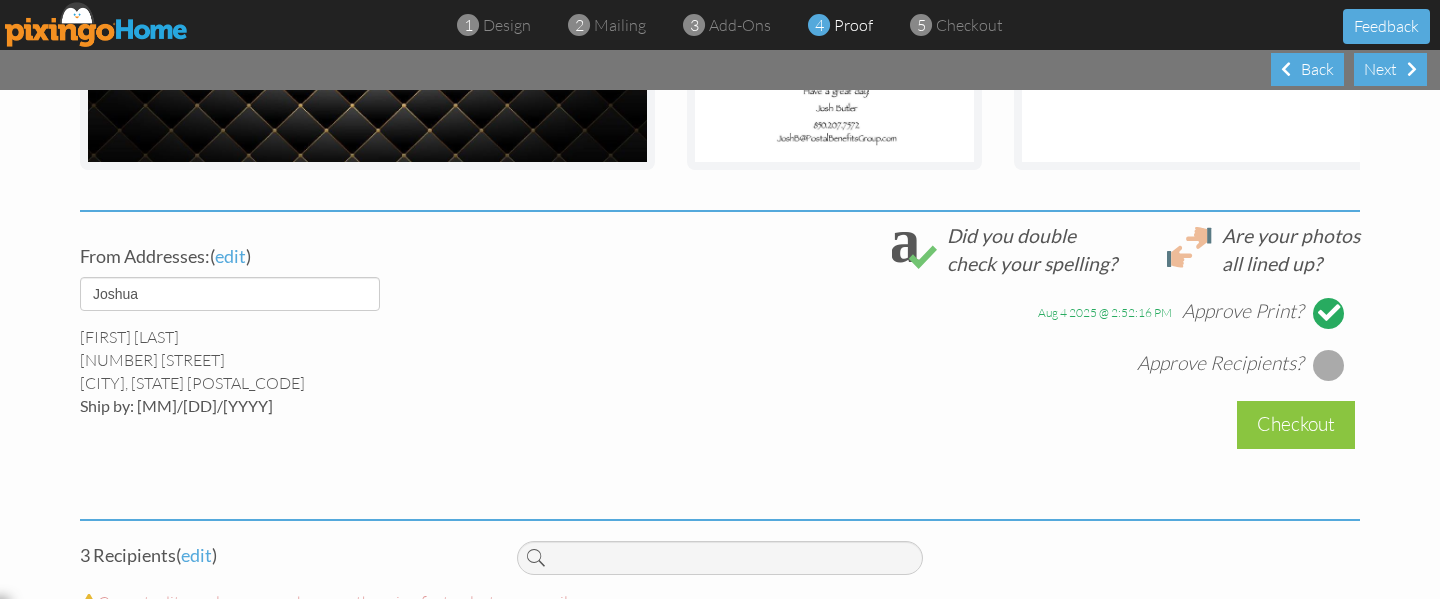click at bounding box center [1329, 365] 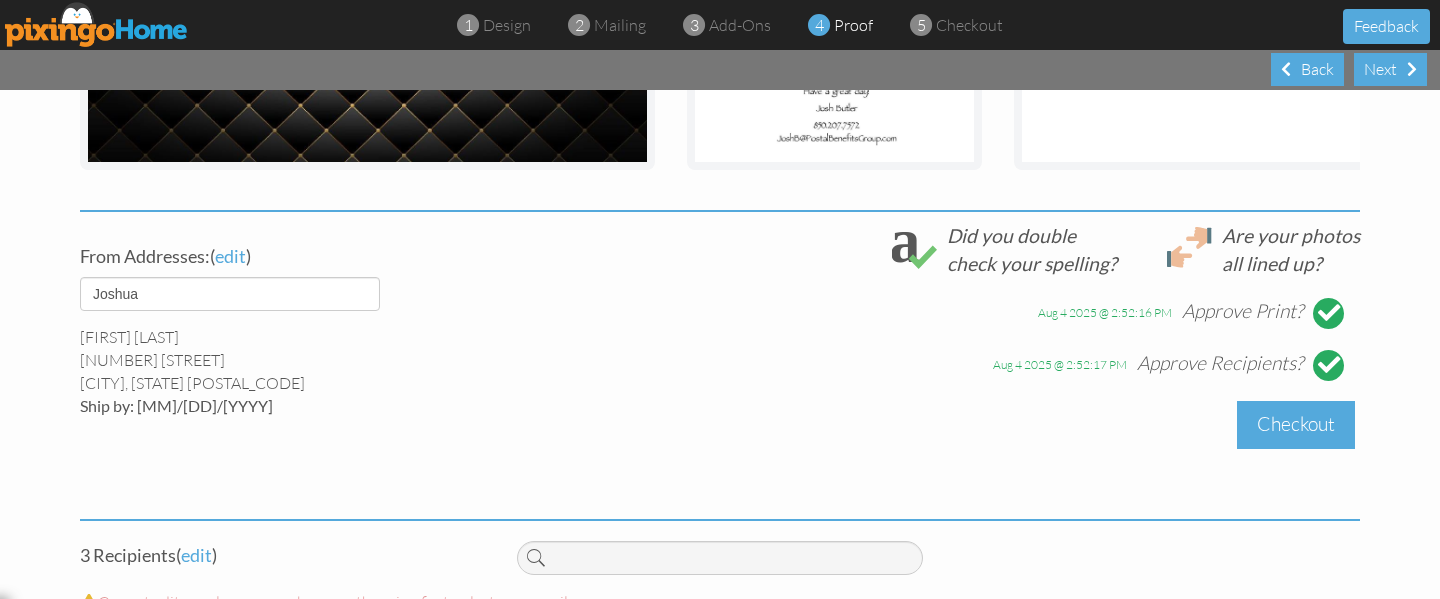 click on "Checkout" at bounding box center [1296, 424] 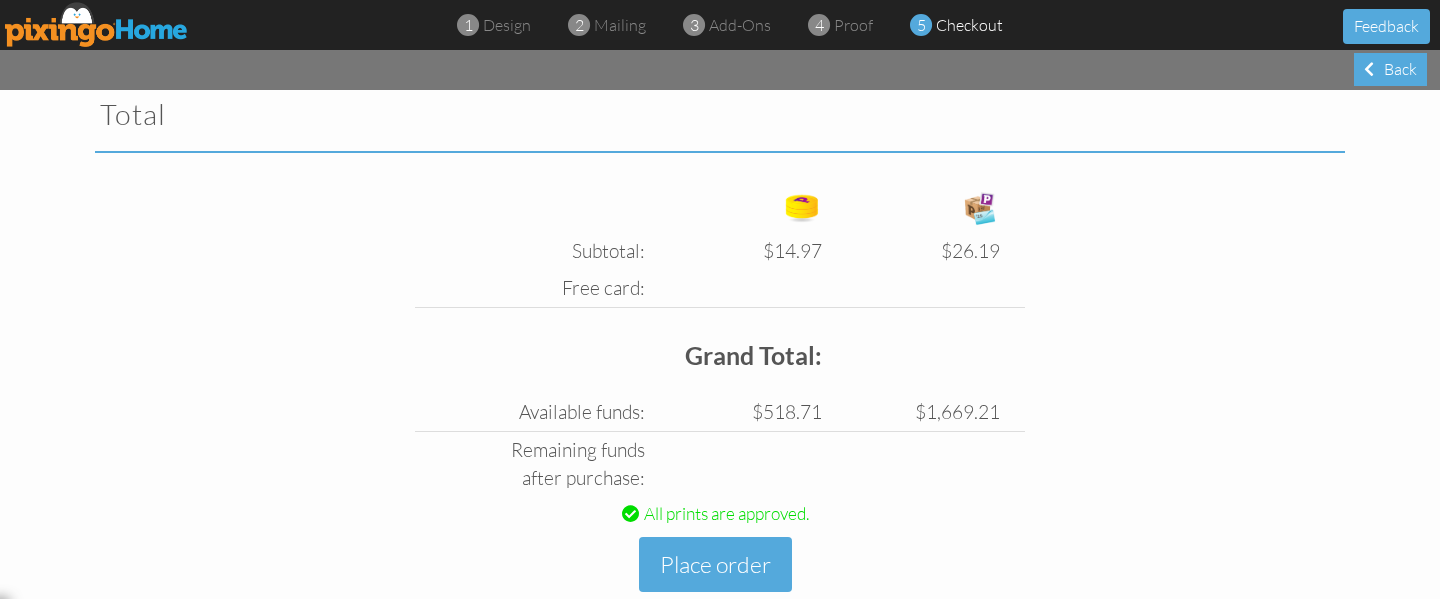 scroll, scrollTop: 670, scrollLeft: 0, axis: vertical 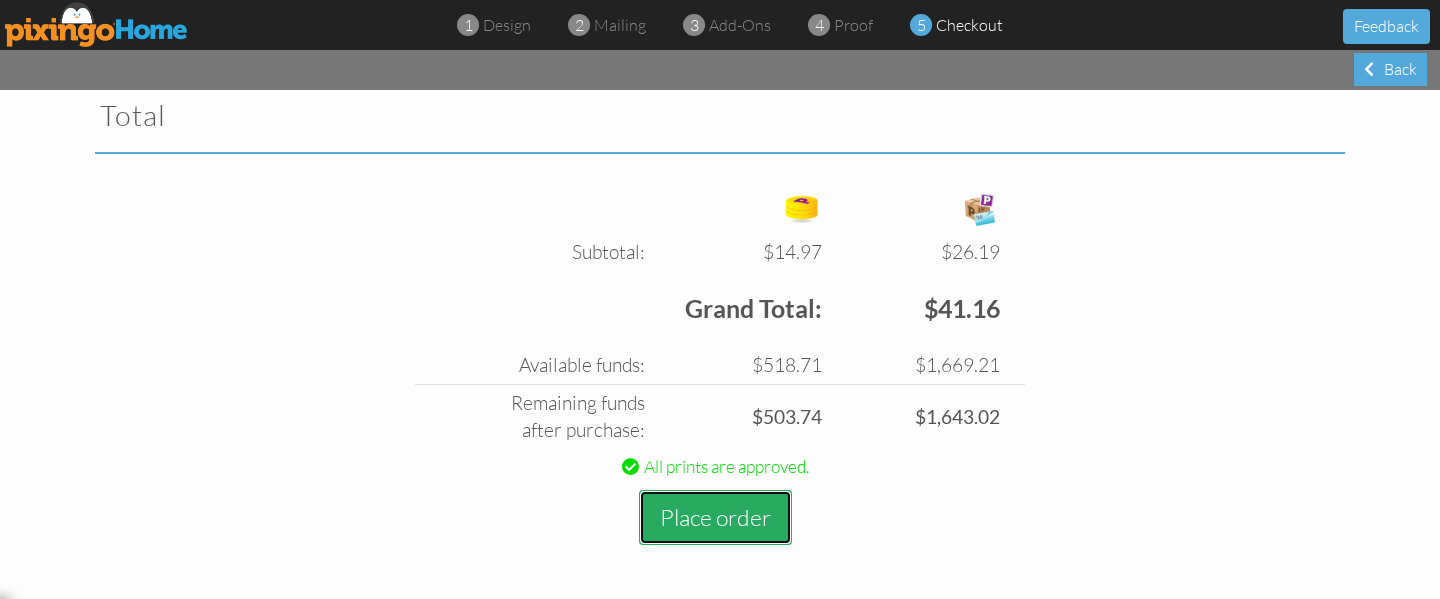 click on "Place order" at bounding box center (715, 517) 